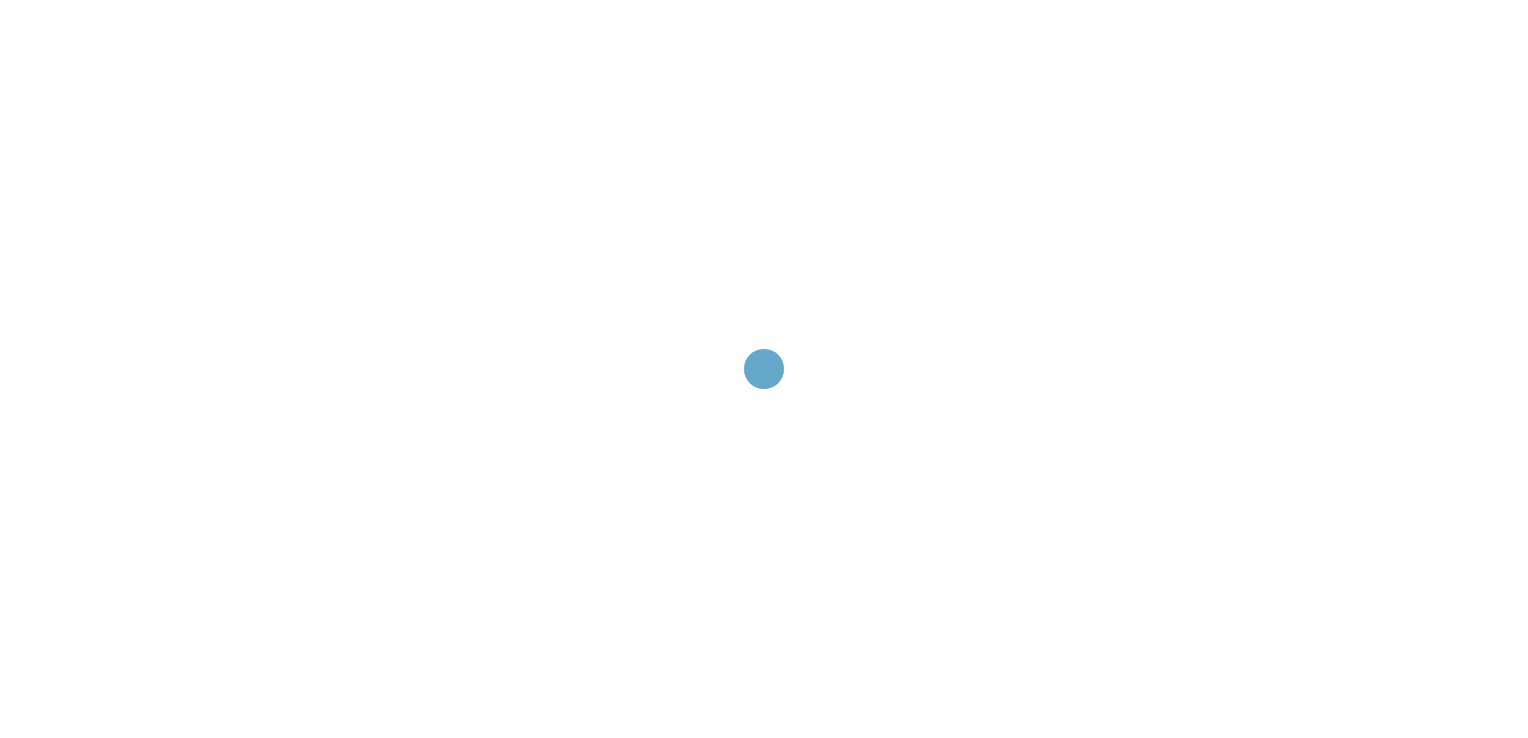 scroll, scrollTop: 0, scrollLeft: 0, axis: both 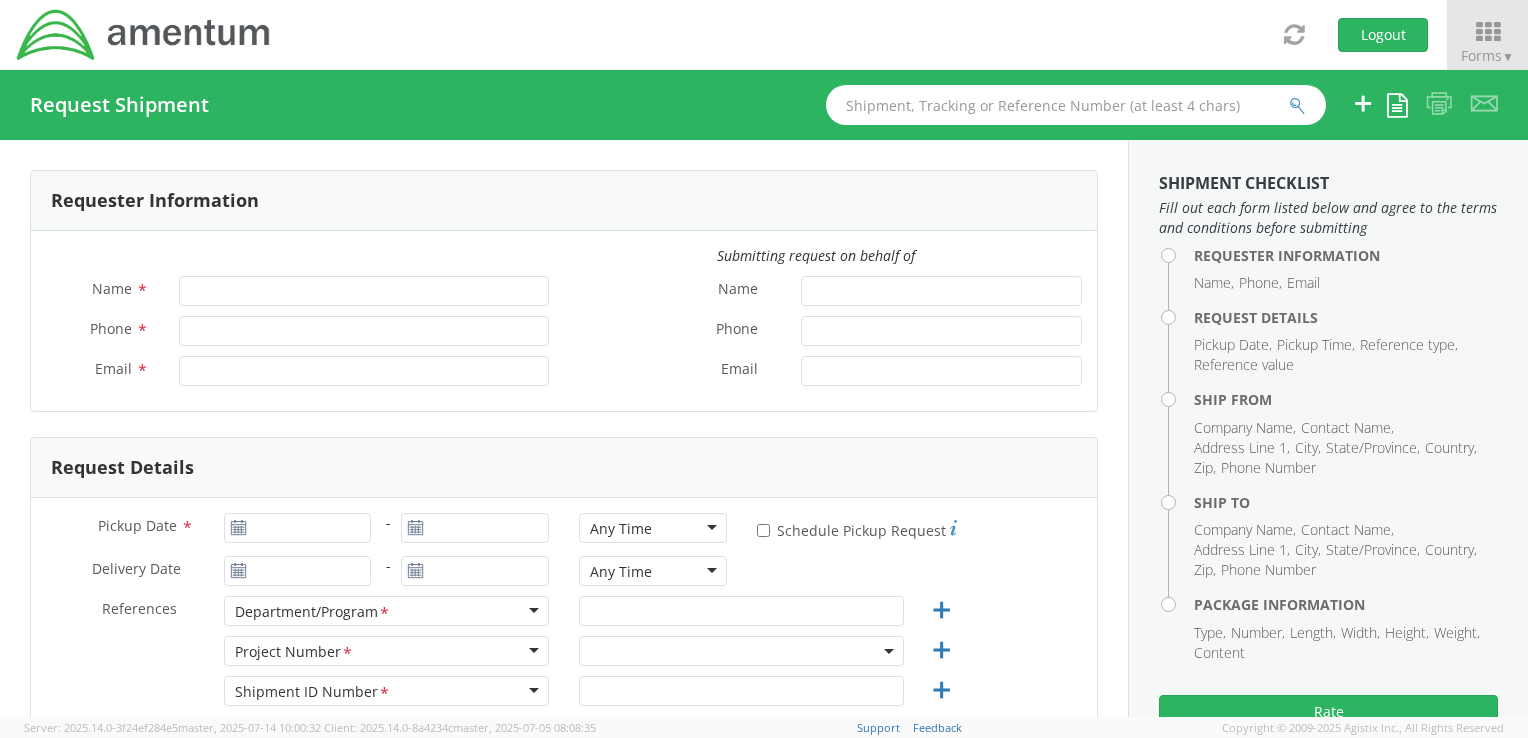 type on "[FIRST] [LAST]" 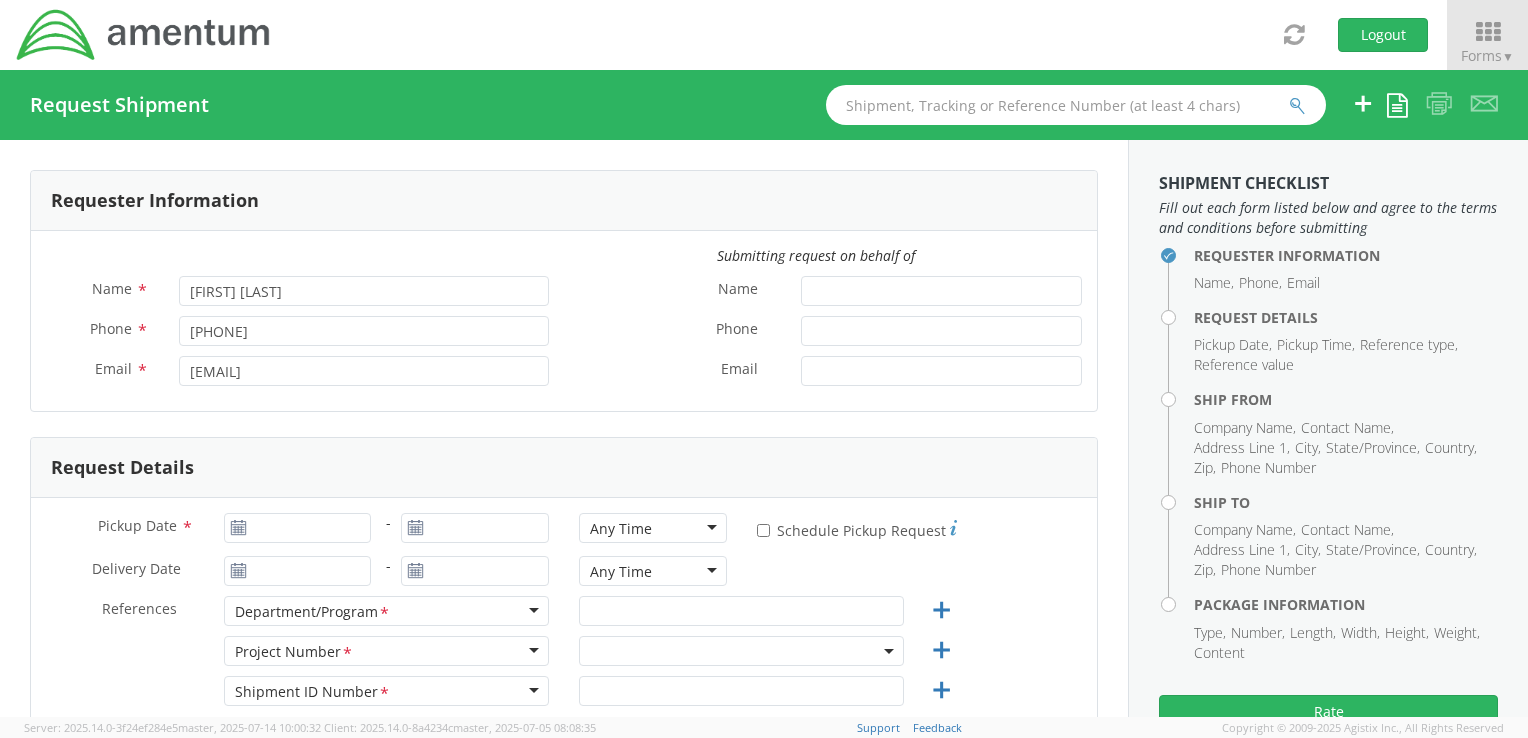 select on "3566.04.0001.TRI2.MATS.3000.00" 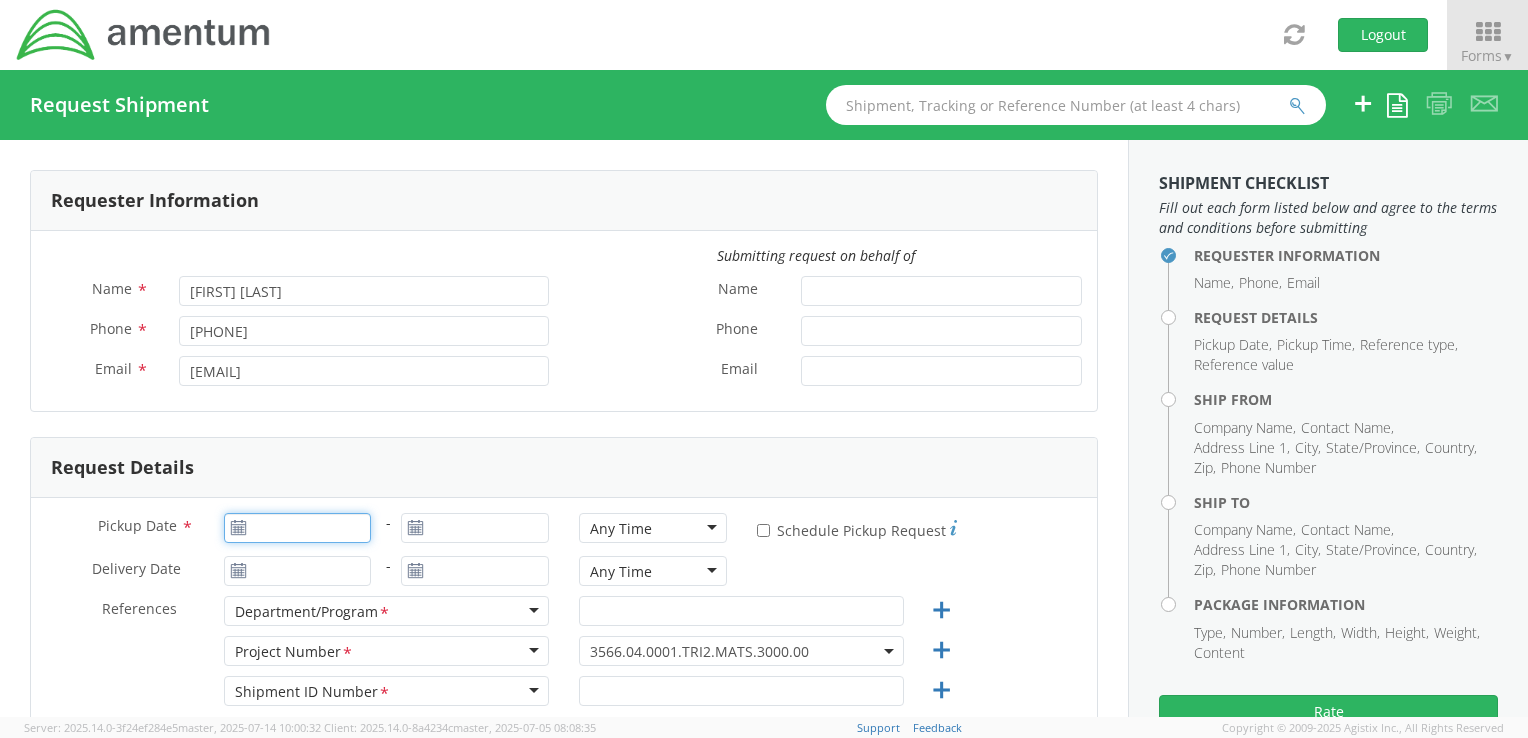 type on "07/14/2025" 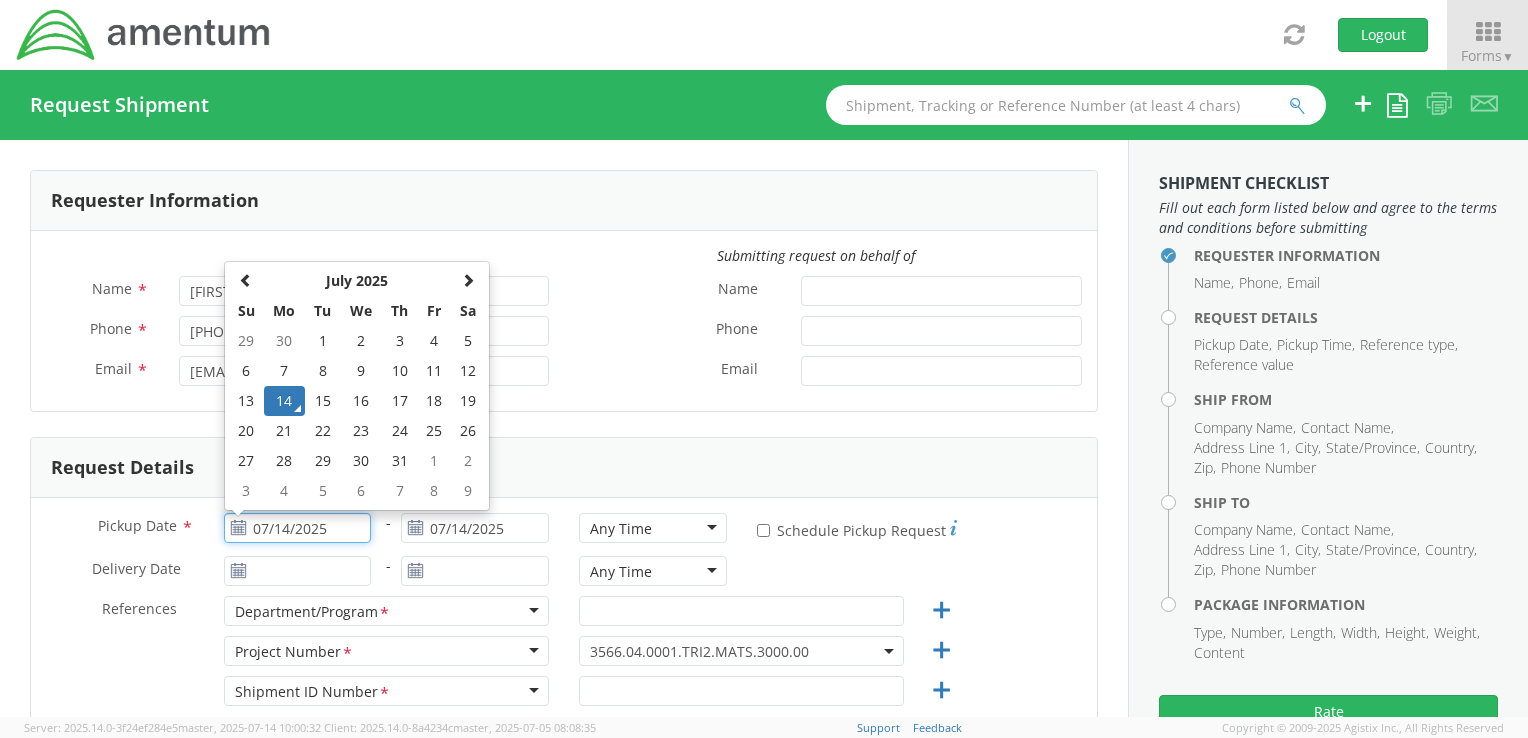 click on "07/14/2025" at bounding box center [298, 528] 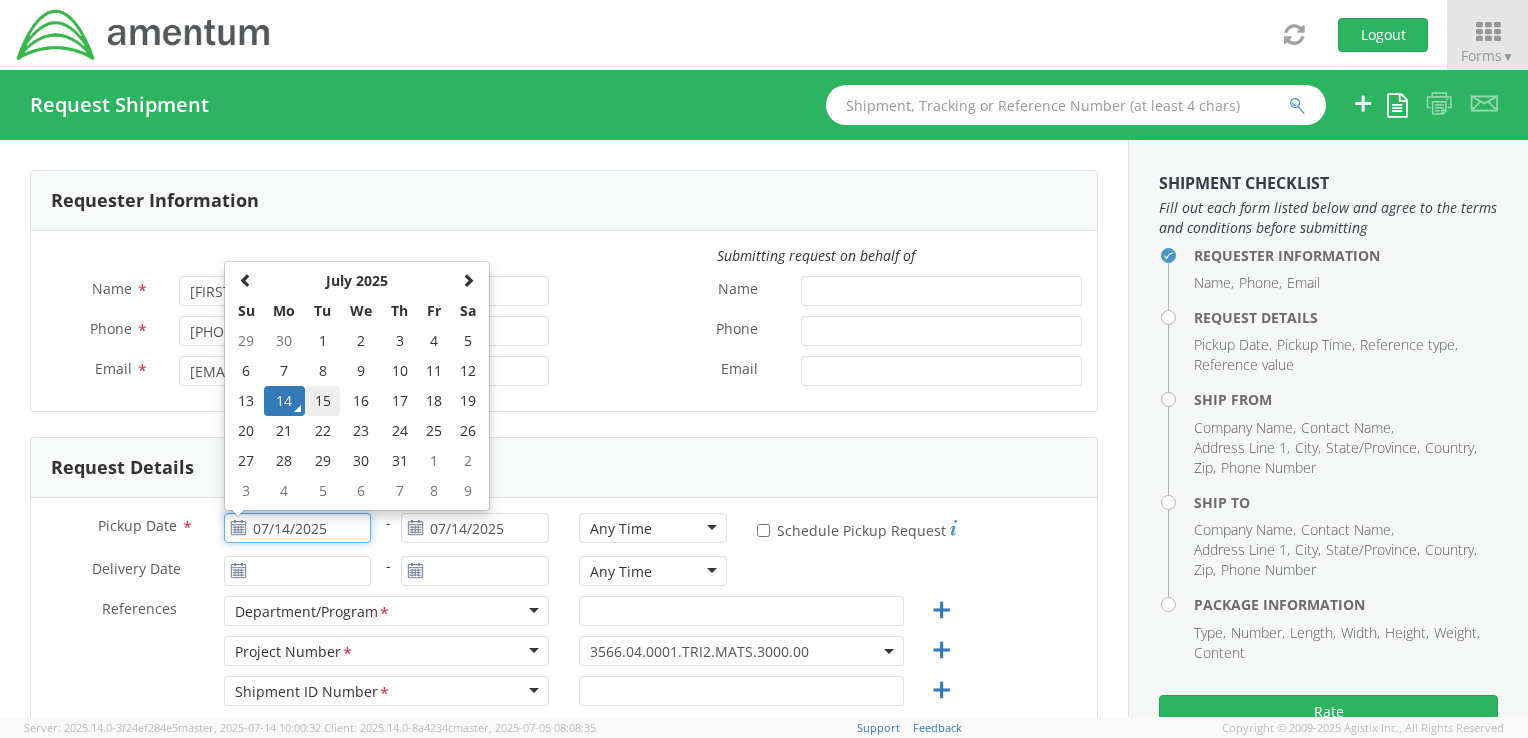 click on "15" at bounding box center (322, 401) 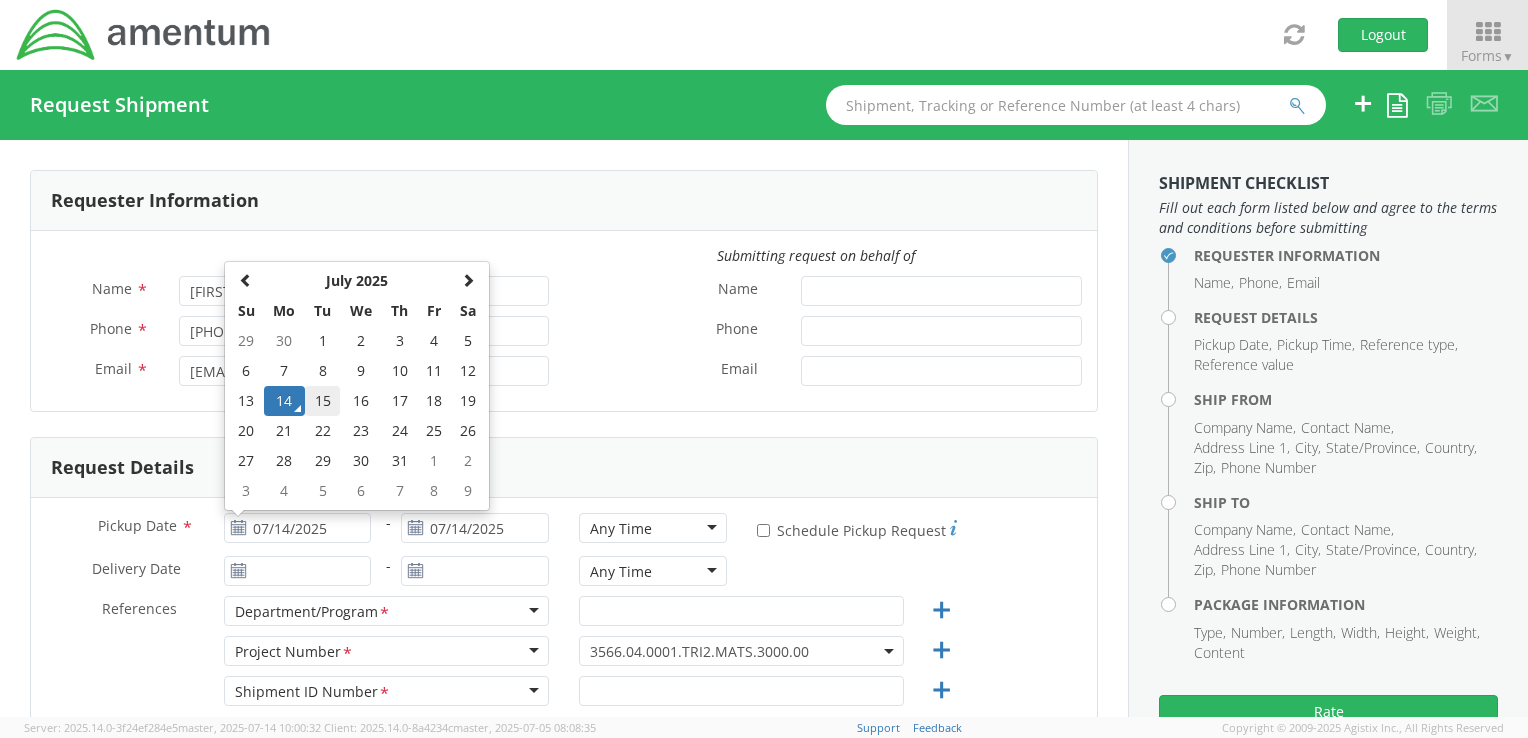 type on "07/15/2025" 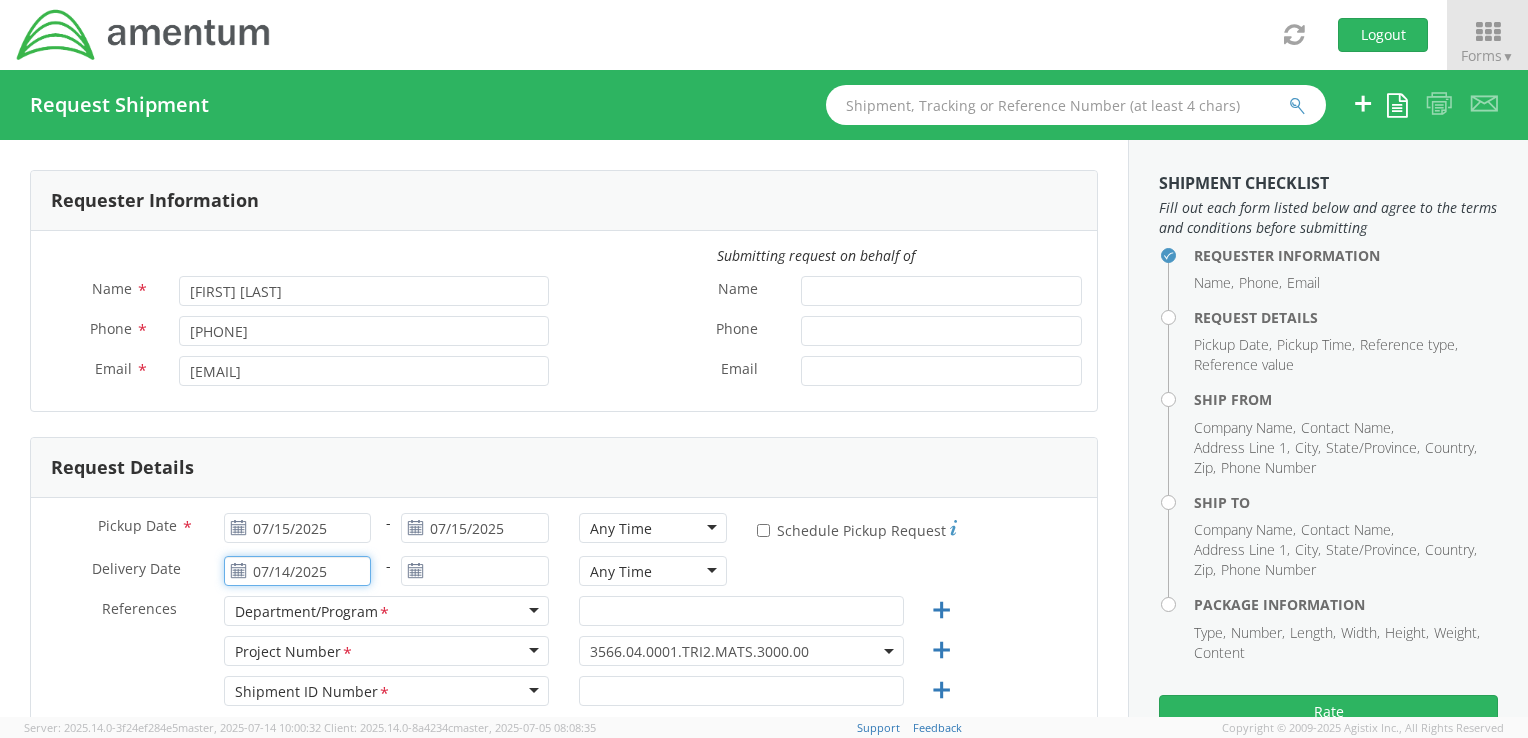 click on "07/14/2025" at bounding box center [298, 571] 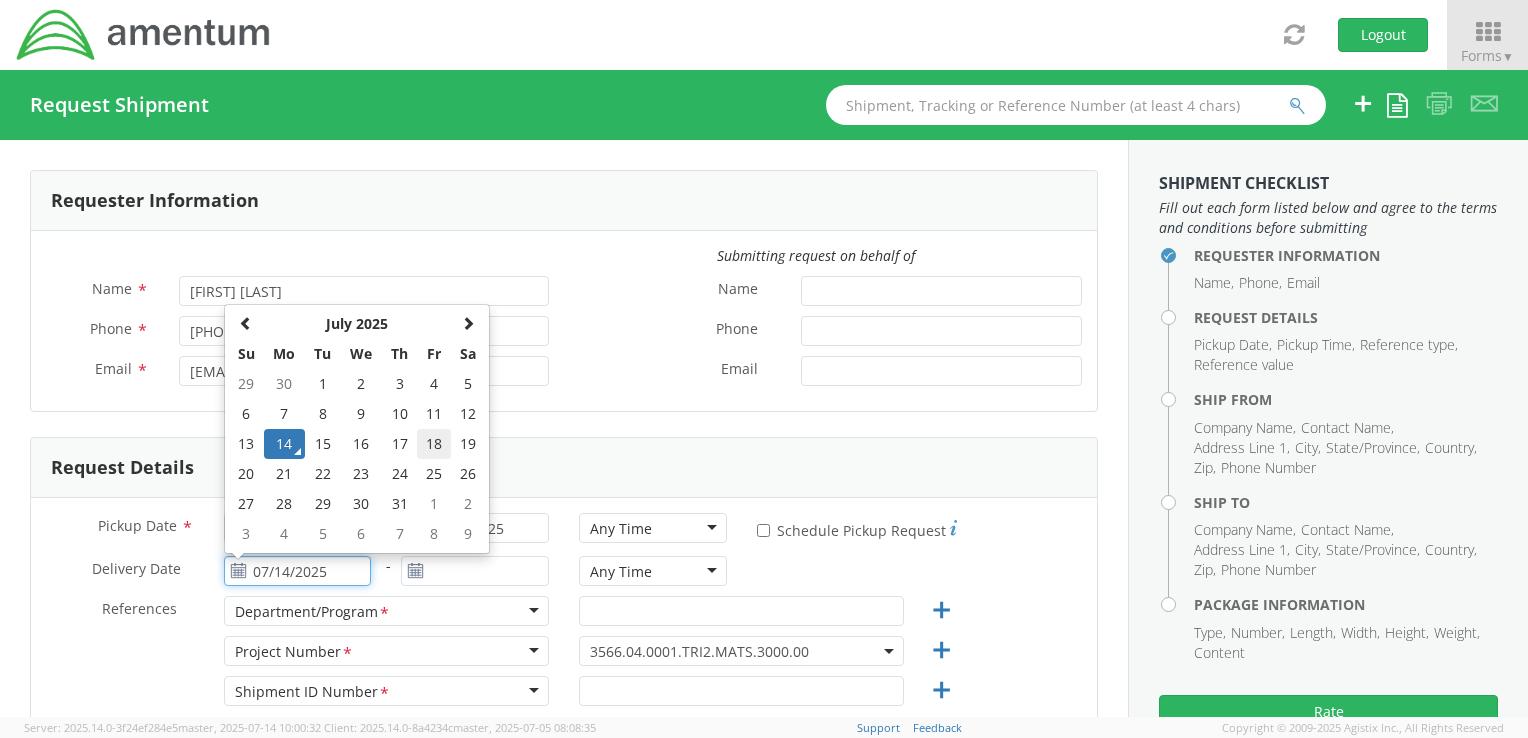 click on "18" at bounding box center (434, 444) 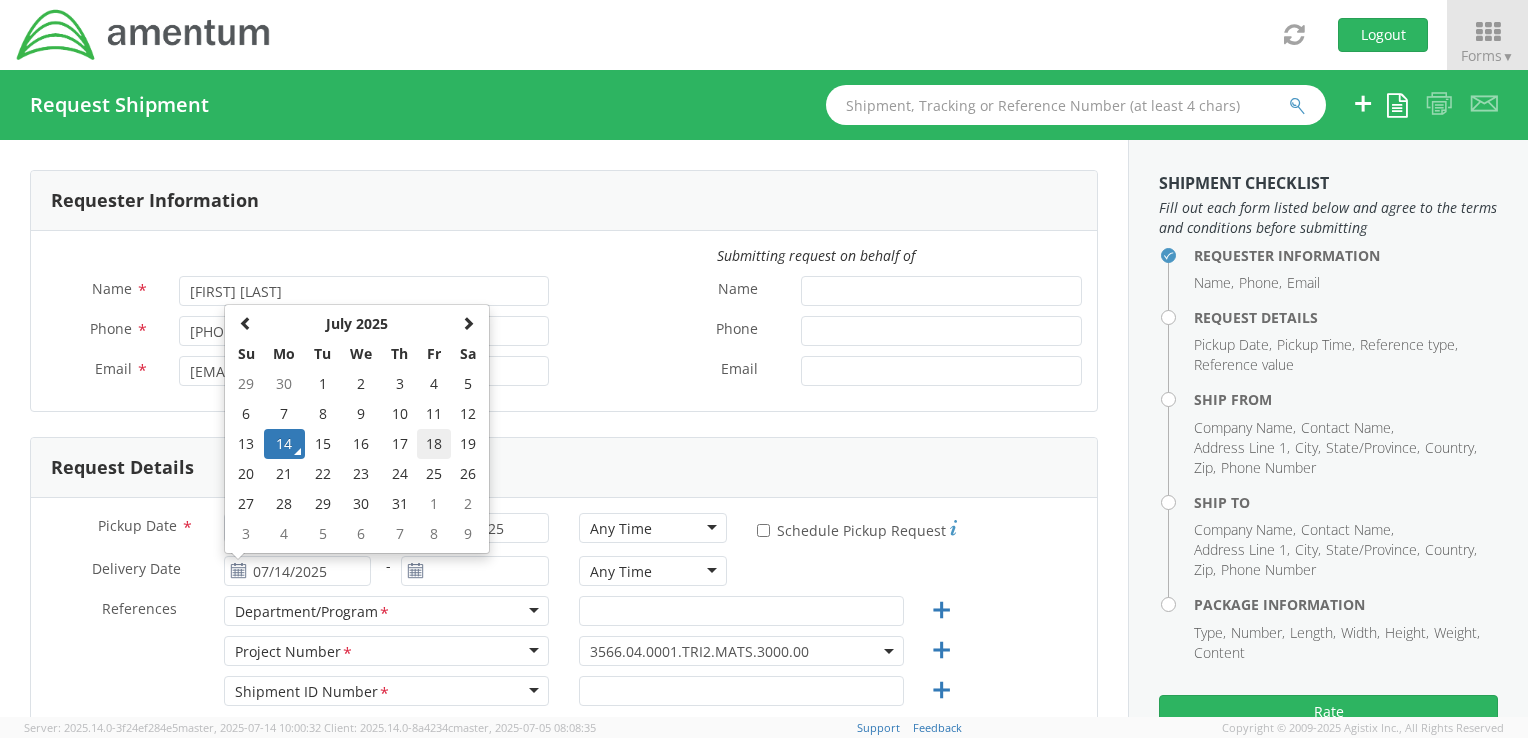 type on "07/18/2025" 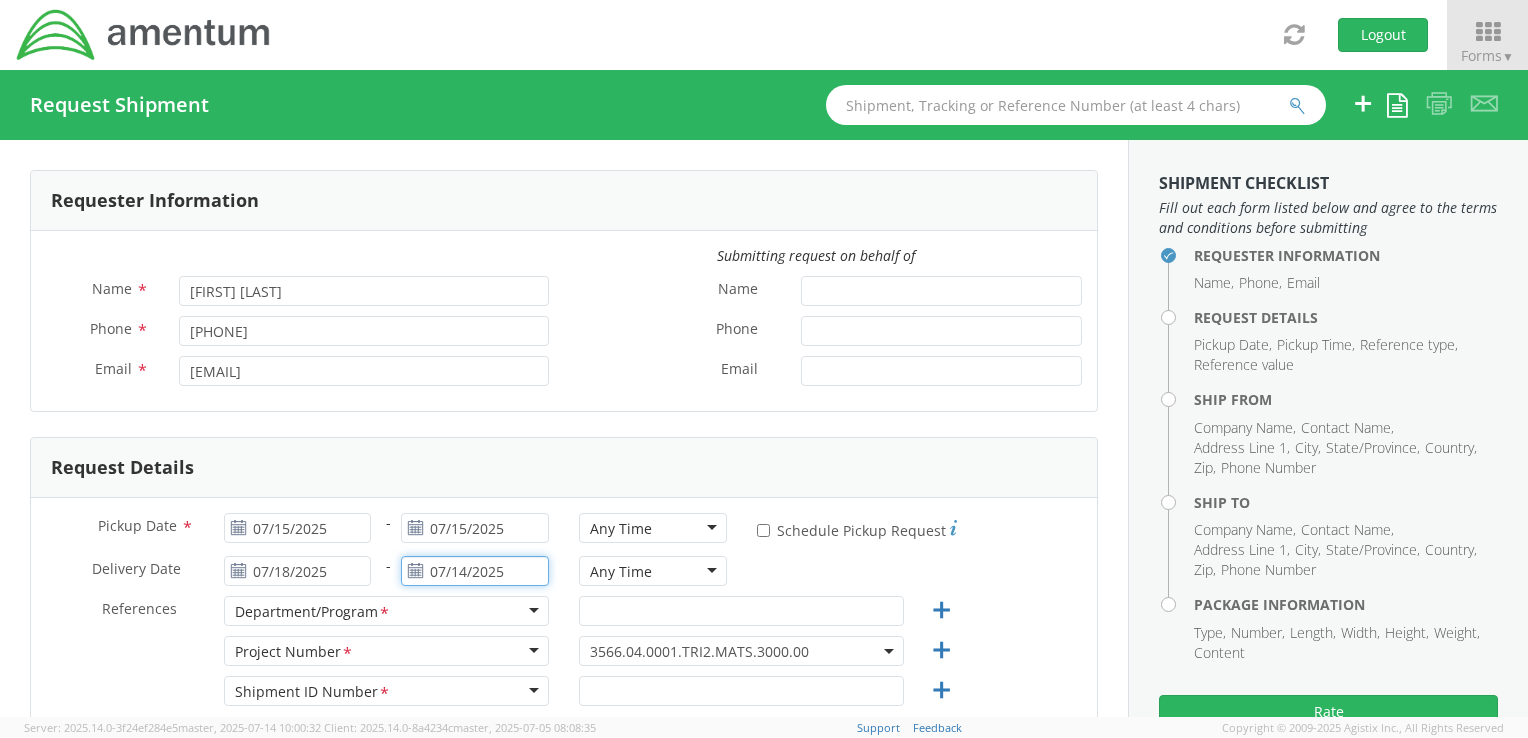 click on "07/14/2025" at bounding box center (475, 571) 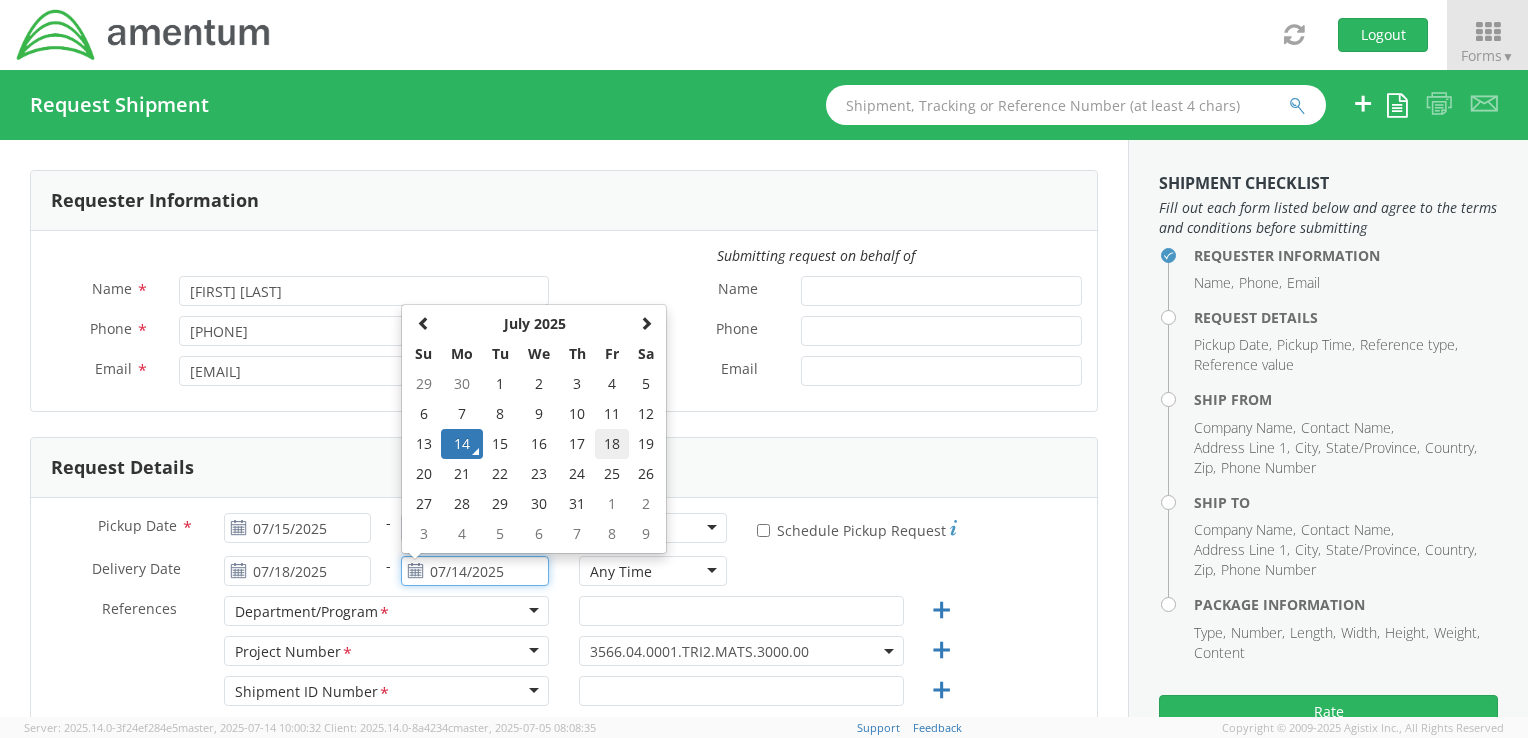 click on "18" at bounding box center [612, 444] 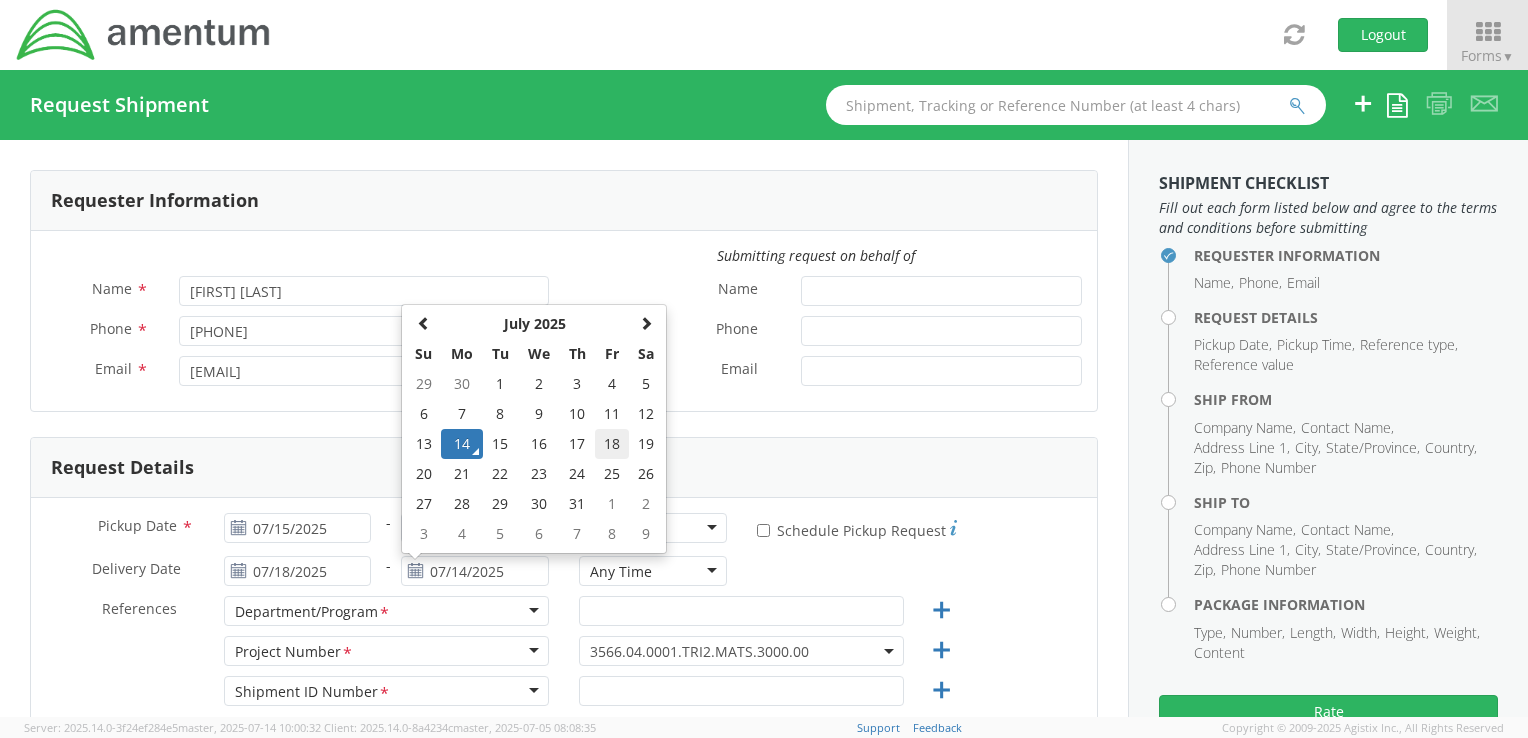 type on "07/18/2025" 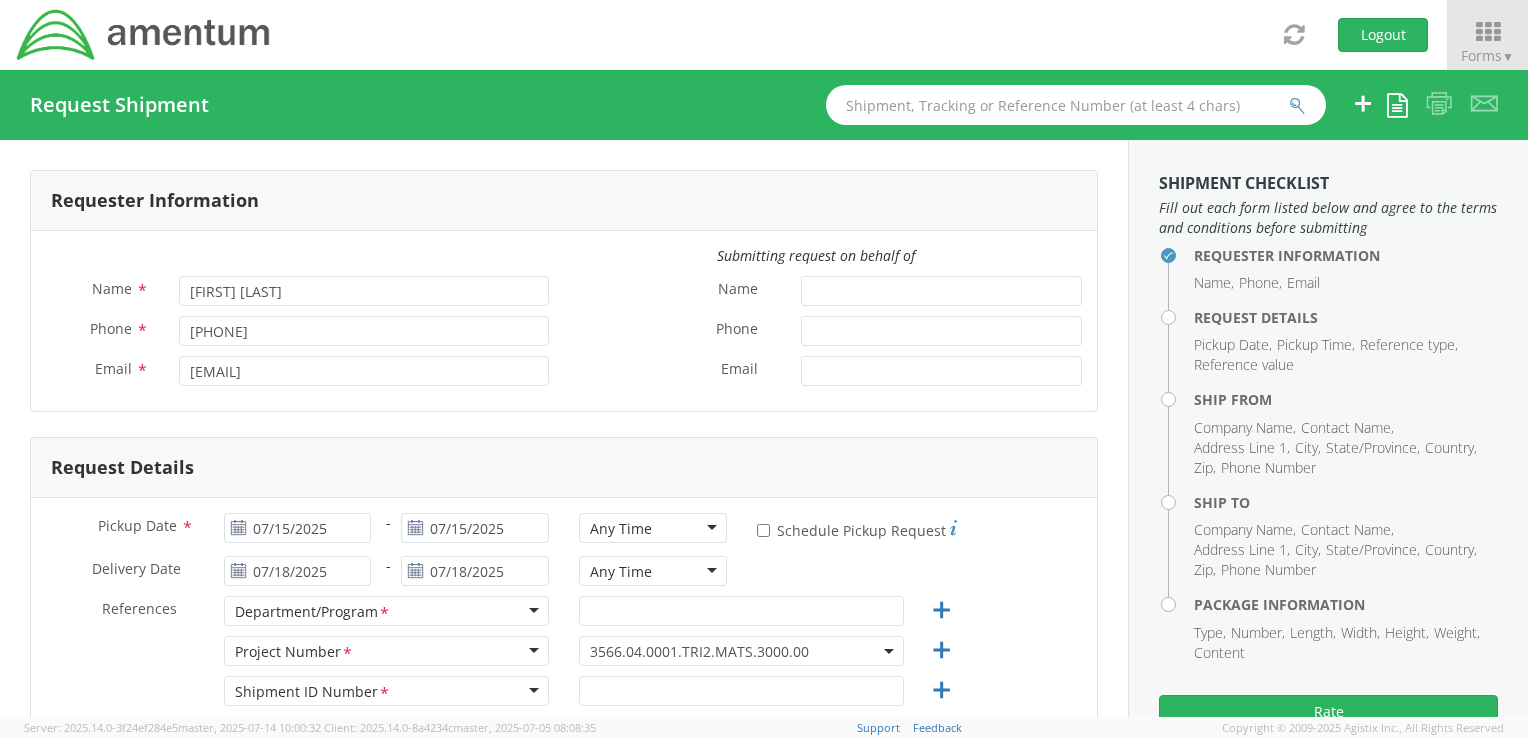 click on "Any Time" at bounding box center [653, 528] 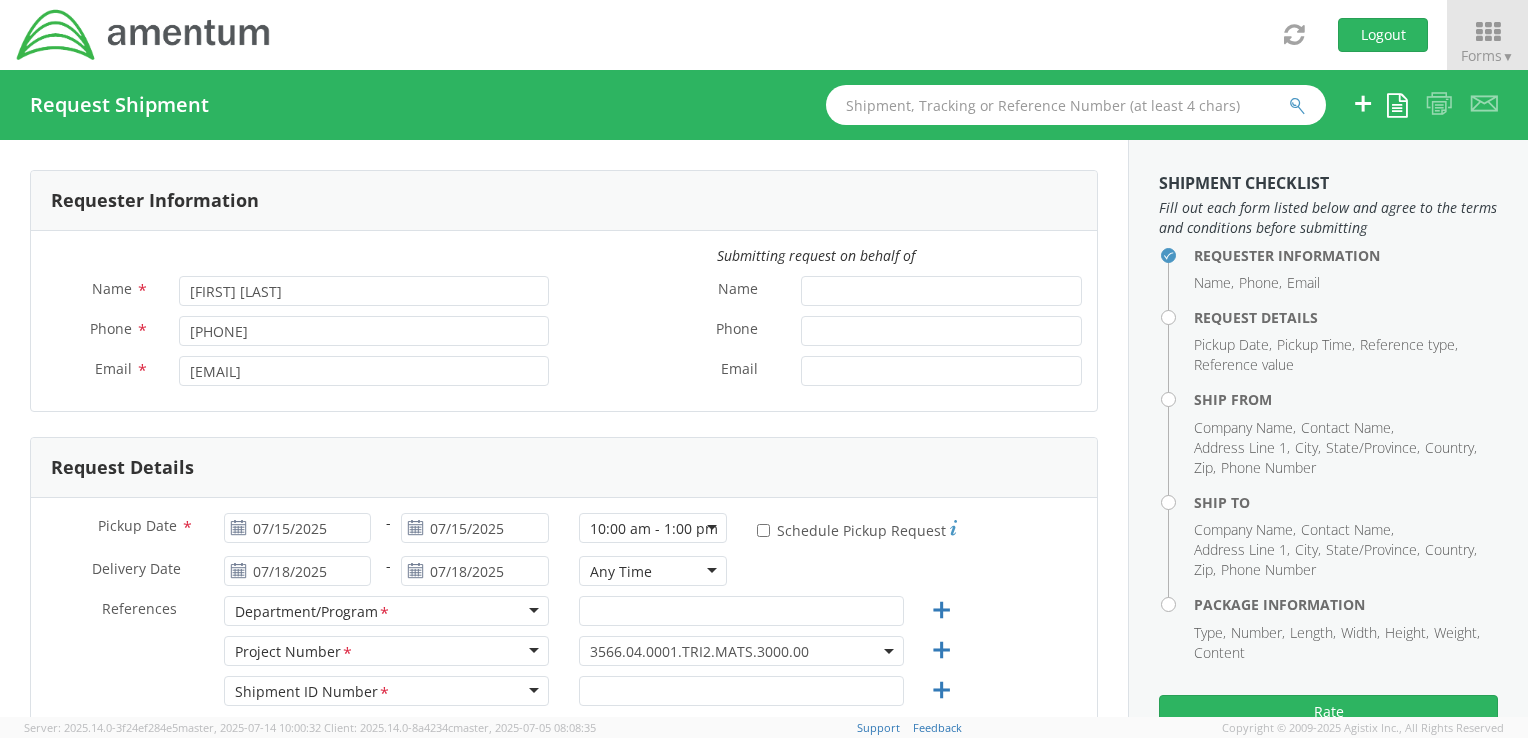 click on "Any Time" at bounding box center [653, 571] 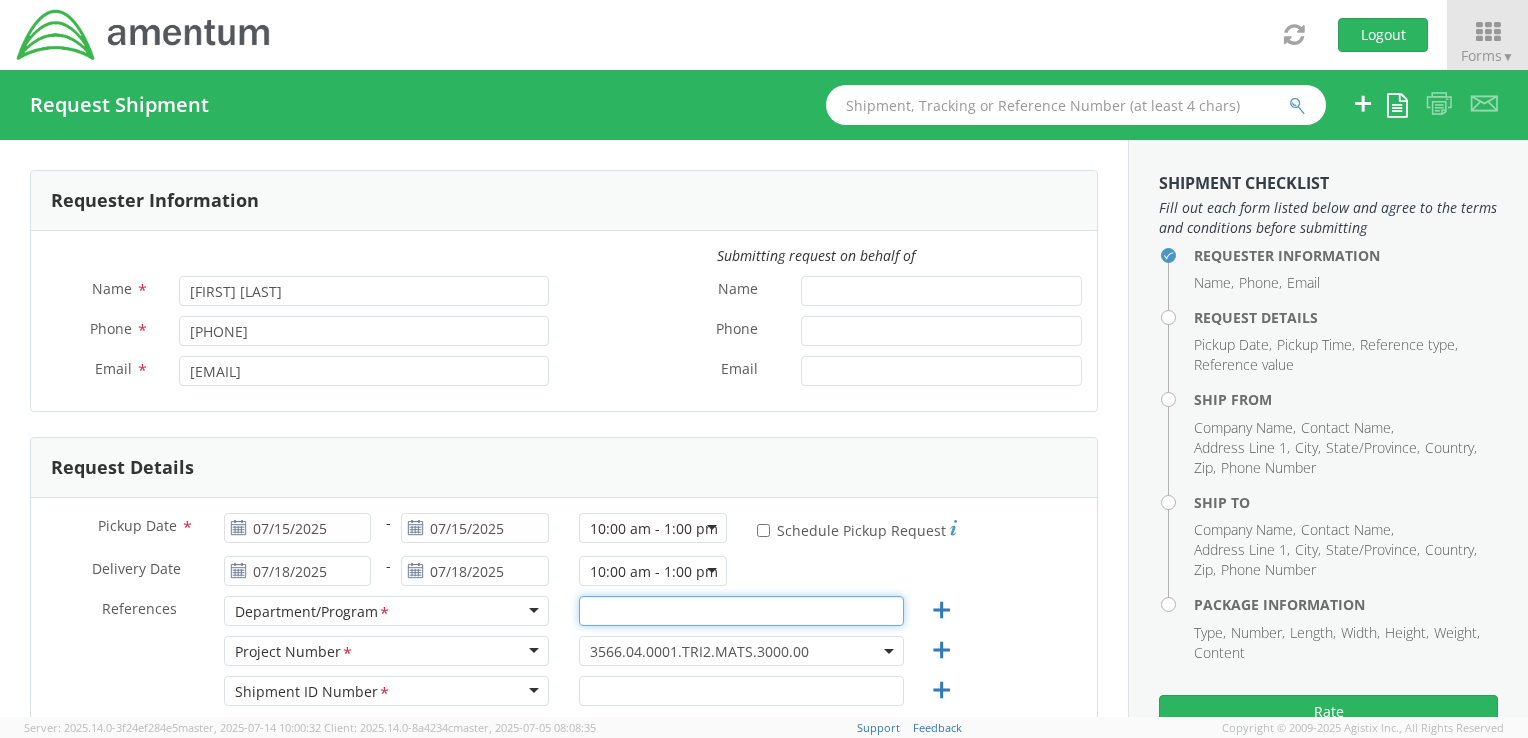 click at bounding box center [741, 611] 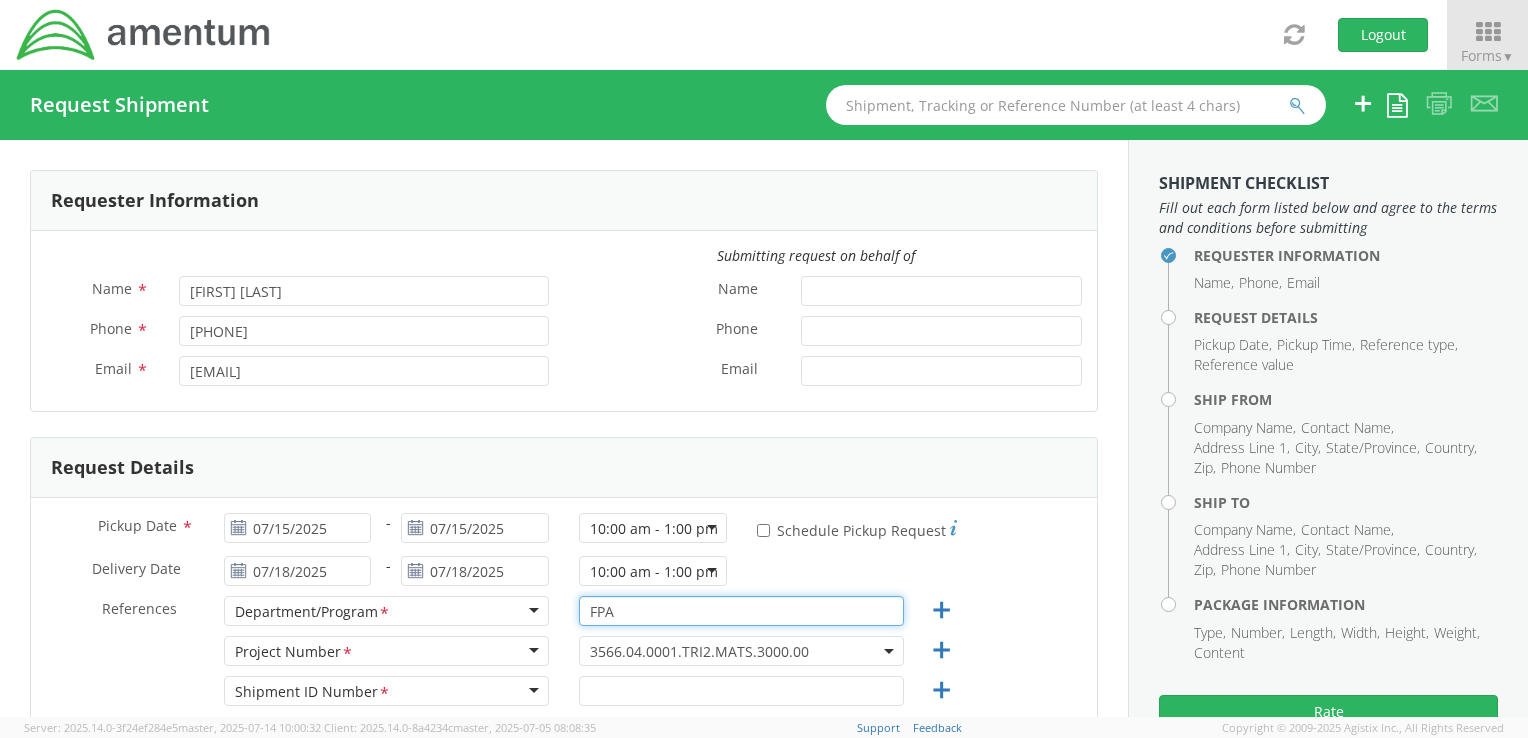 type on "FPA" 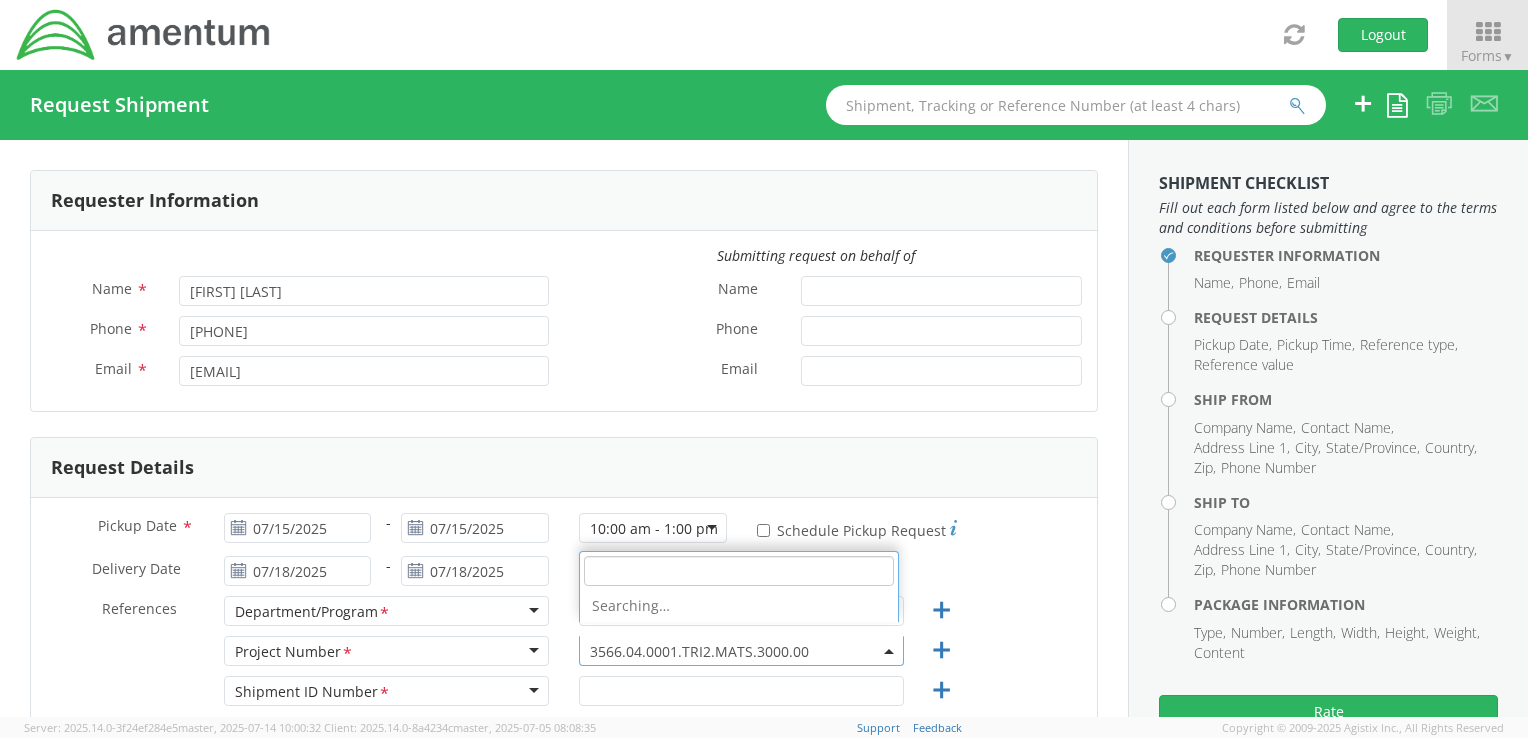 click on "3566.04.0001.TRI2.MATS.3000.00" at bounding box center [741, 651] 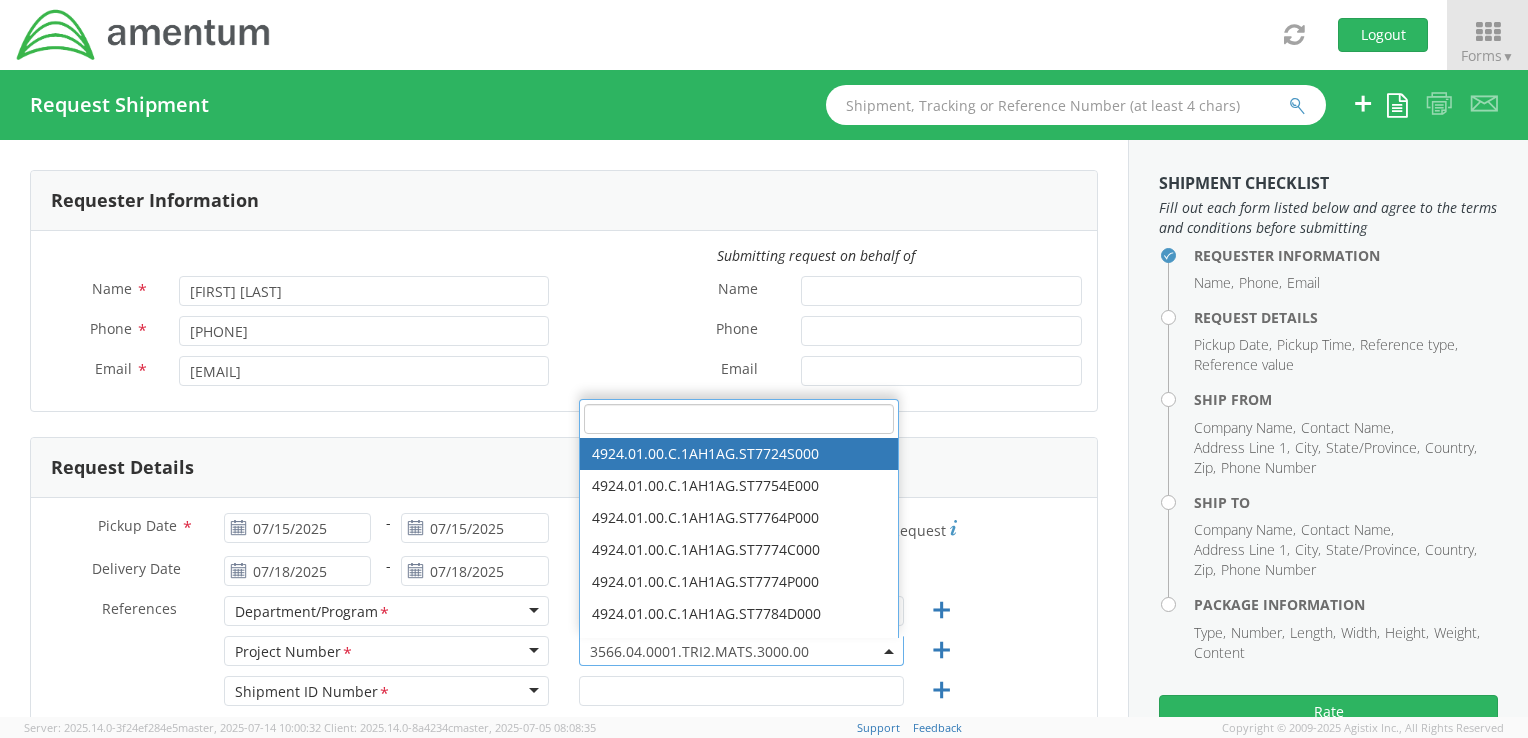 click at bounding box center (739, 419) 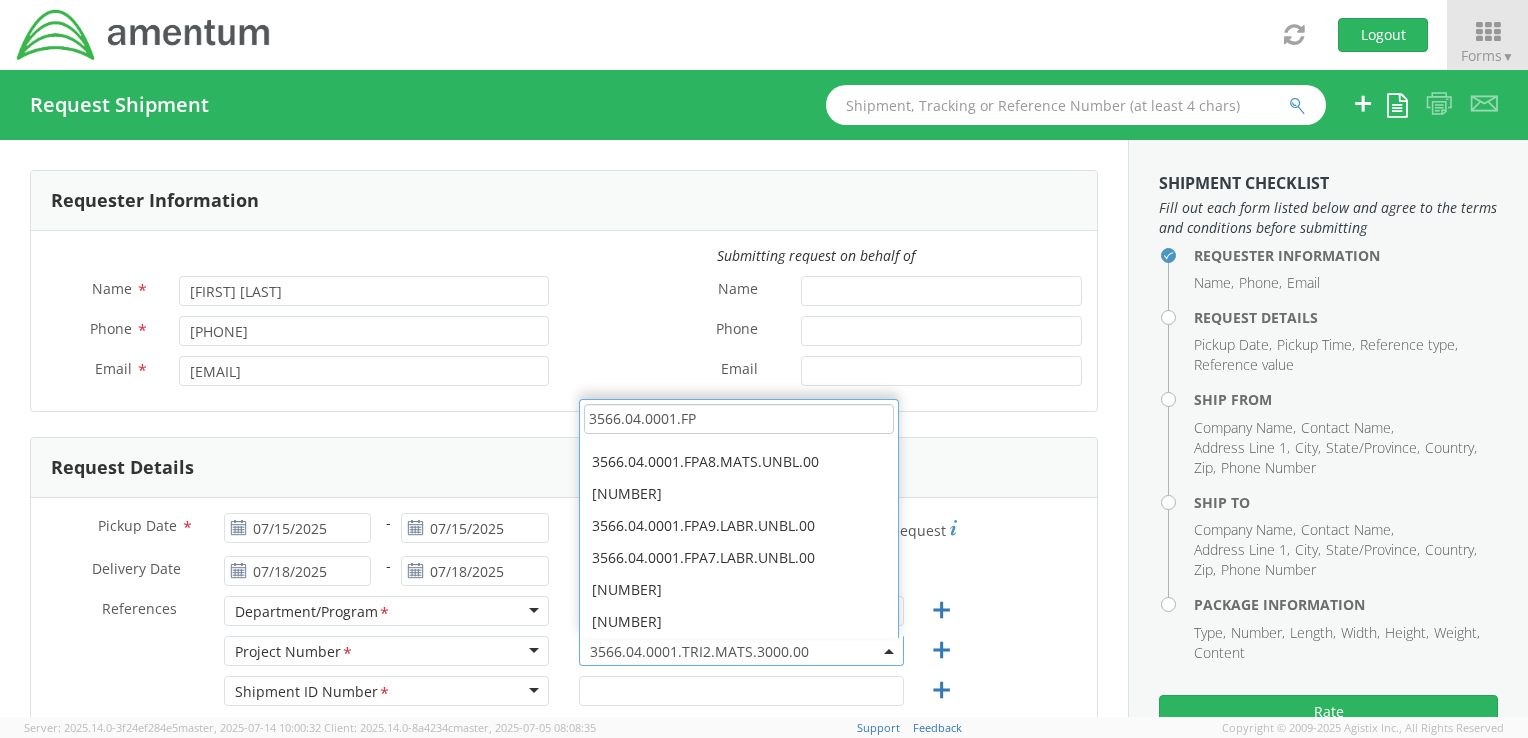 scroll, scrollTop: 0, scrollLeft: 0, axis: both 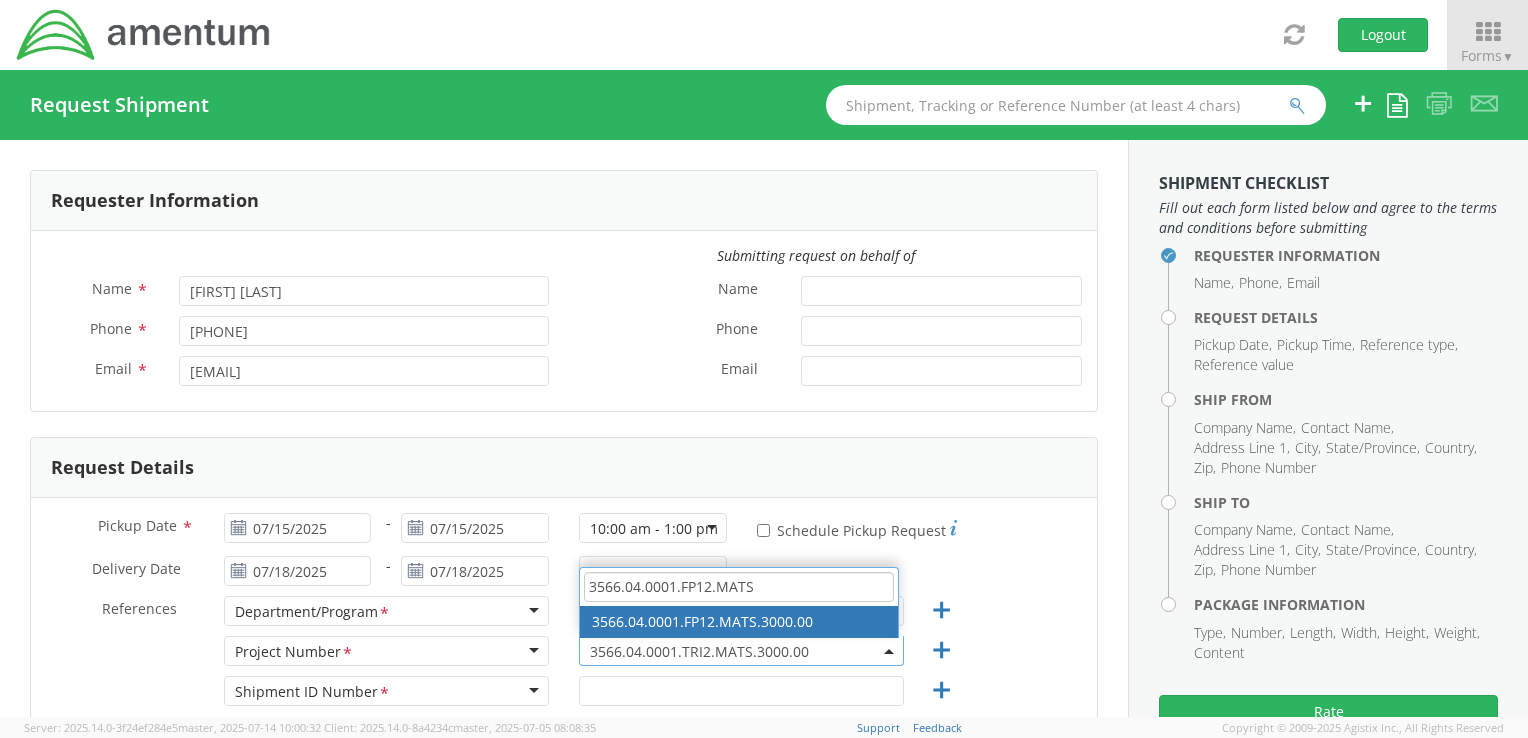 type on "3566.04.0001.FP12.MATS" 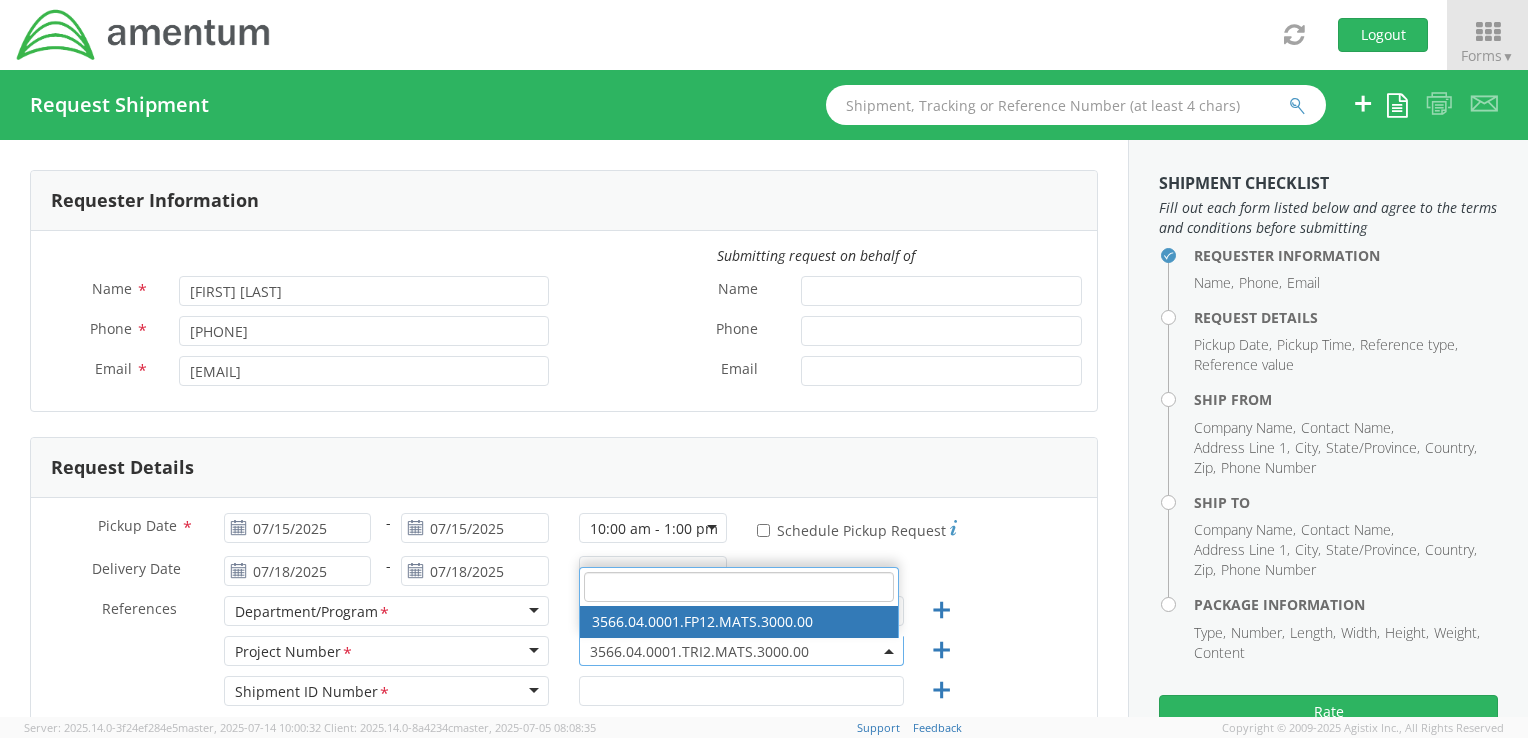 select on "3566.04.0001.FP12.MATS.3000.00" 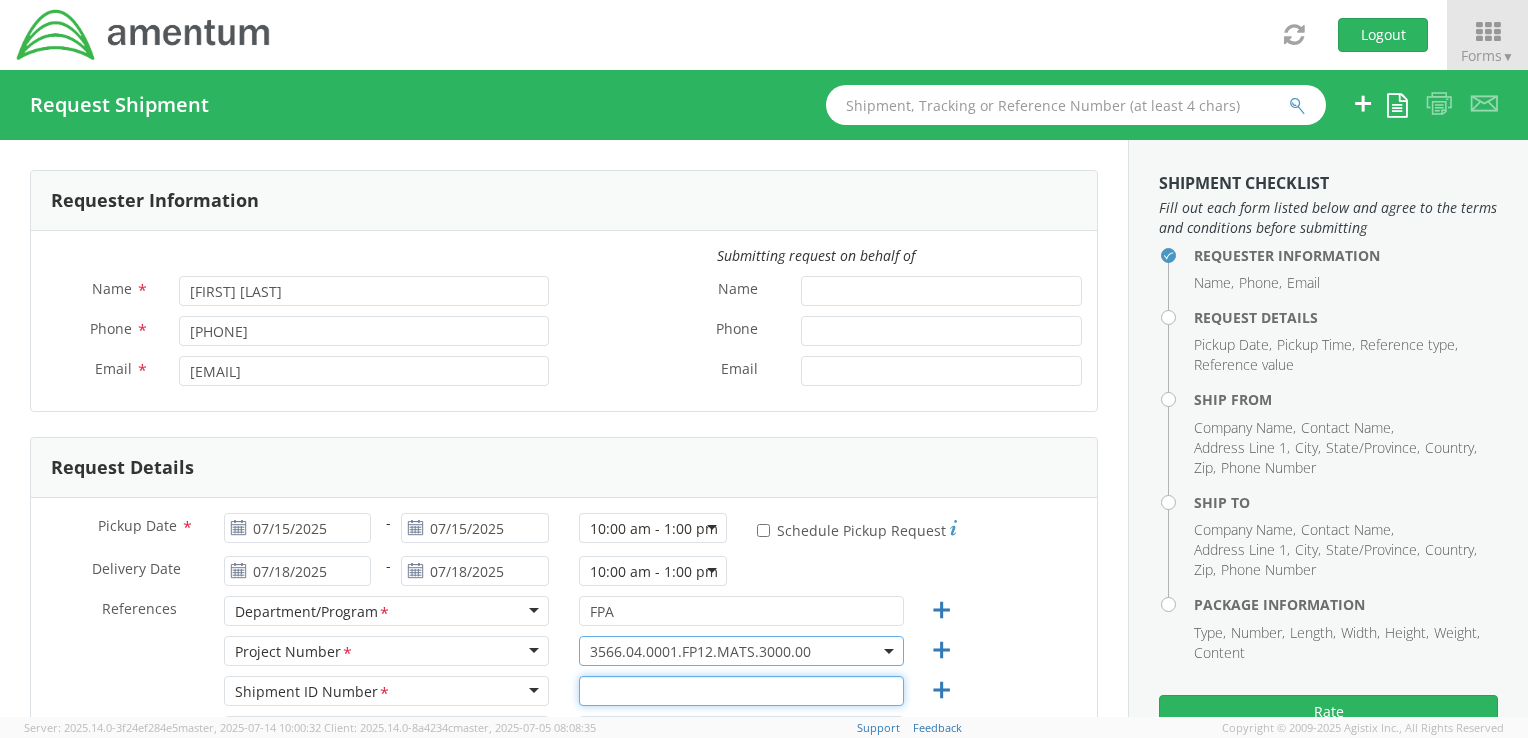 click at bounding box center (741, 691) 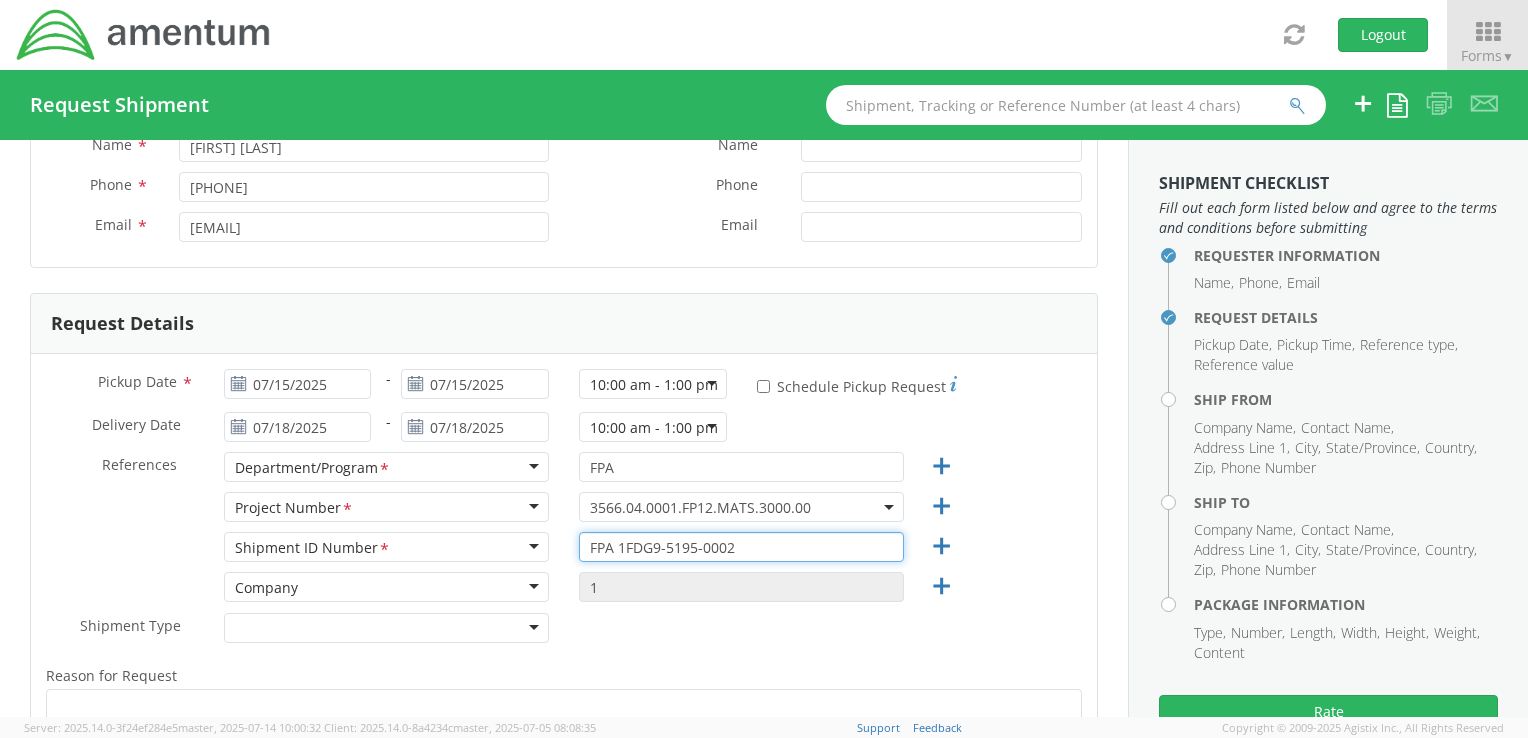 scroll, scrollTop: 400, scrollLeft: 0, axis: vertical 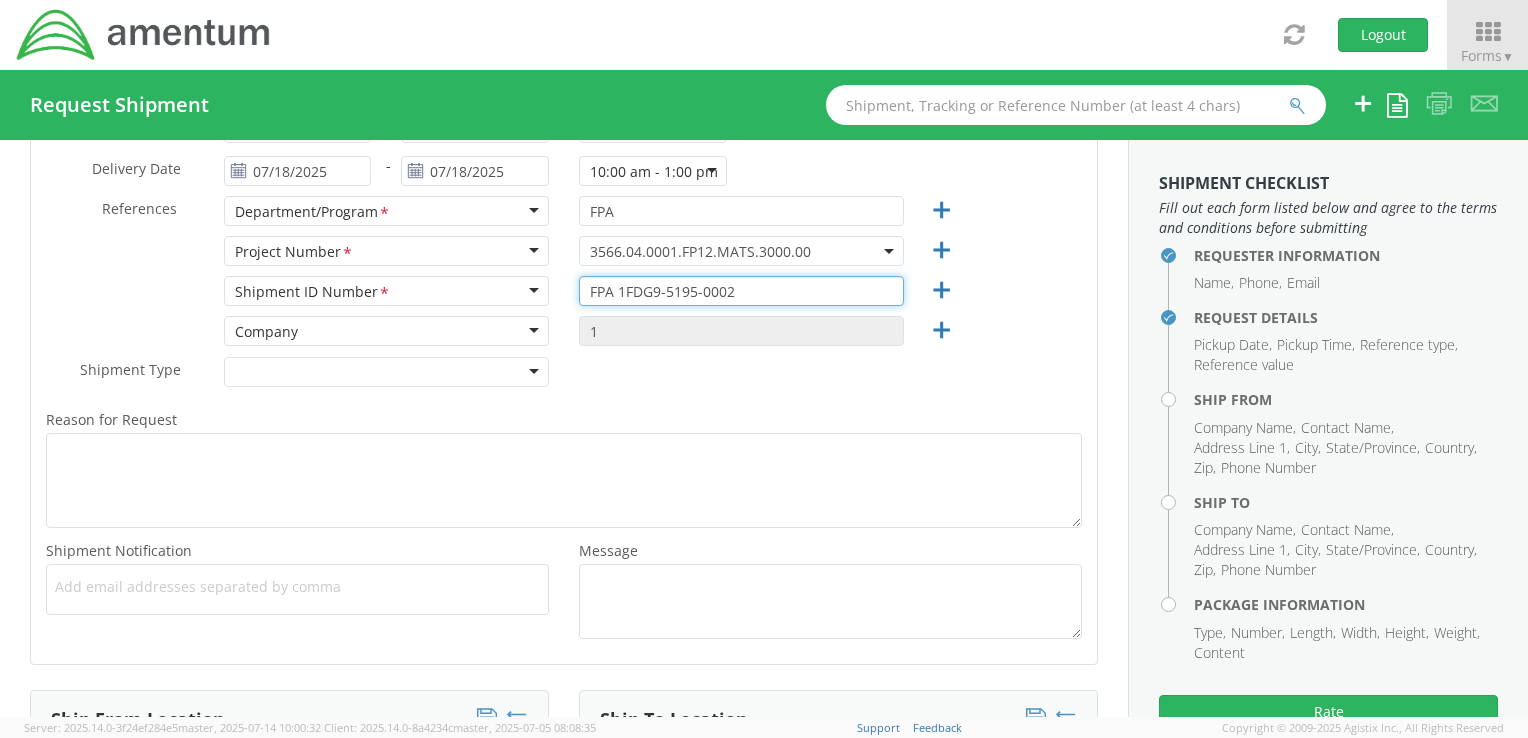 type on "FPA 1FDG9-5195-0002" 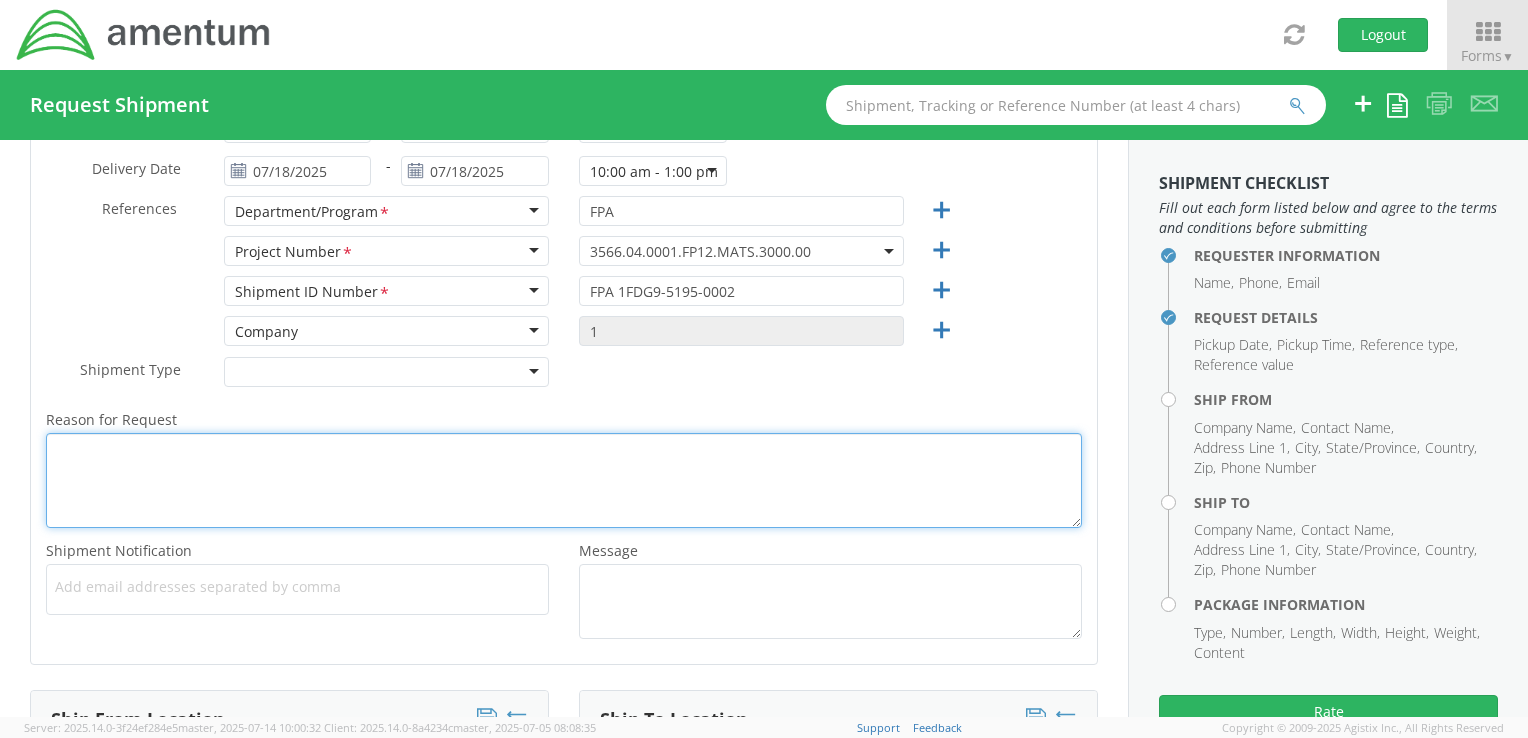 click on "Reason for Request        *" at bounding box center (564, 480) 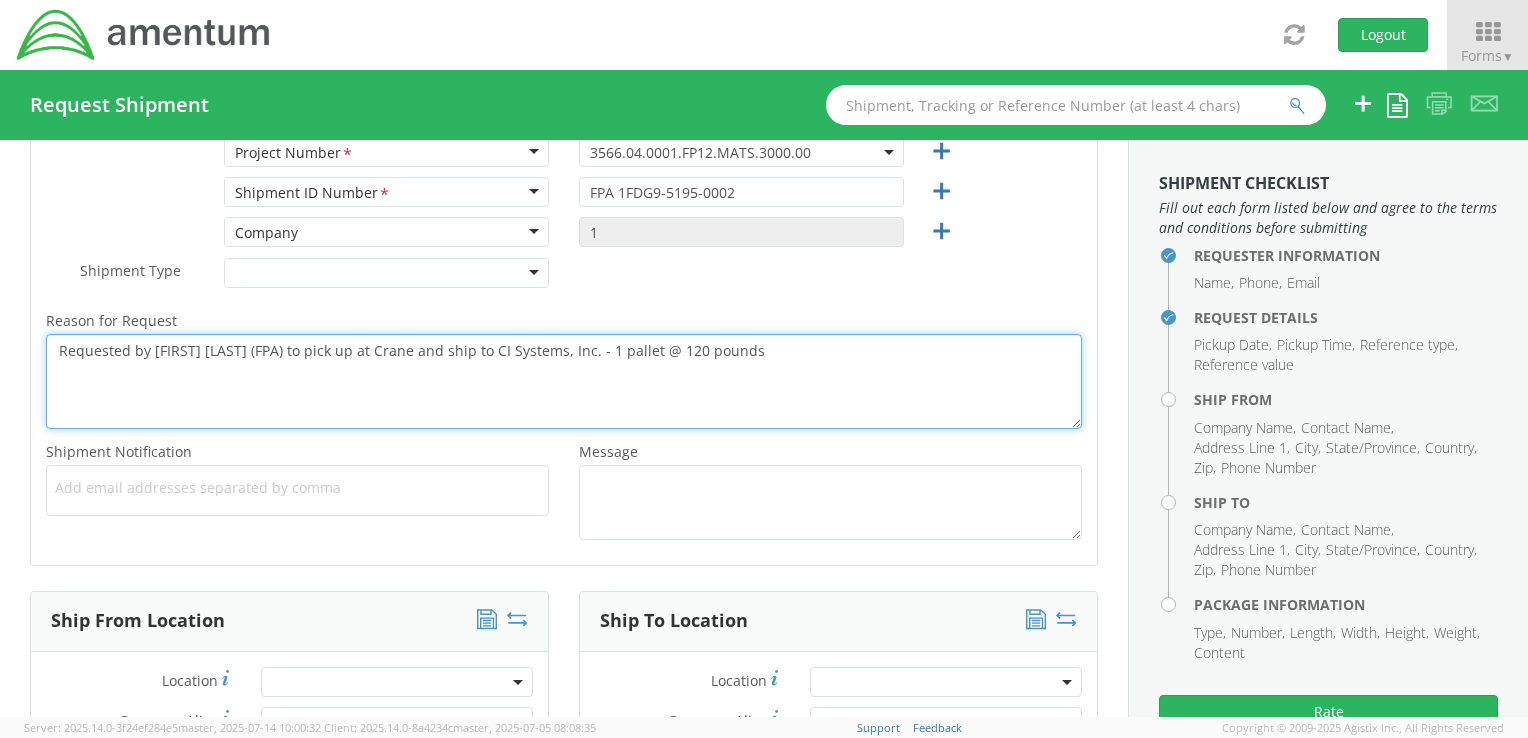 scroll, scrollTop: 500, scrollLeft: 0, axis: vertical 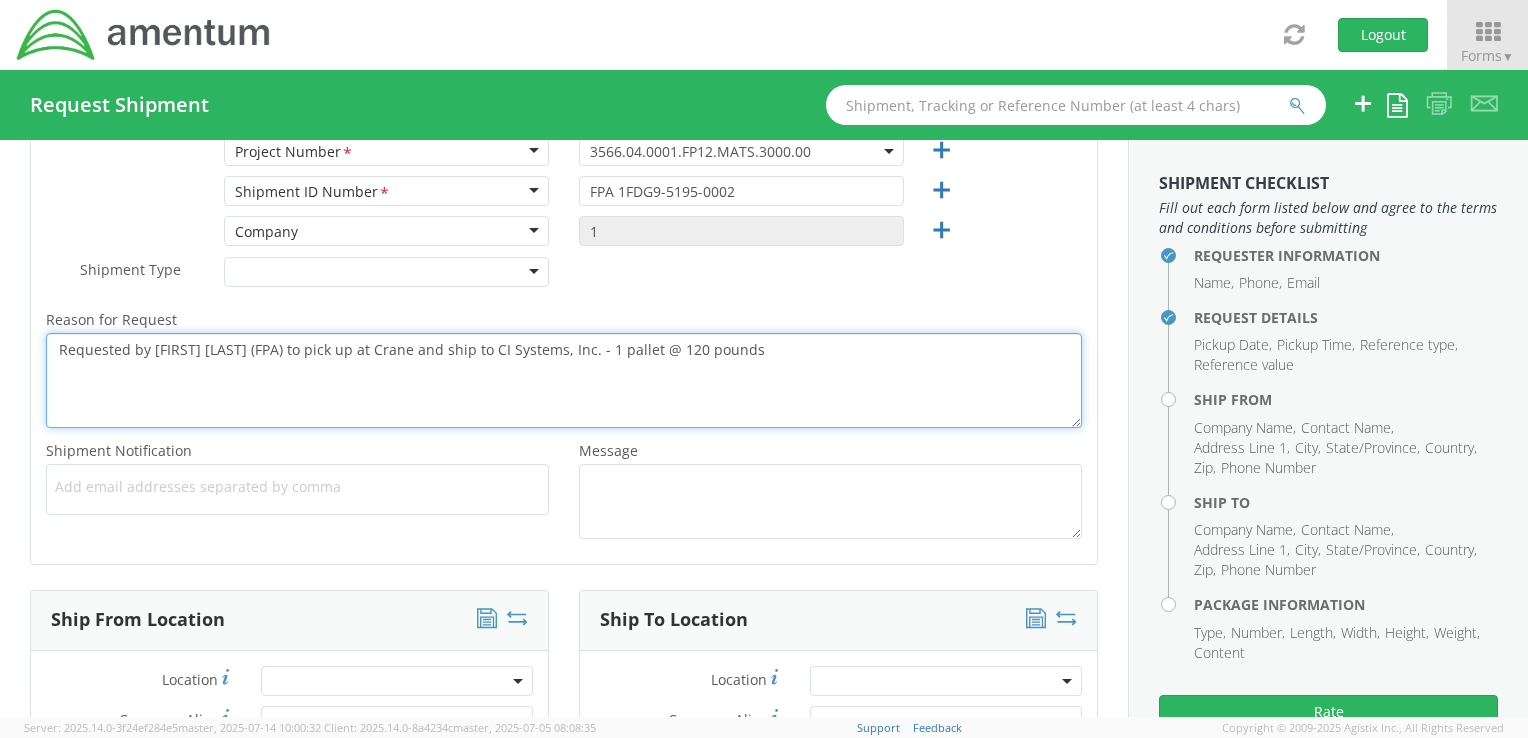 type on "Requested by [FIRST] [LAST] (FPA) to pick up at Crane and ship to CI Systems, Inc. - 1 pallet @ 120 pounds" 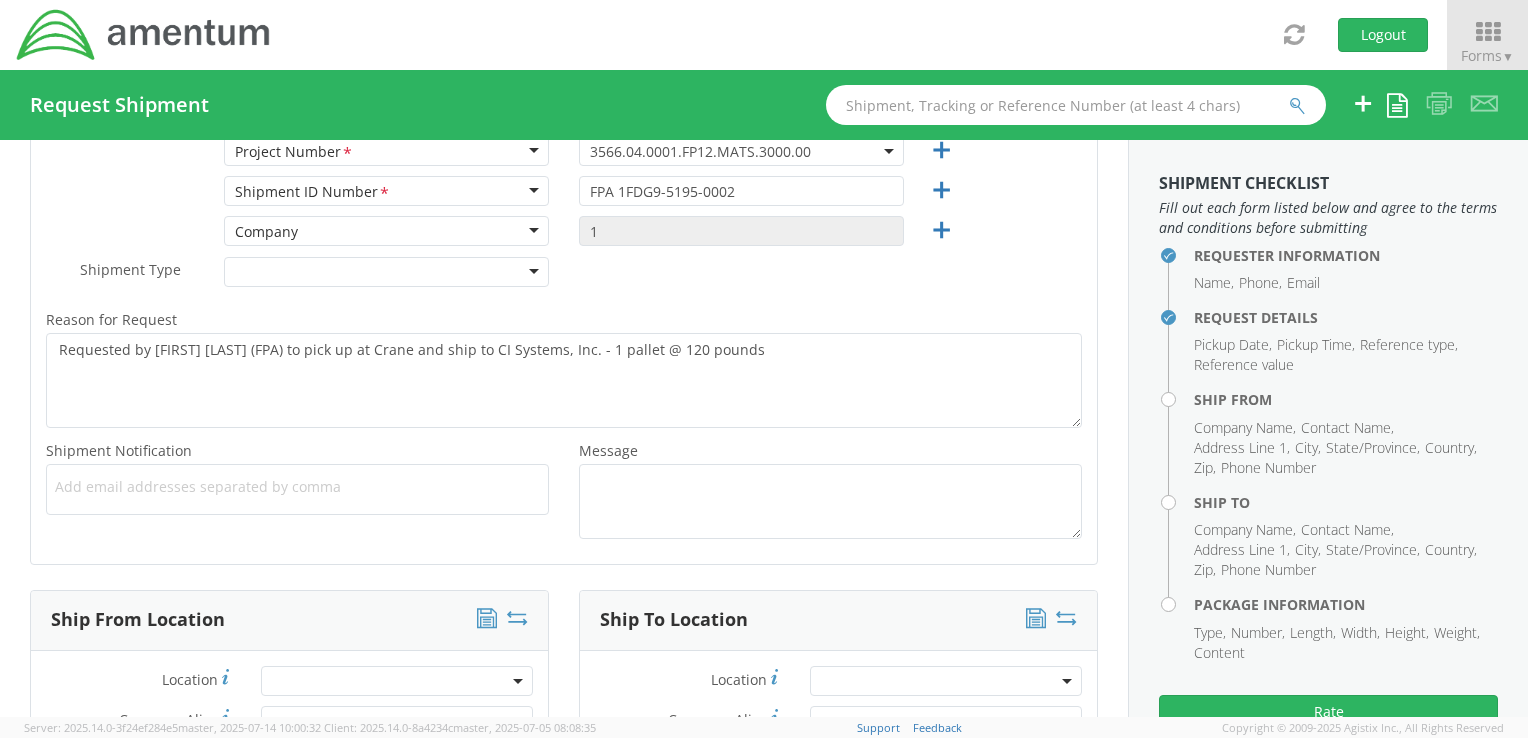 click at bounding box center (297, 489) 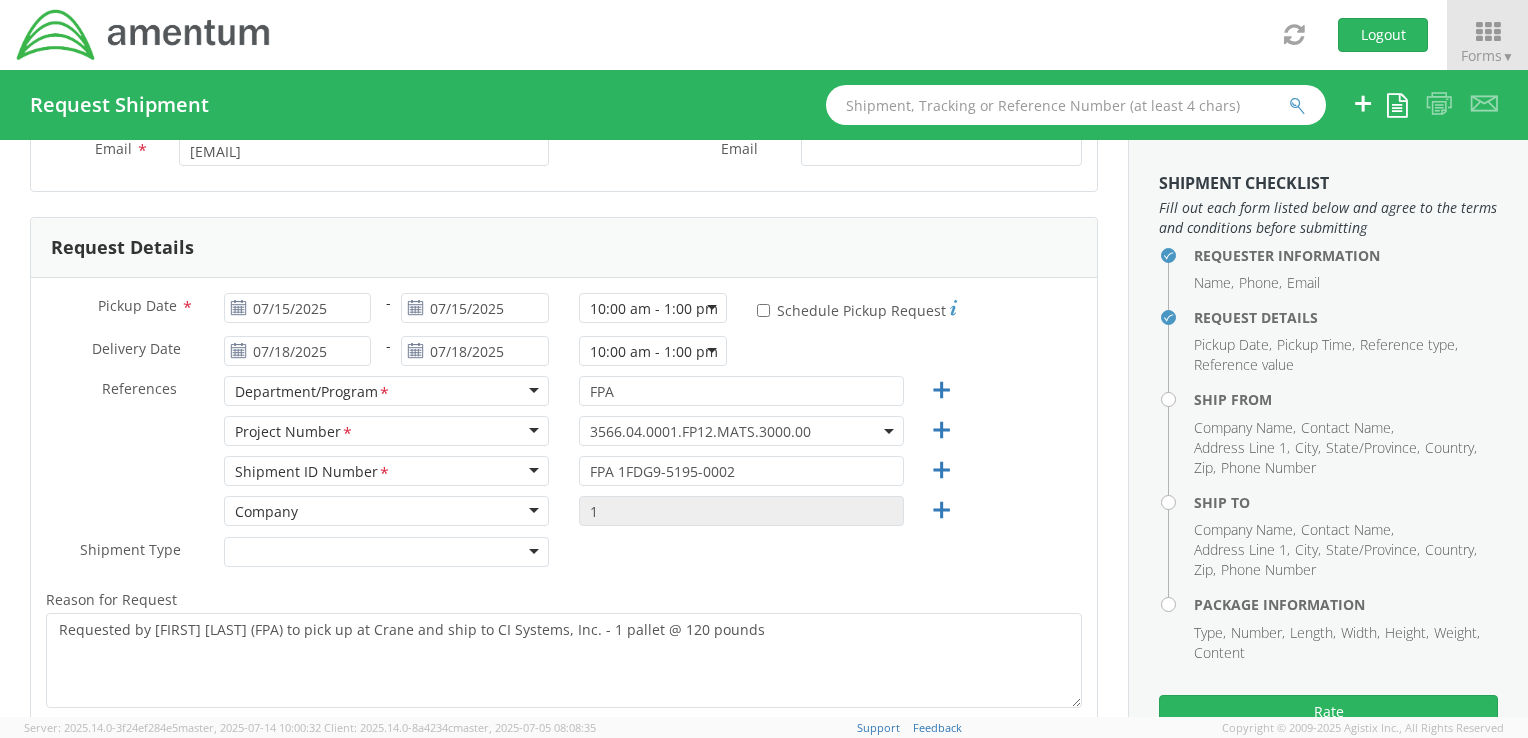 scroll, scrollTop: 0, scrollLeft: 0, axis: both 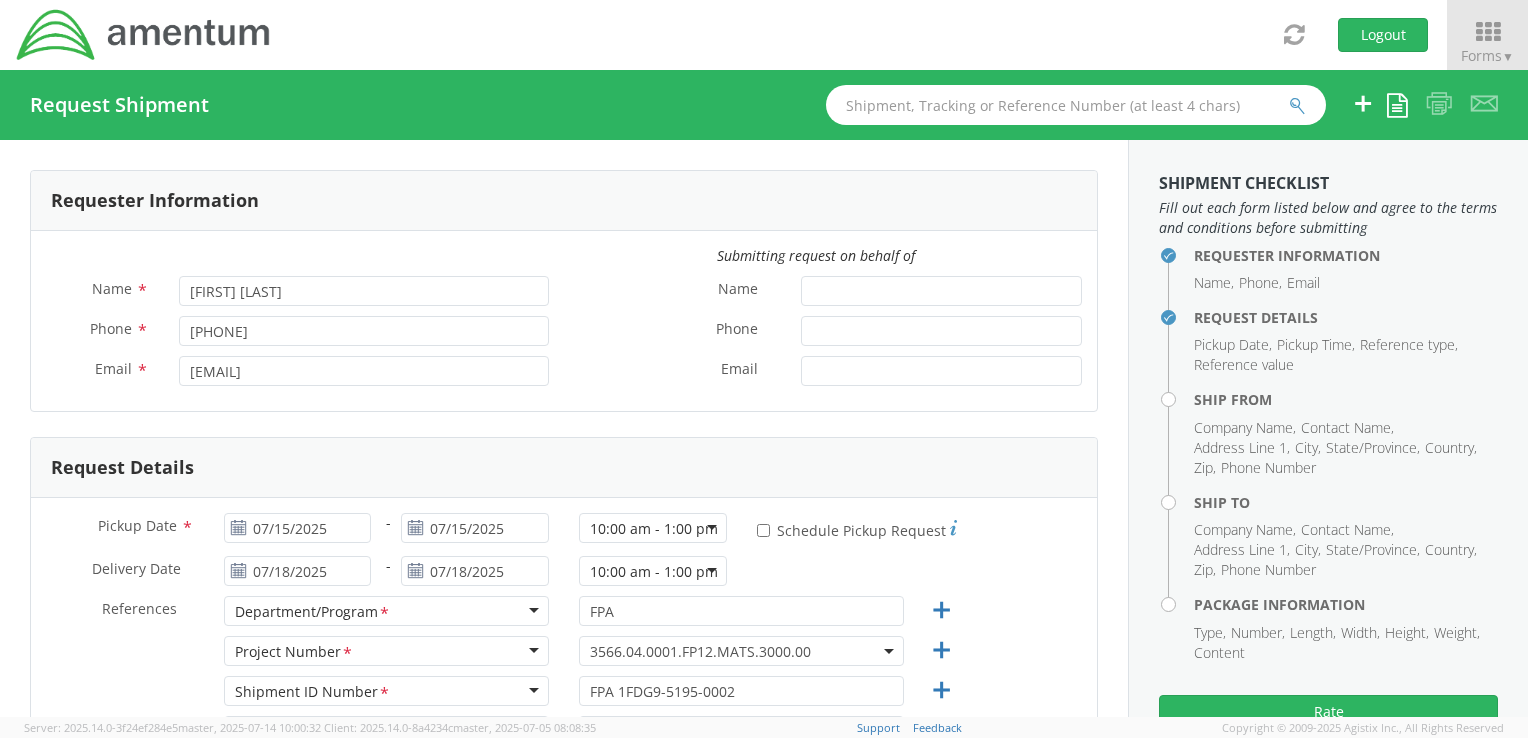 type on "[EMAIL]" 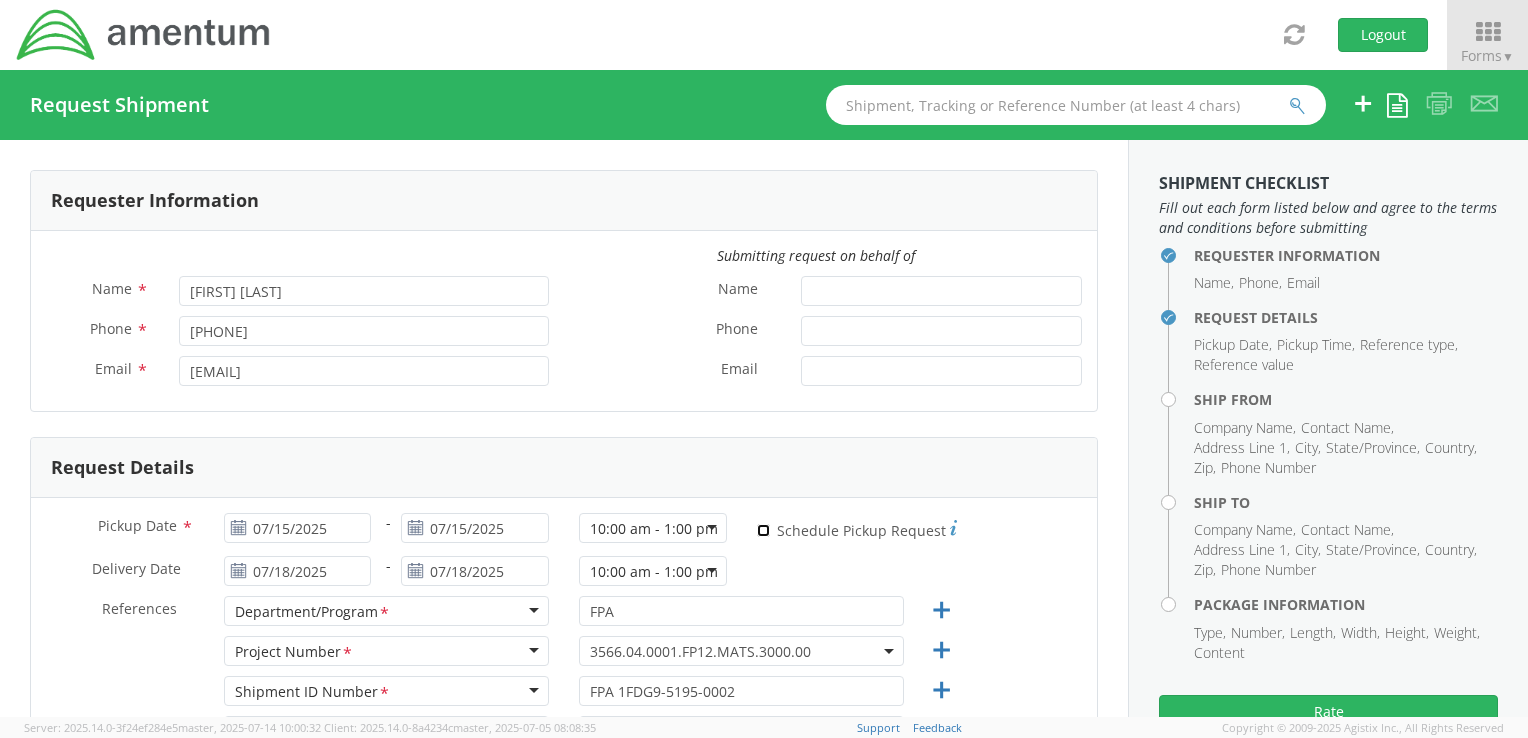 type 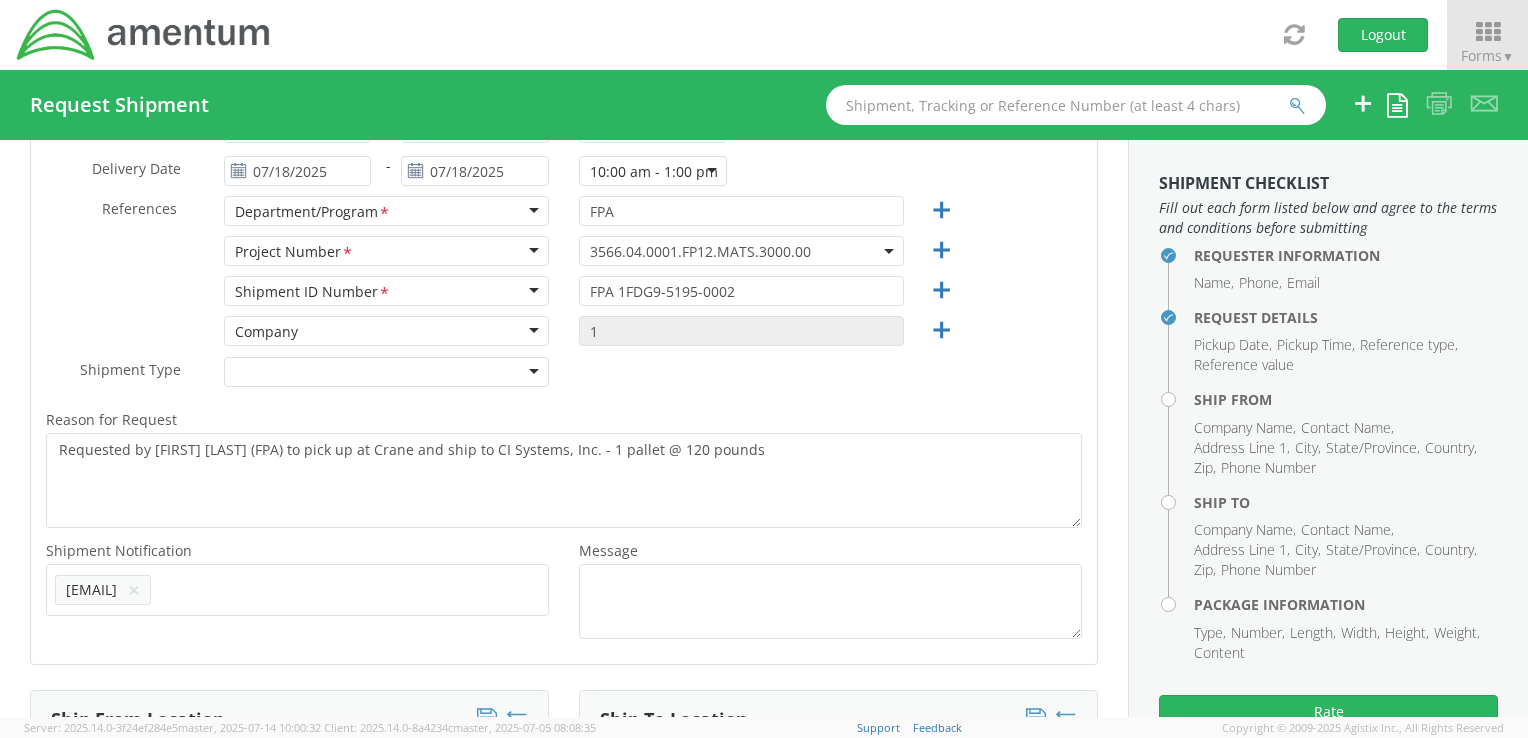 scroll, scrollTop: 800, scrollLeft: 0, axis: vertical 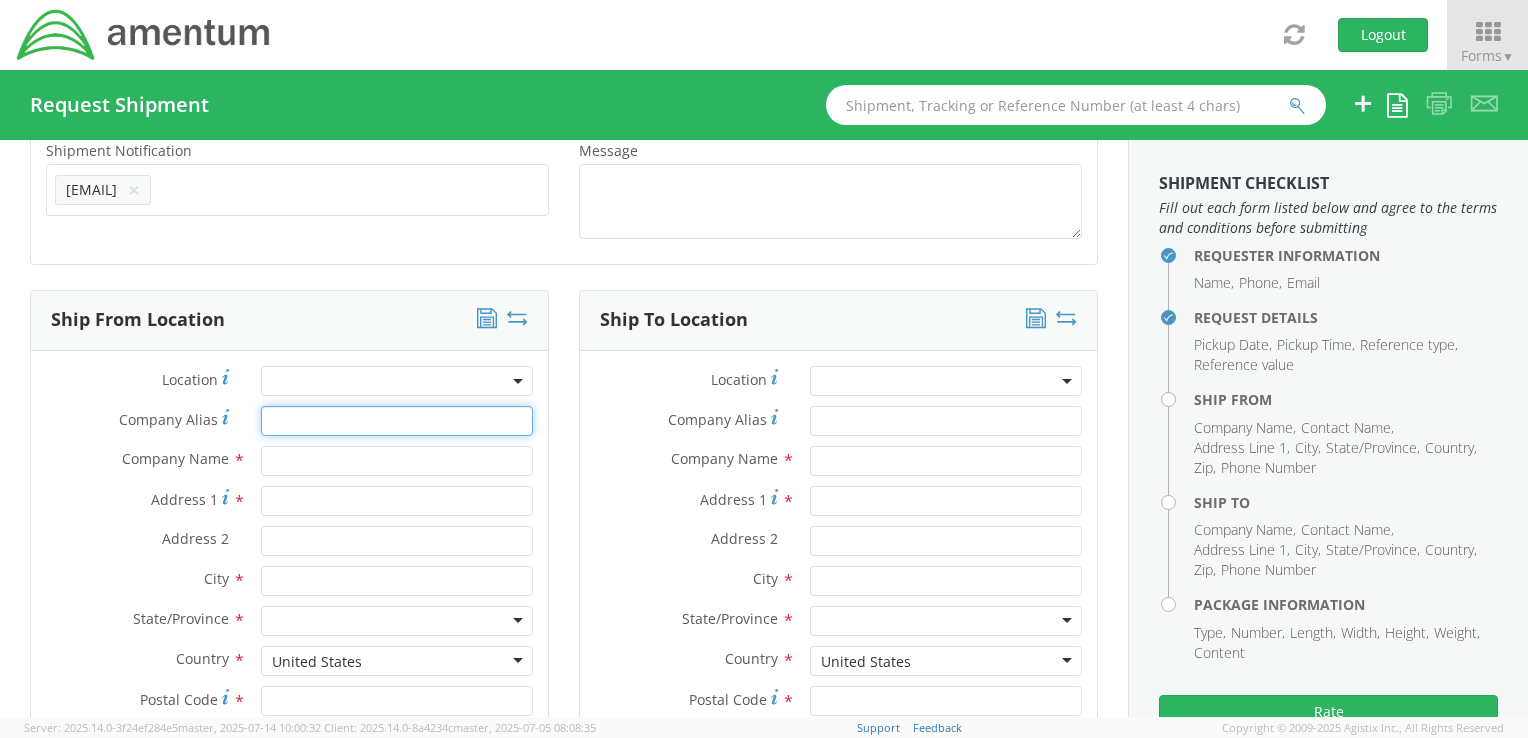 click on "Company Alias        *" at bounding box center (397, 421) 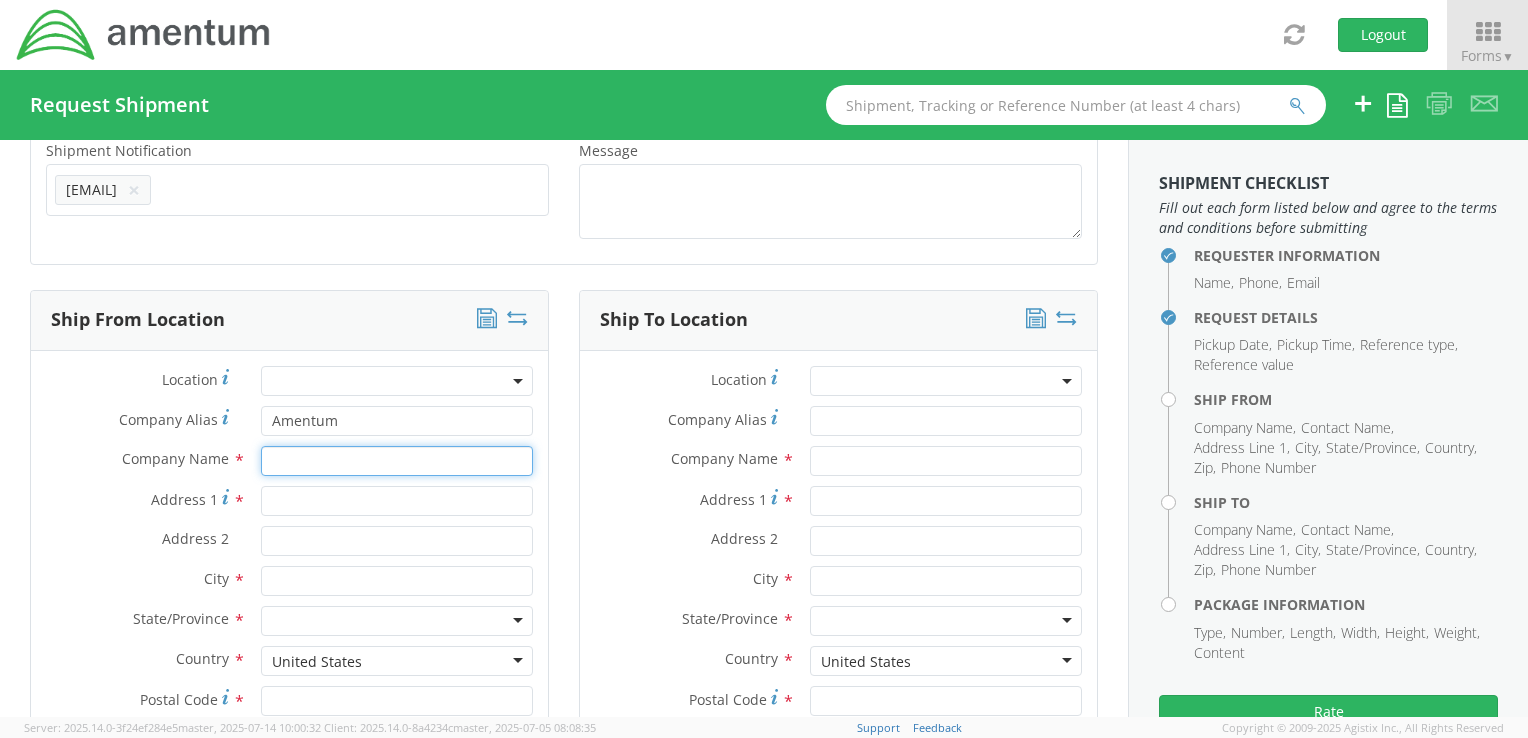 type on "Amentum" 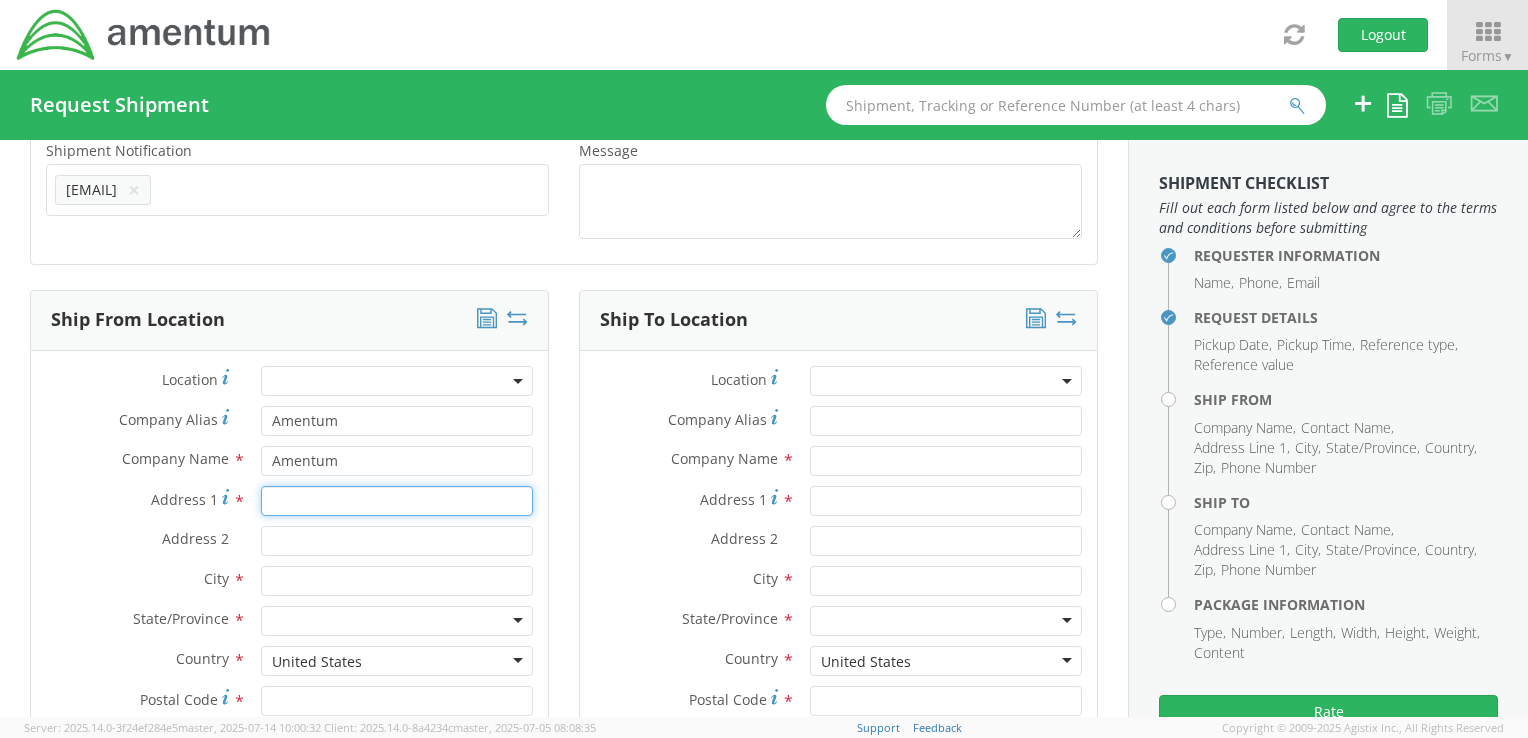 type on "[NUMBER] [STREET] SE" 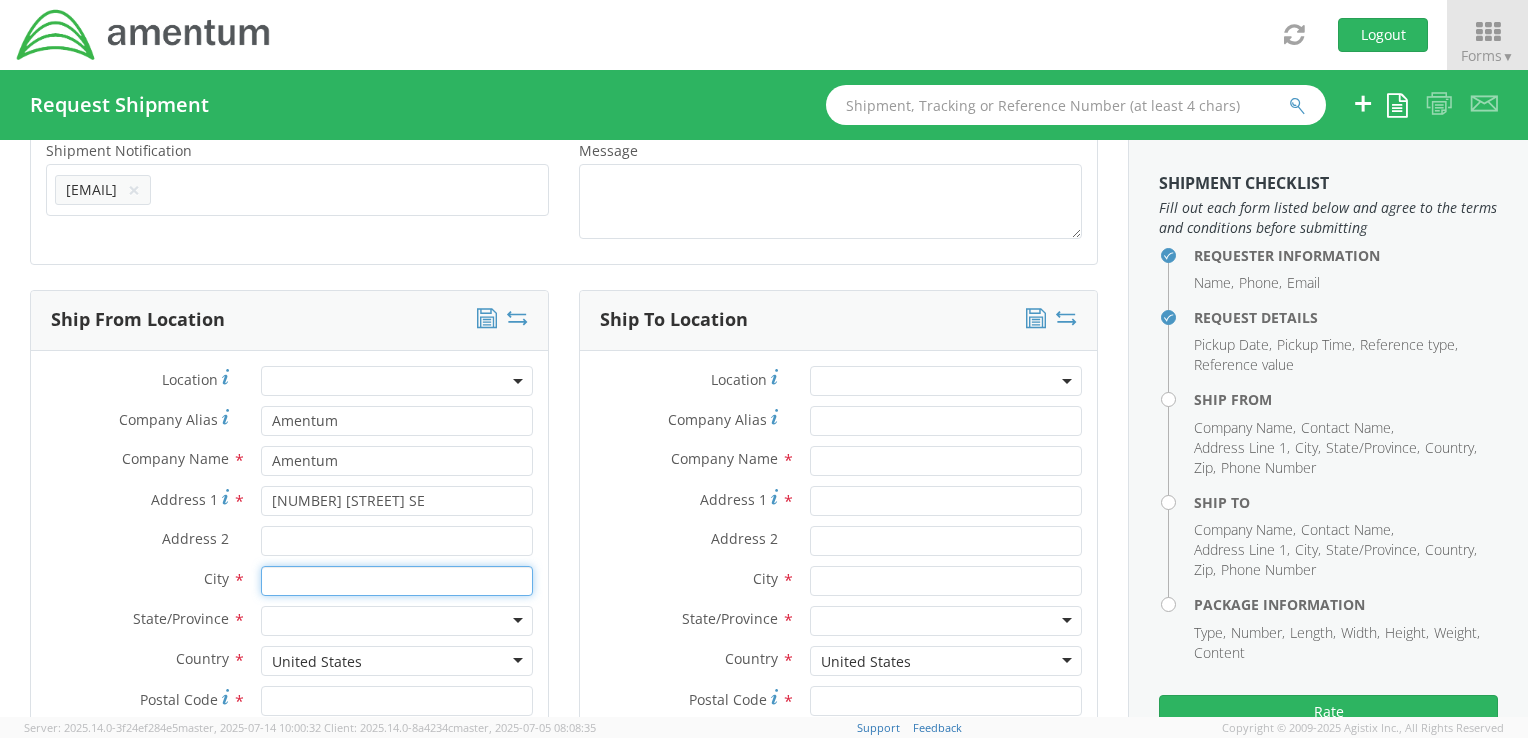 type on "Linton" 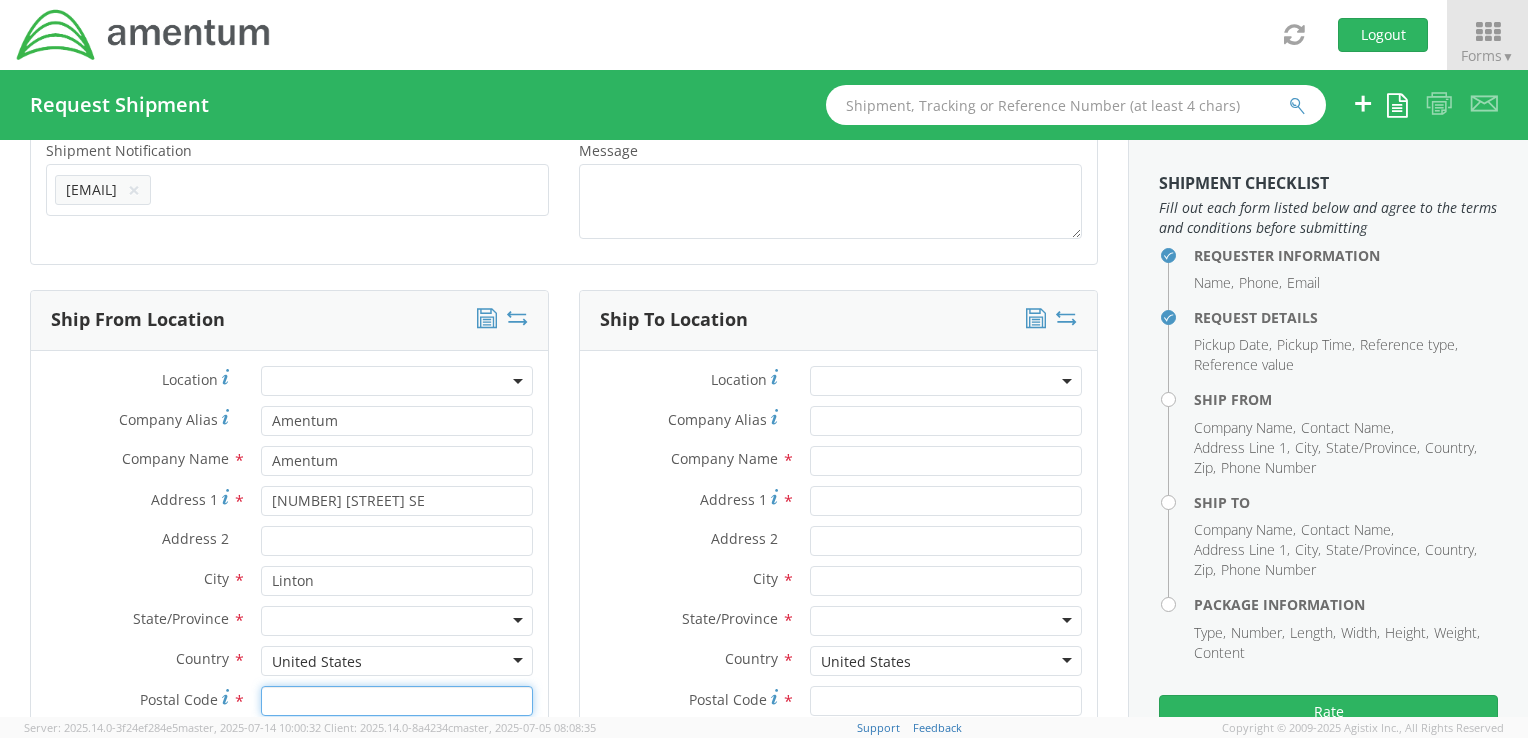 type on "47441" 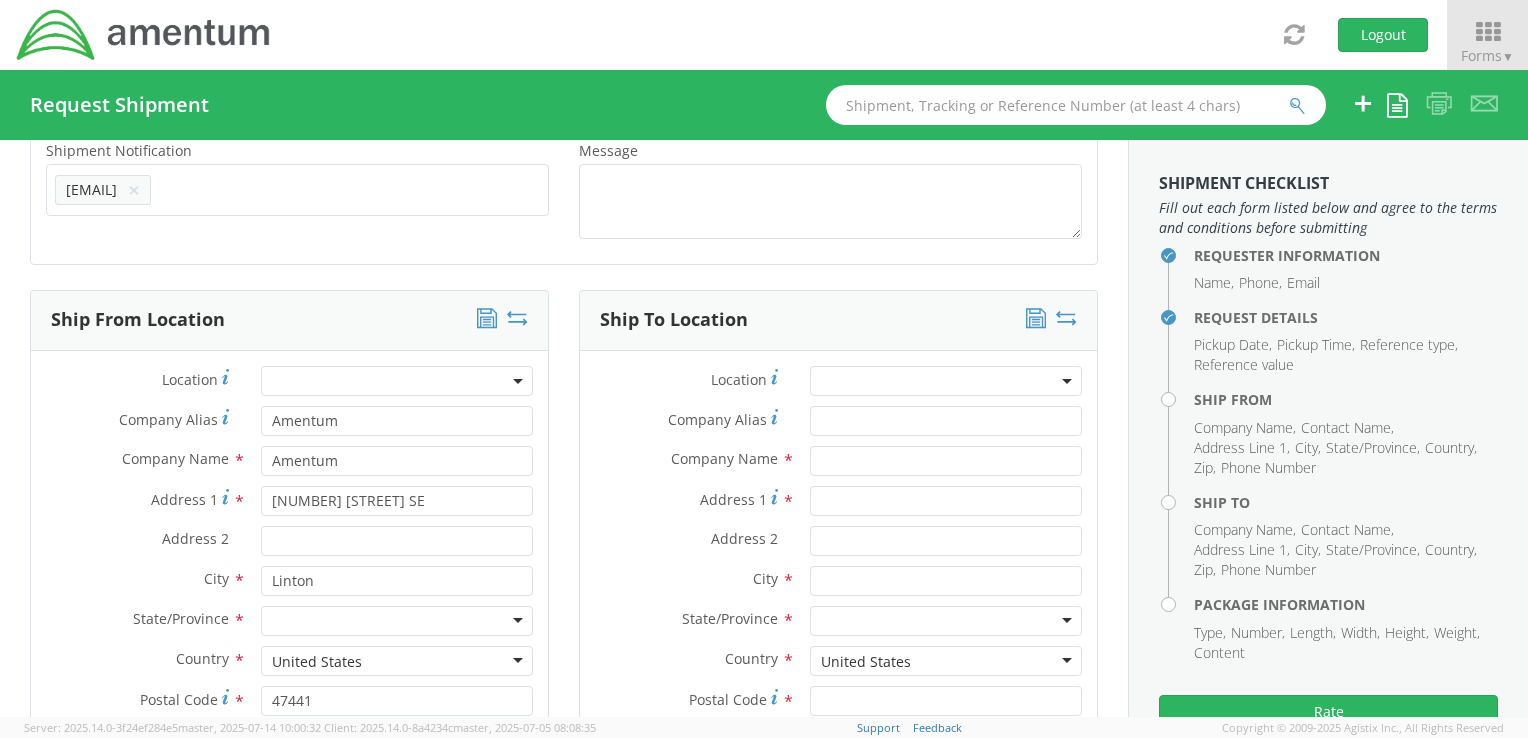 type on "[FIRST] [LAST]" 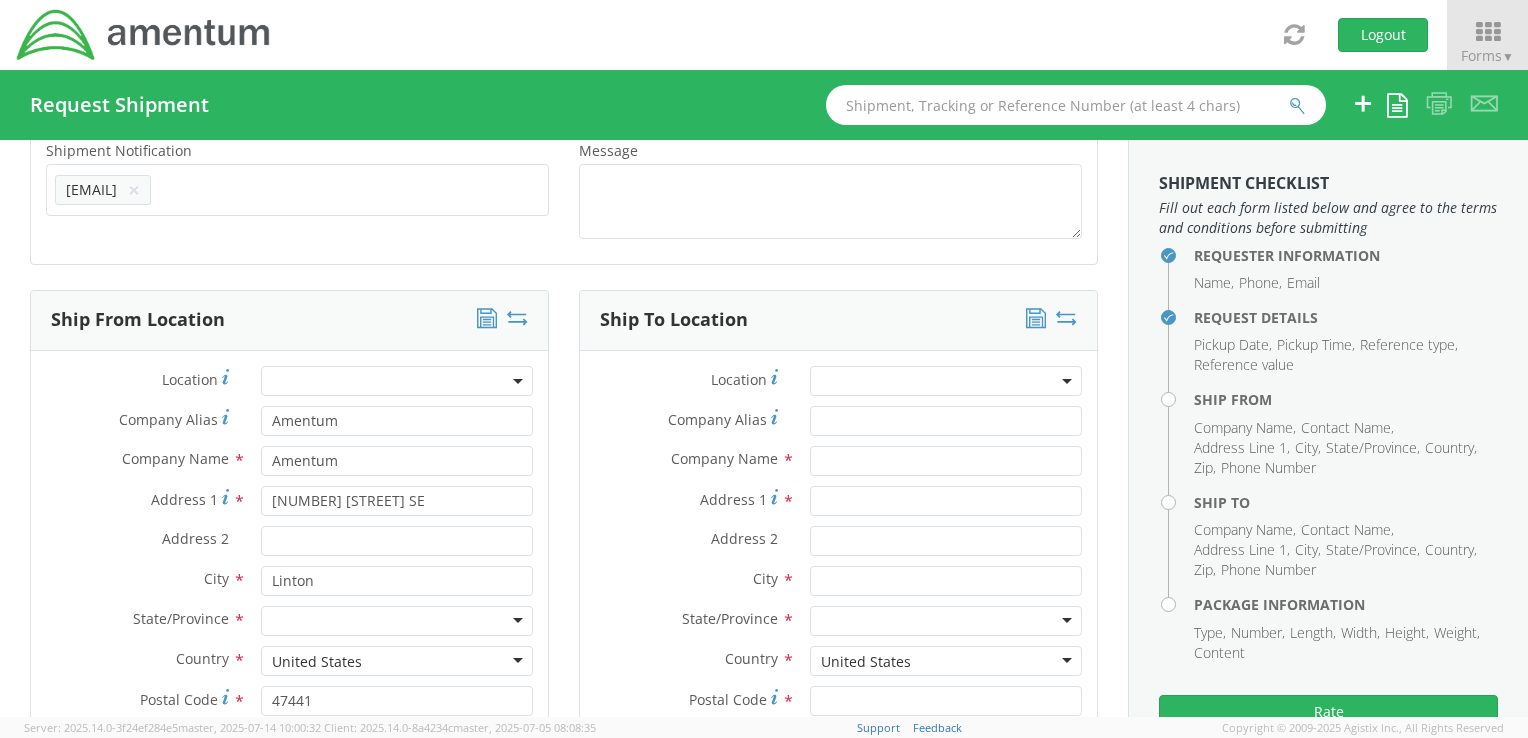 type on "[PHONE]" 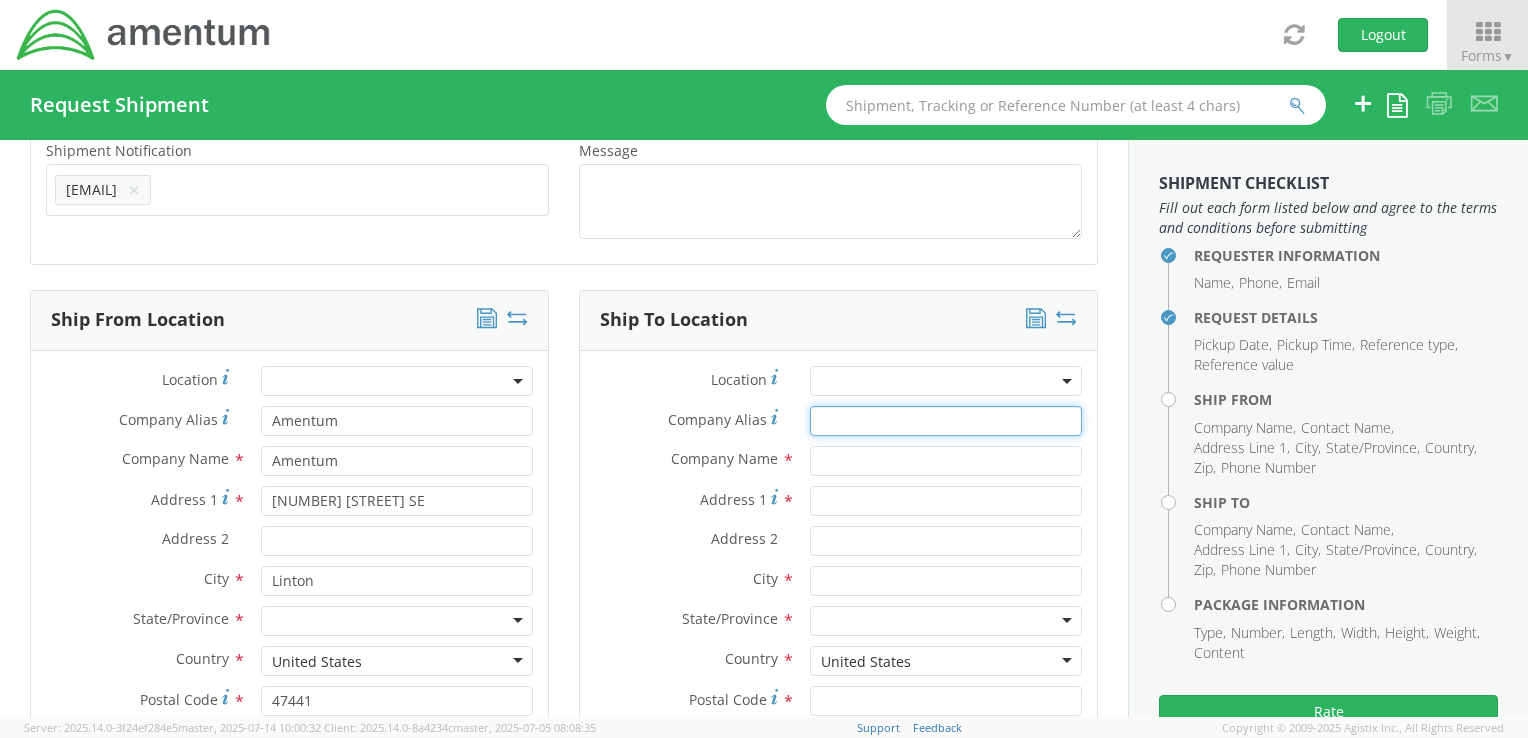type on "NAVAL AIR DEPOT" 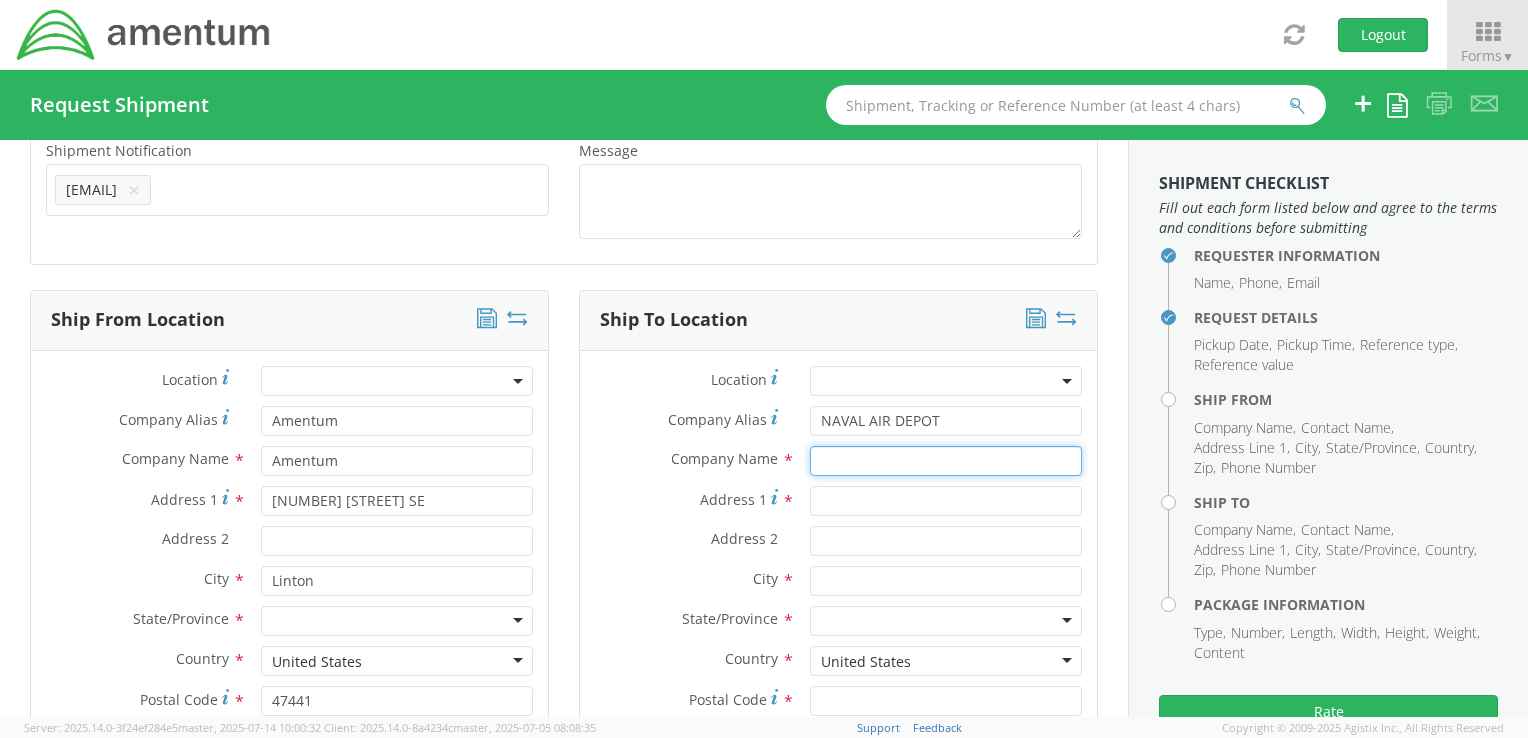 type on "NAVAL AIR DEPOT" 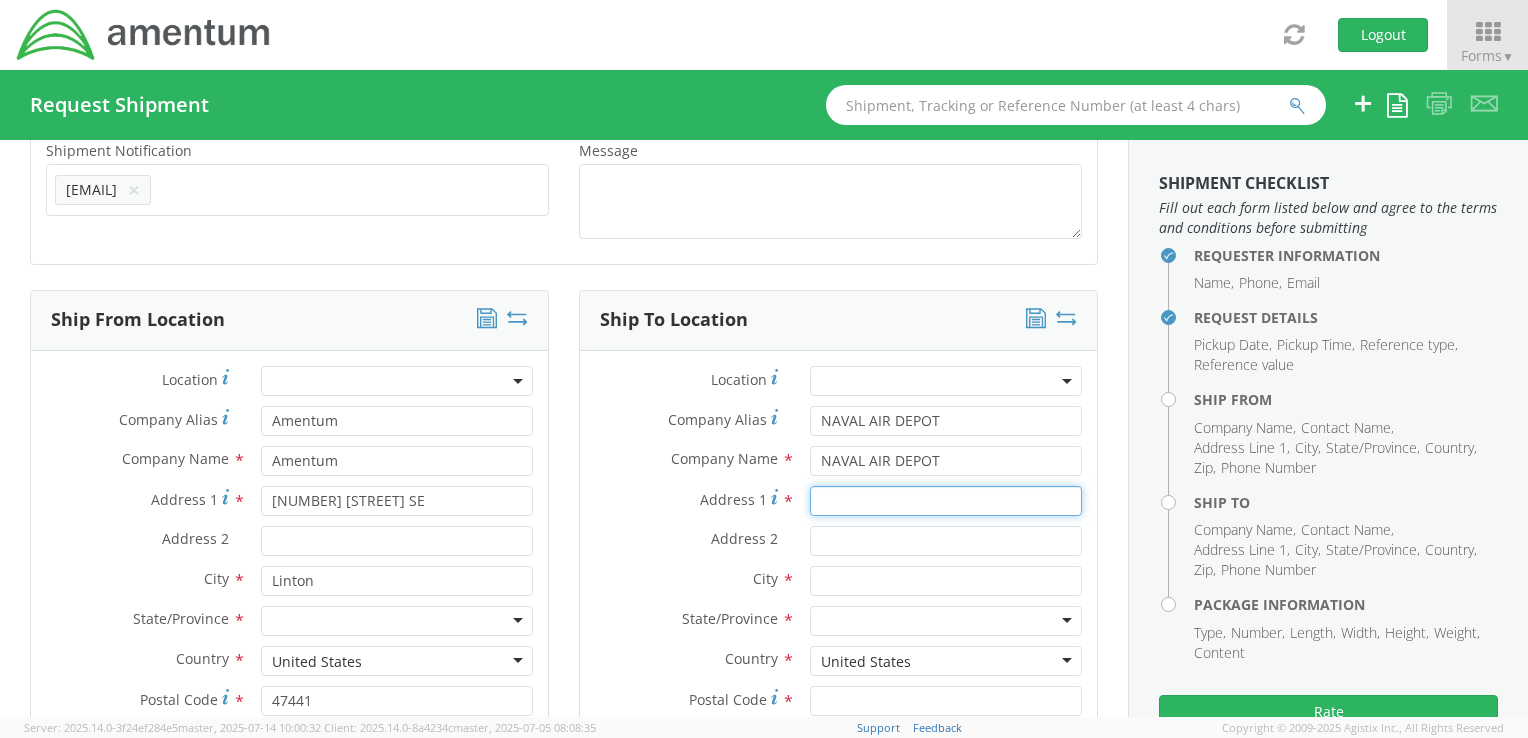 type on "NAS JACKSONVILLE BUILDING 101U" 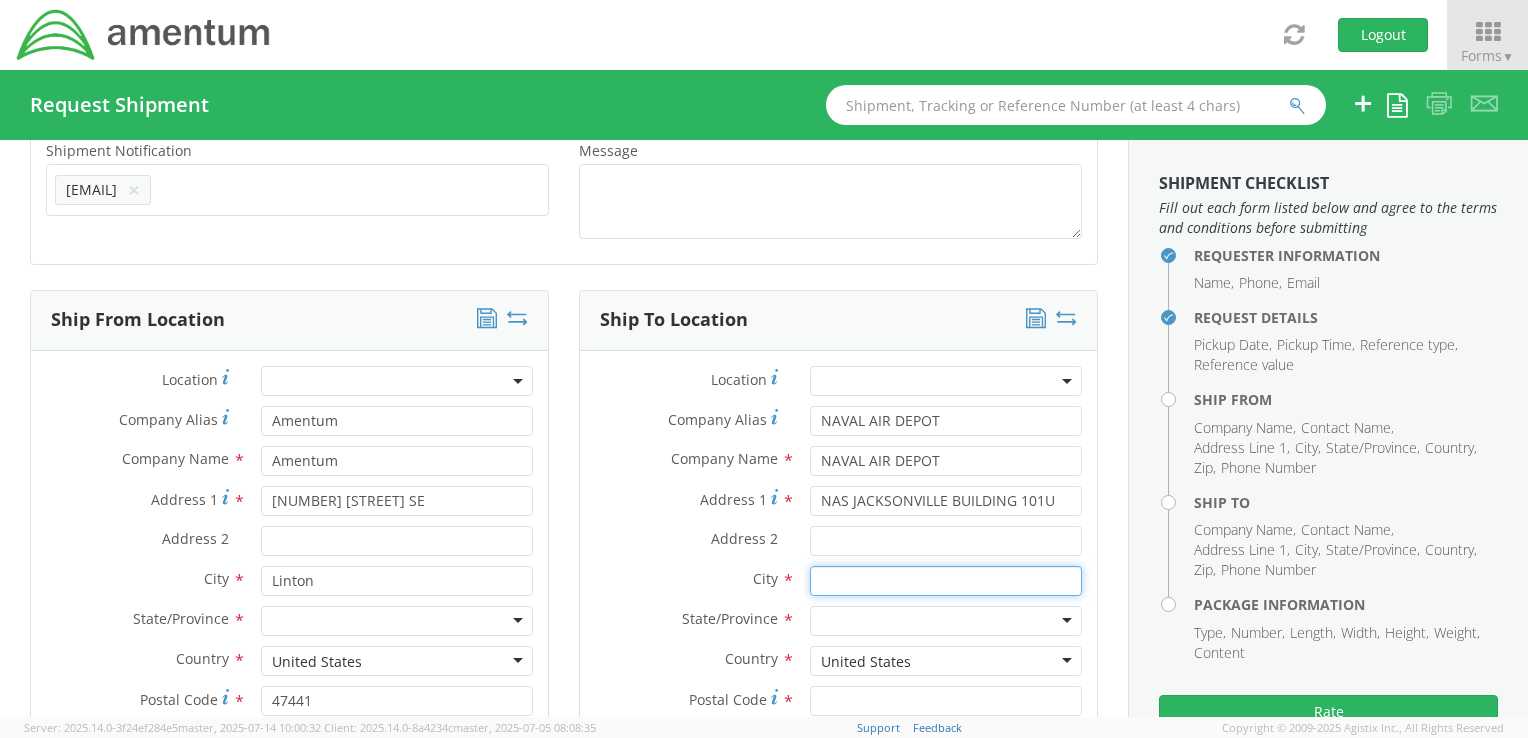 type on "Jacksonville" 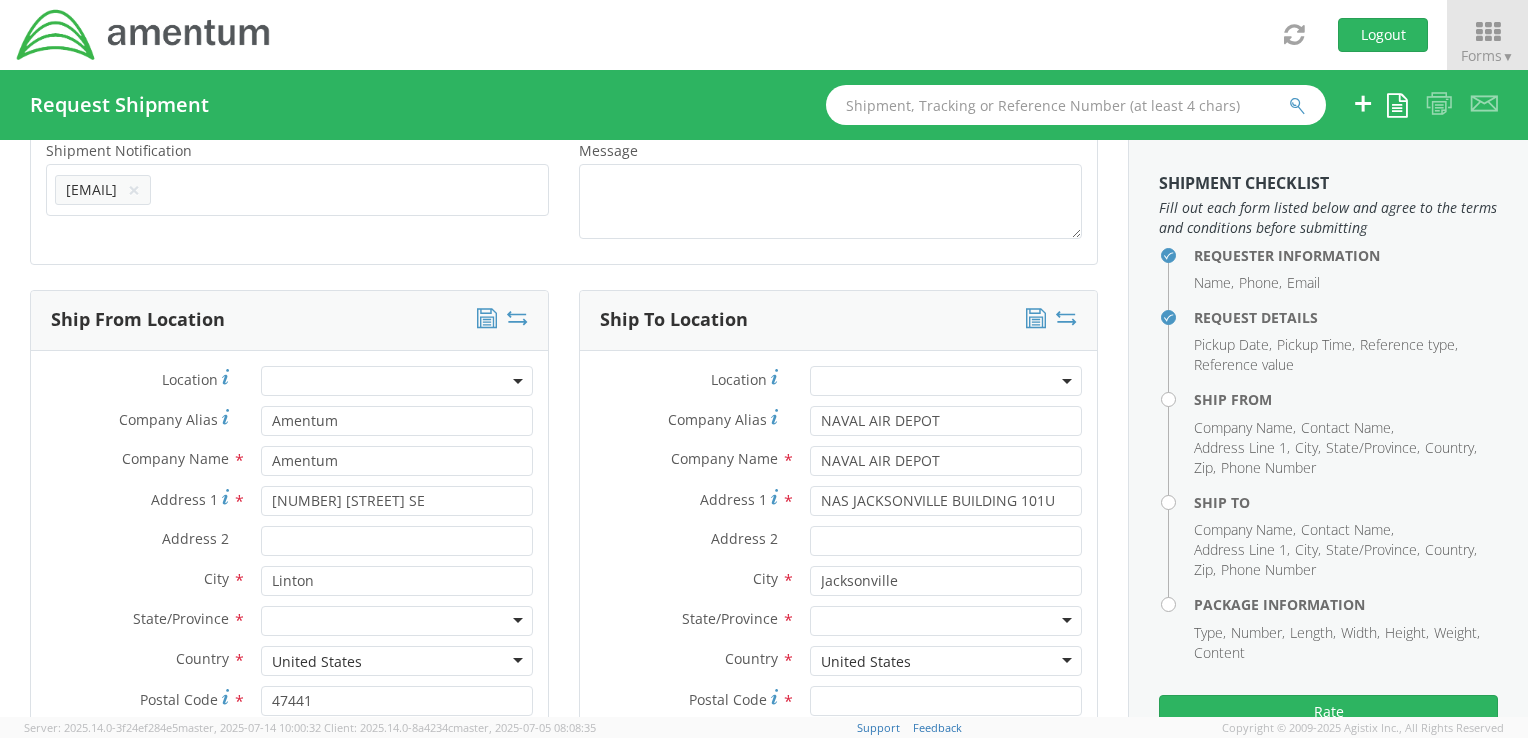 type on "[FIRST] [LAST]" 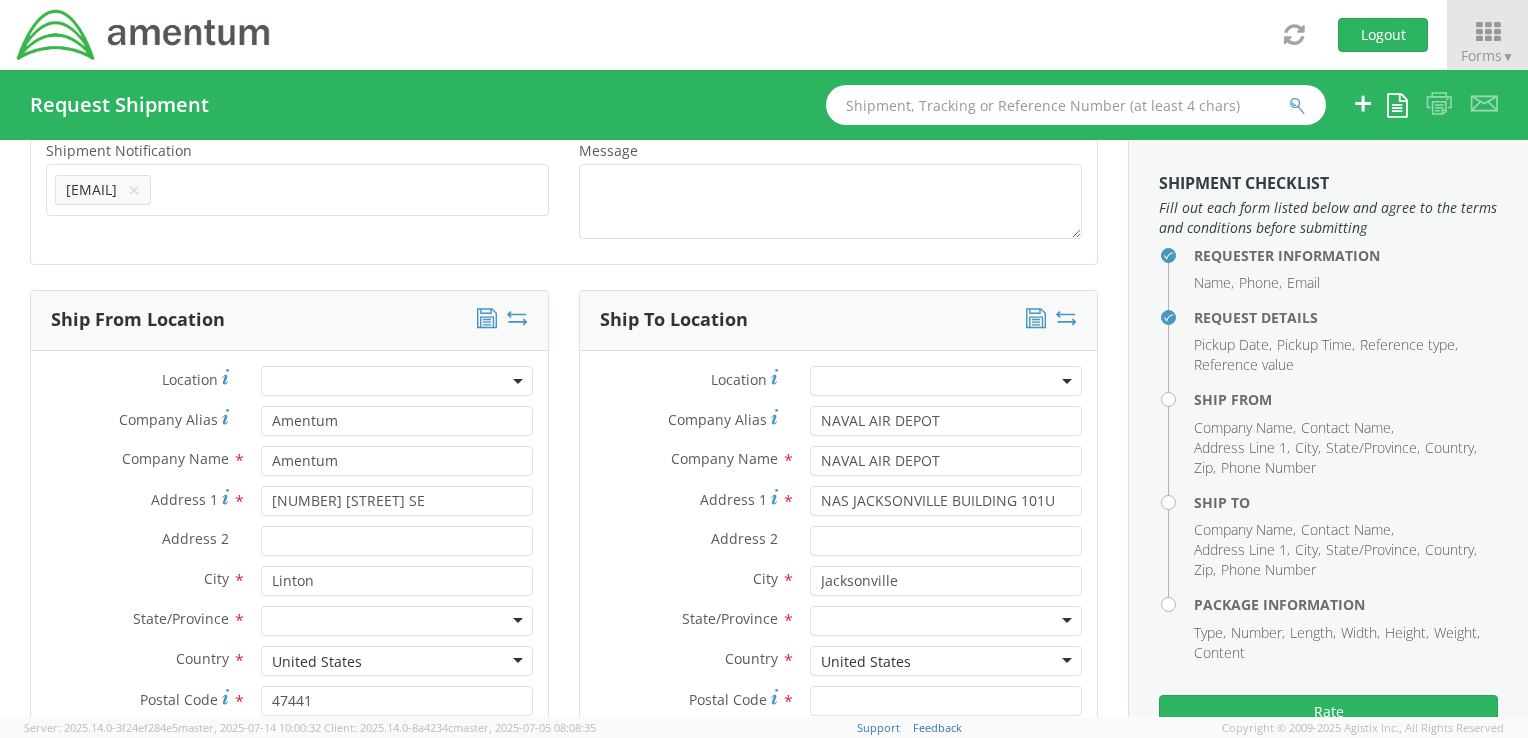 type on "[PHONE]" 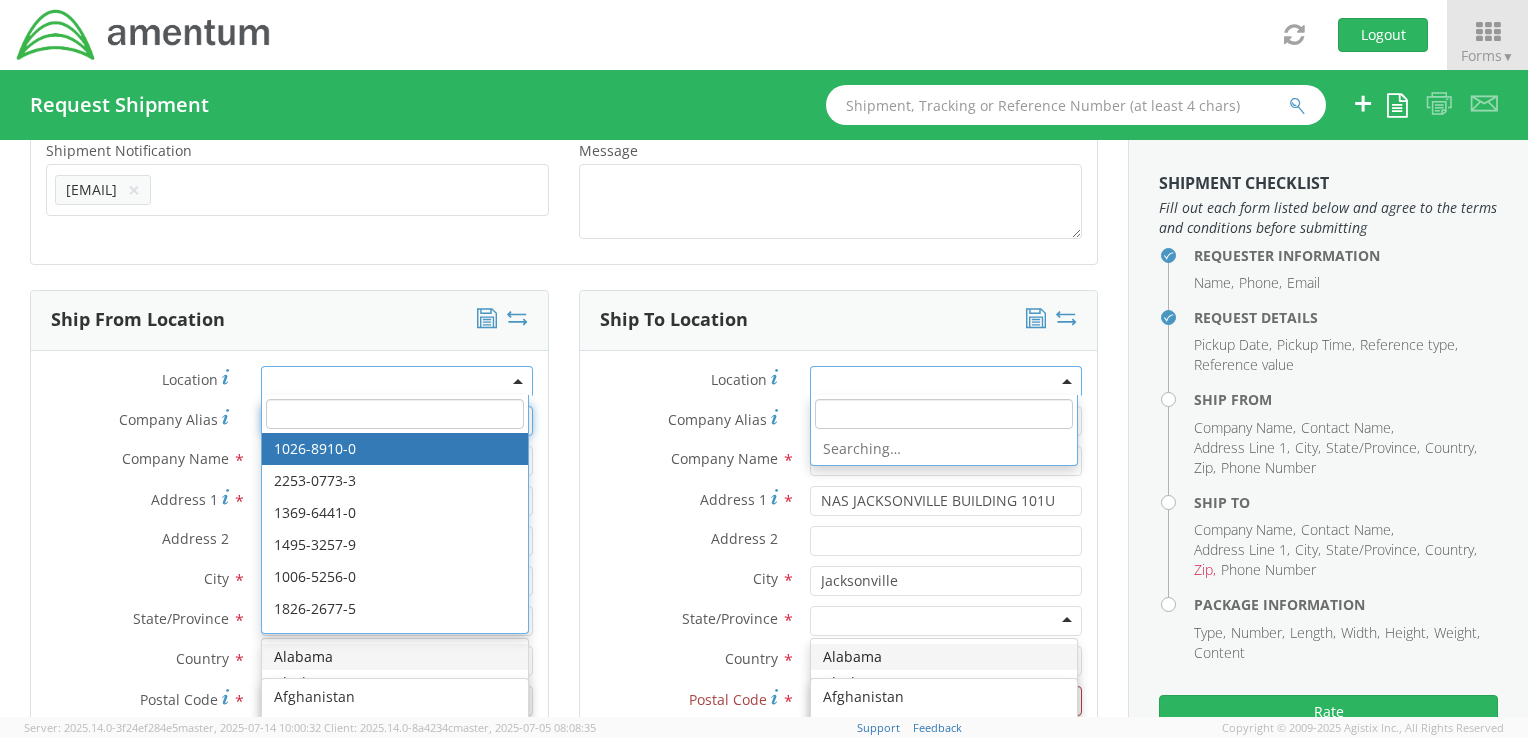 scroll, scrollTop: 749, scrollLeft: 0, axis: vertical 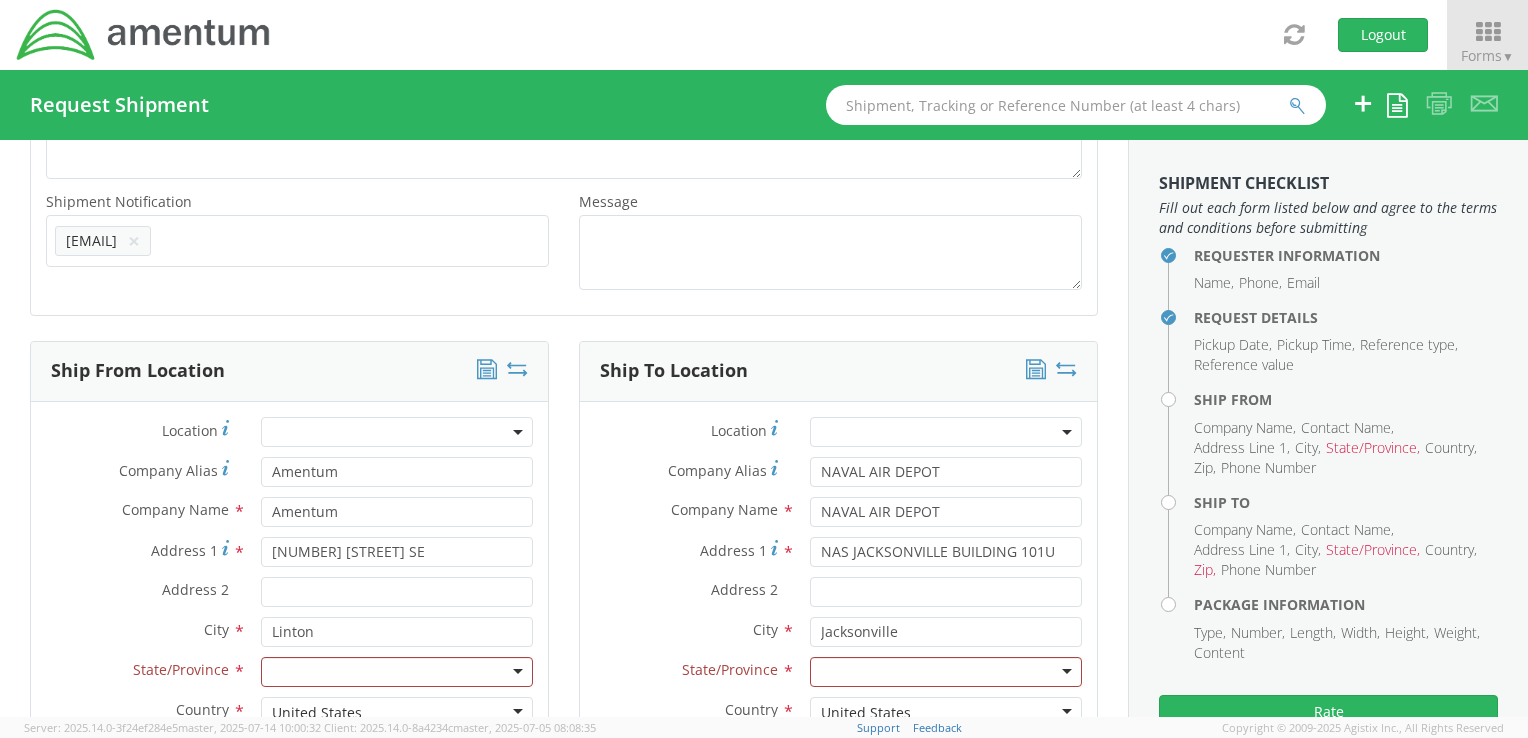 click on "Company Name        *" at bounding box center [138, 510] 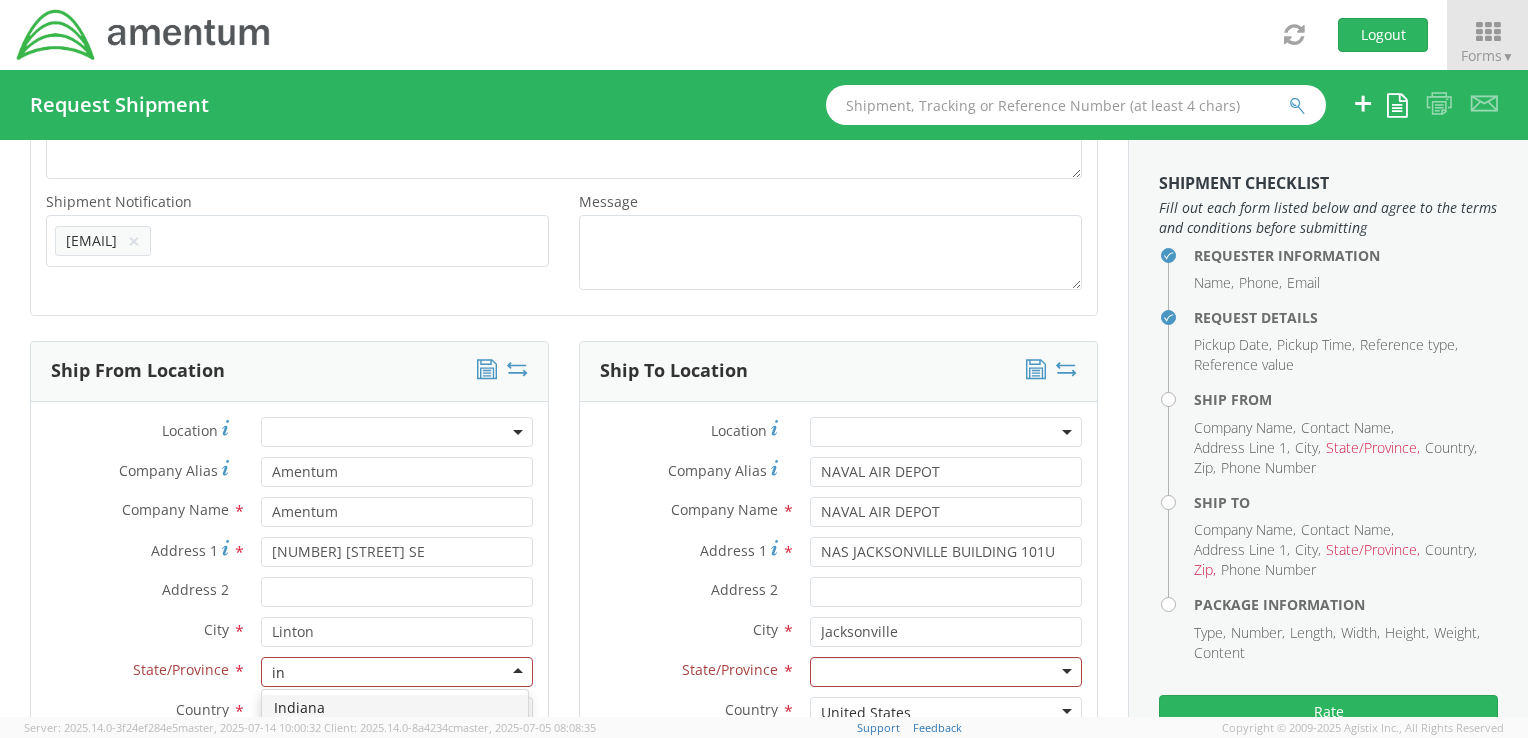 type on "ind" 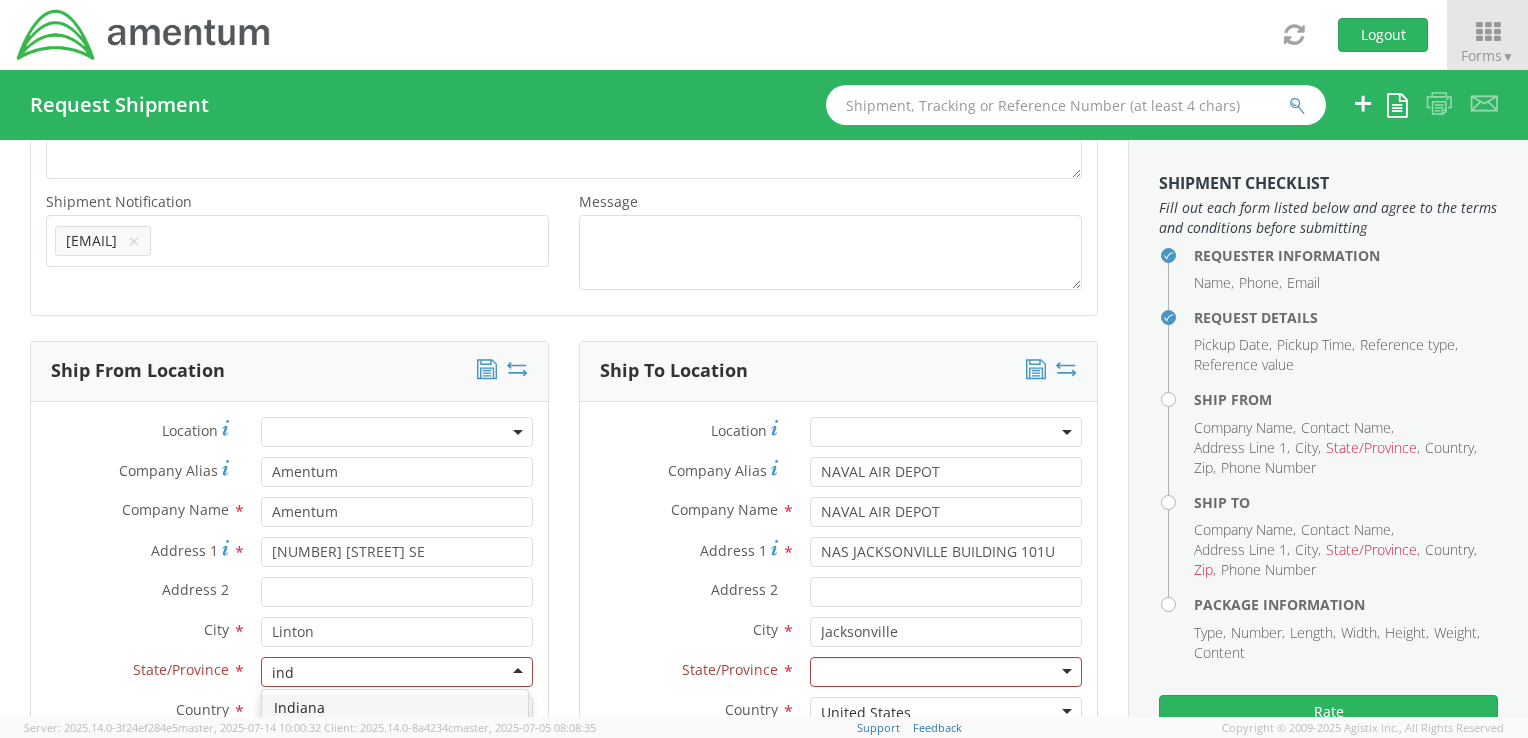 type 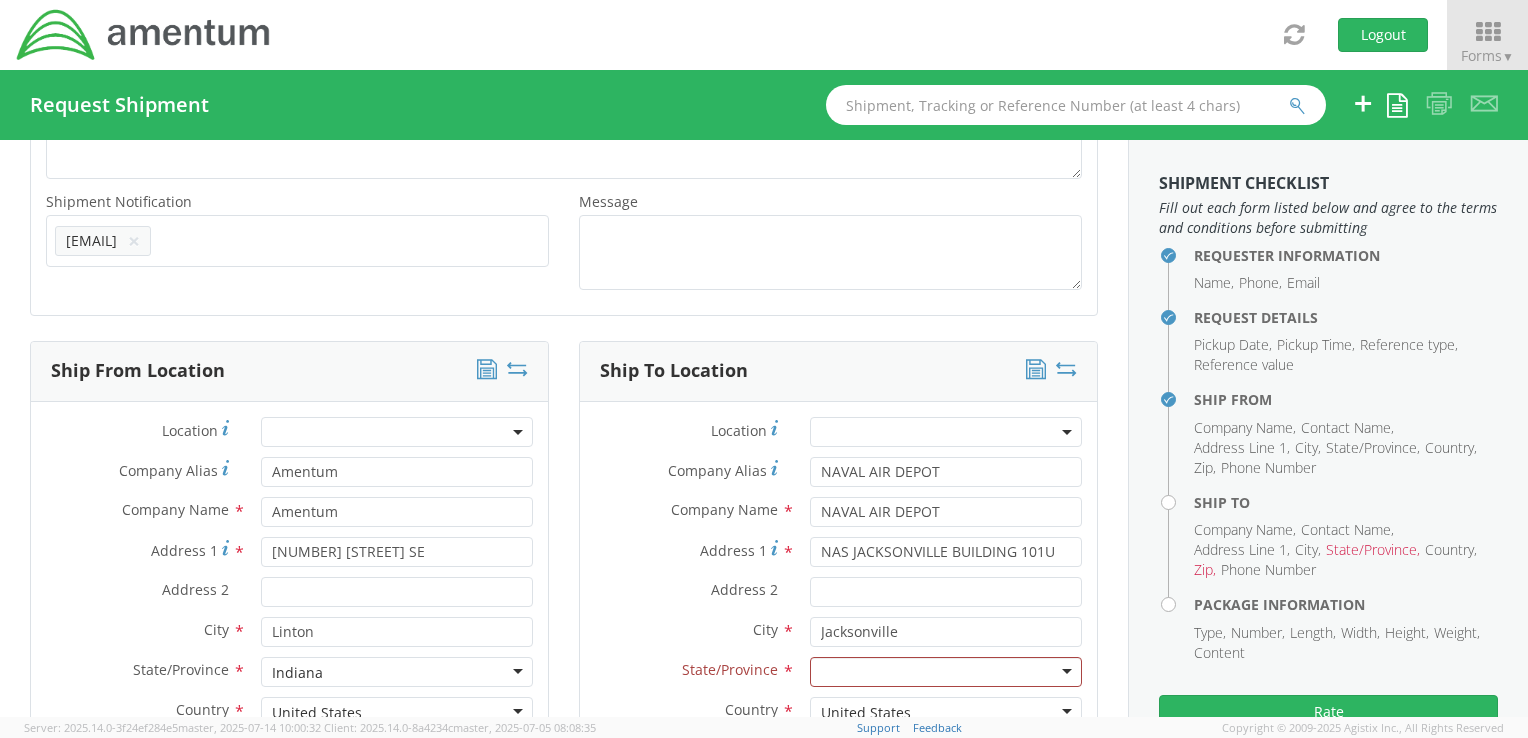 scroll, scrollTop: 0, scrollLeft: 0, axis: both 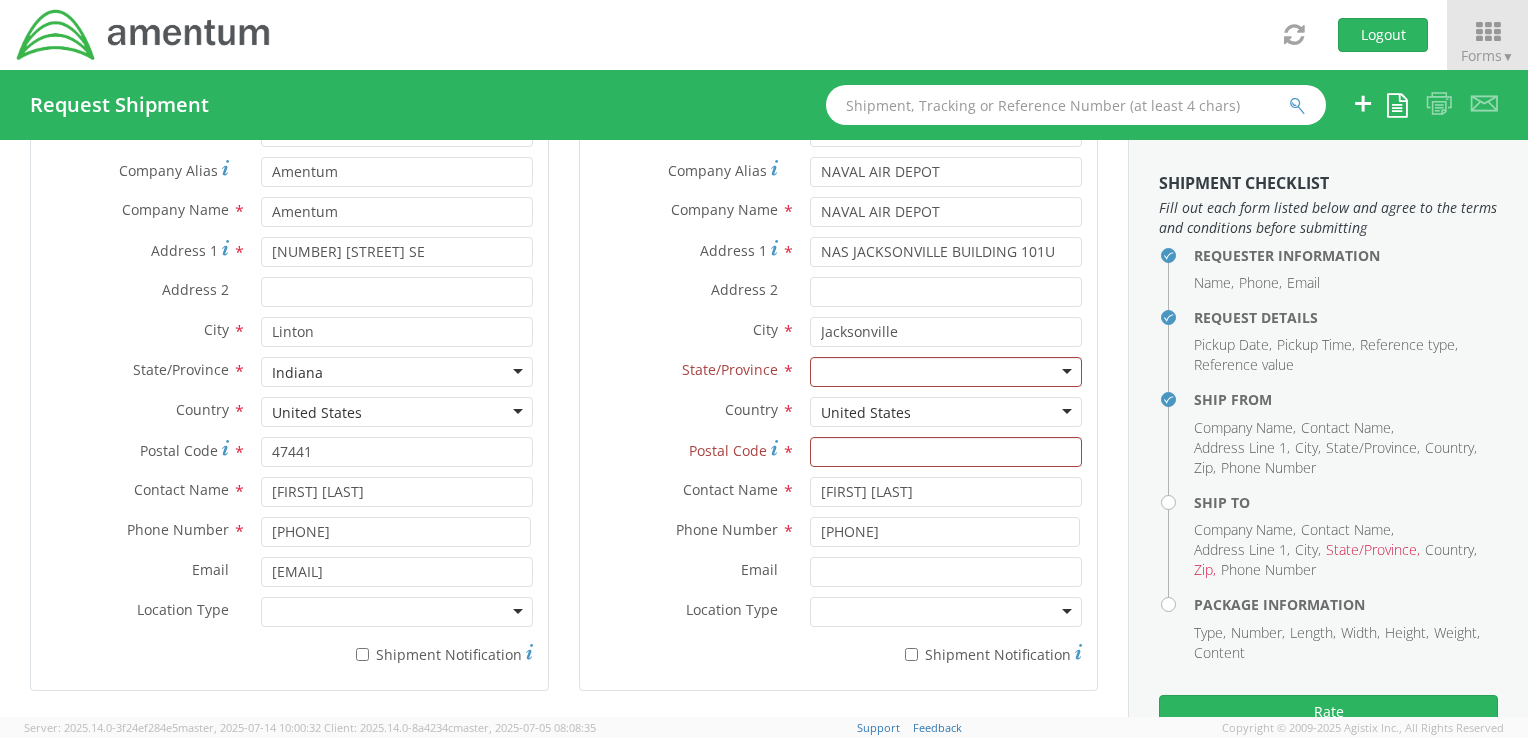 click at bounding box center (397, 612) 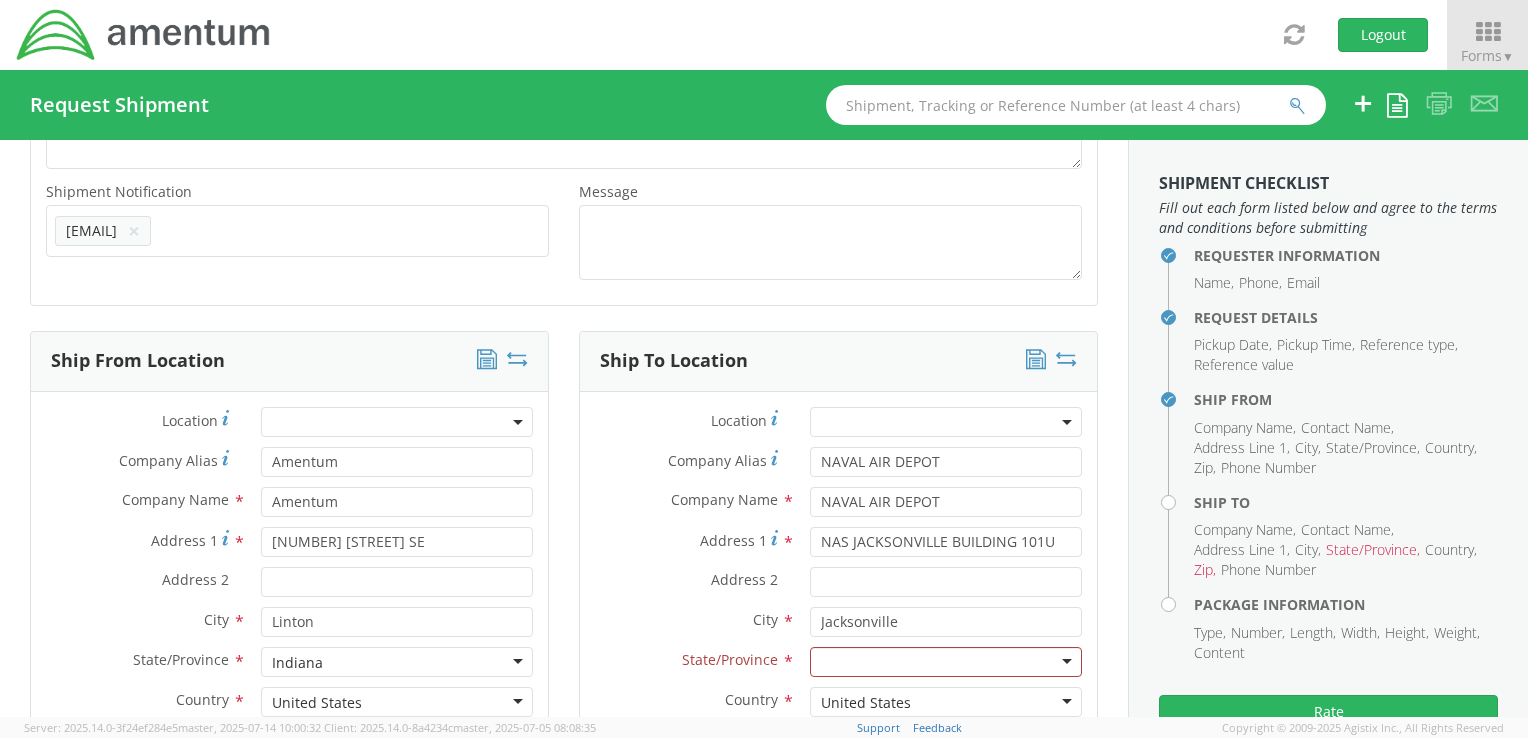 scroll, scrollTop: 749, scrollLeft: 0, axis: vertical 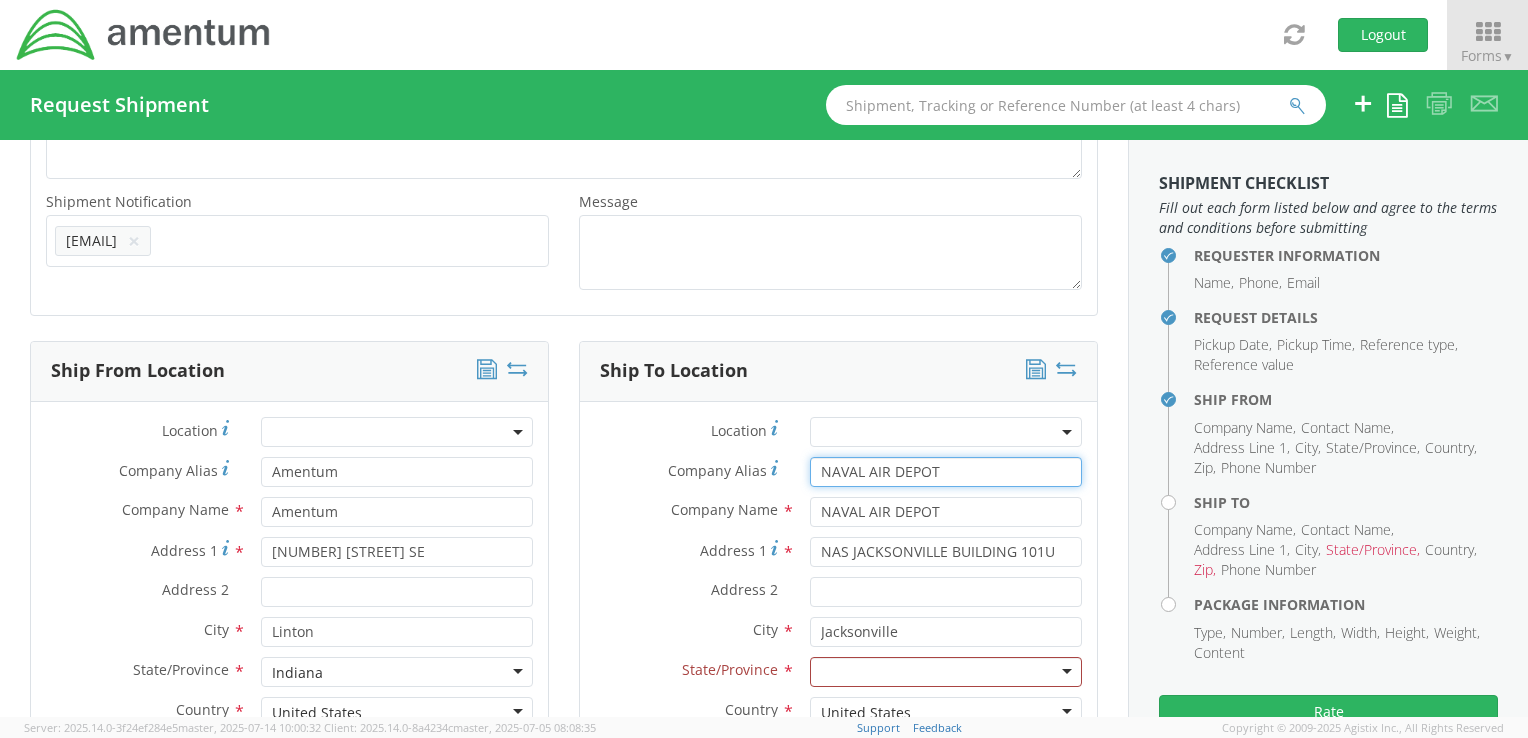 drag, startPoint x: 936, startPoint y: 459, endPoint x: 743, endPoint y: 464, distance: 193.06476 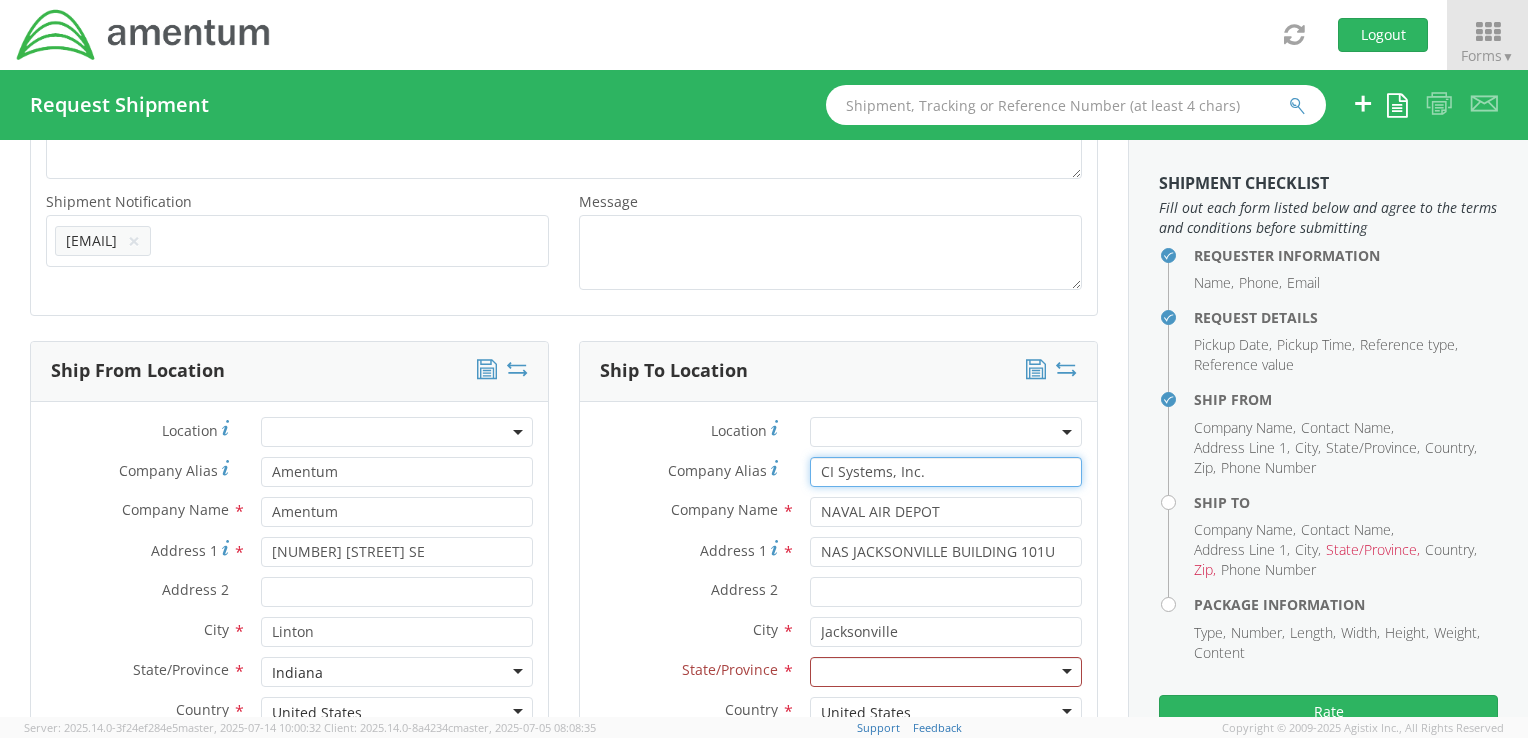 type on "CI Systems, Inc." 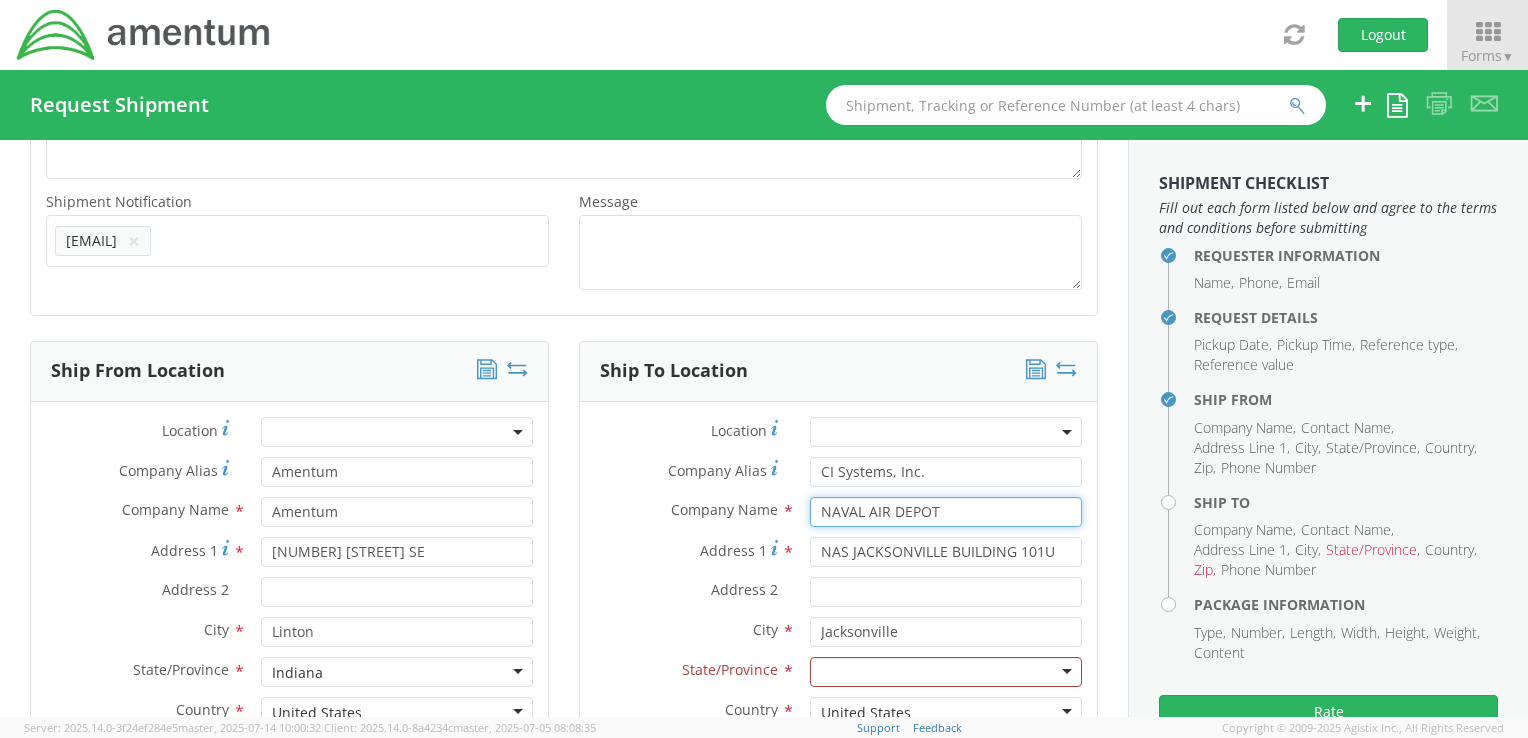 drag, startPoint x: 928, startPoint y: 505, endPoint x: 946, endPoint y: 506, distance: 18.027756 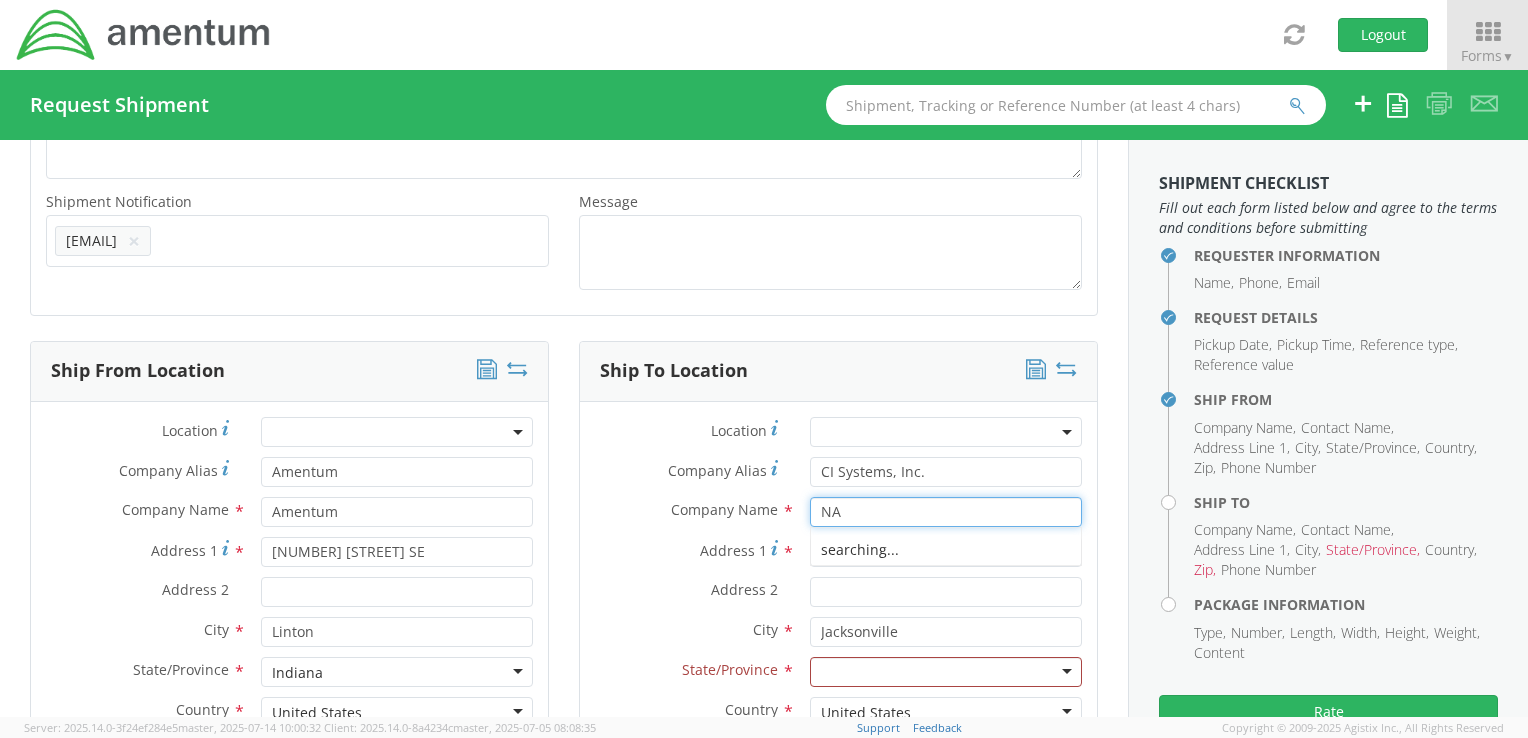 type on "N" 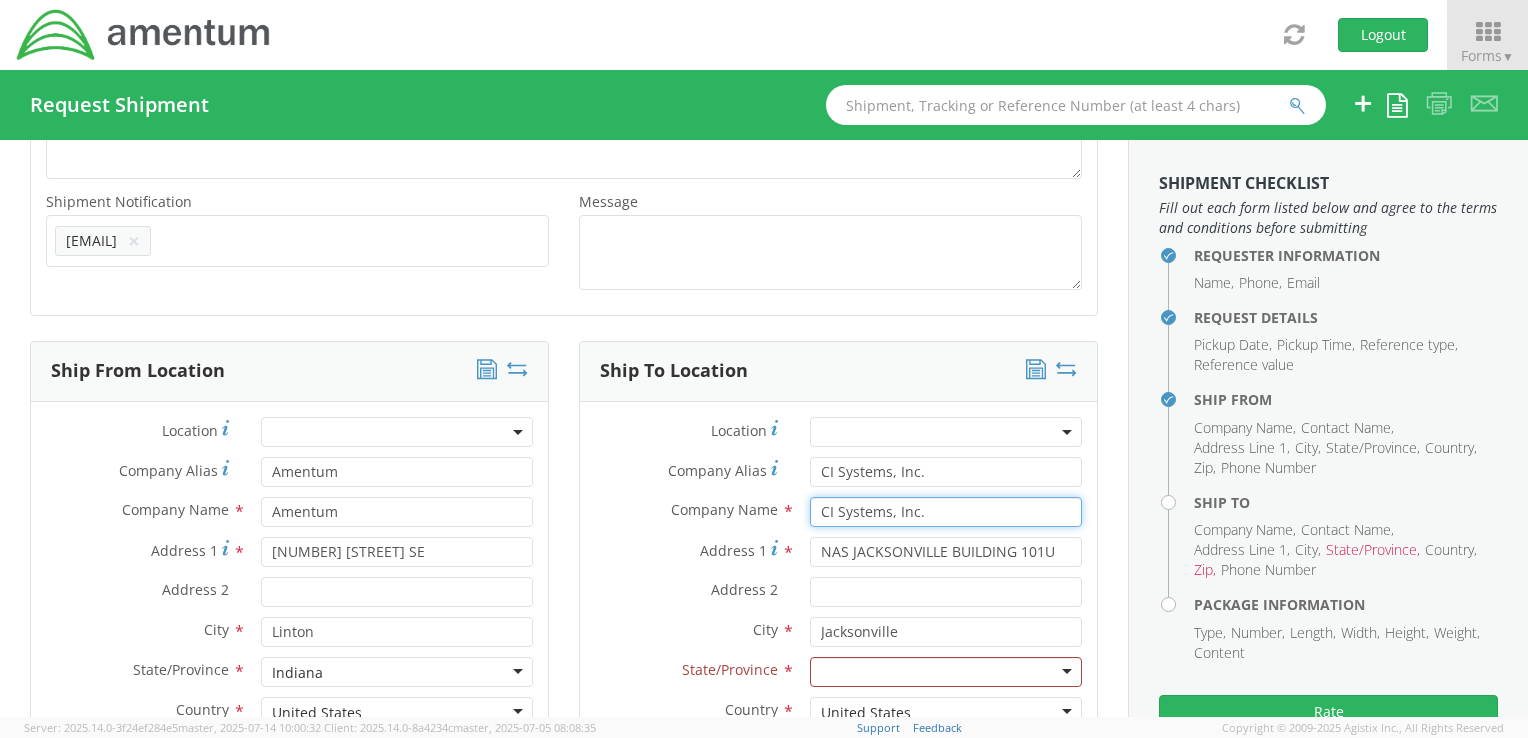 type on "CI Systems, Inc." 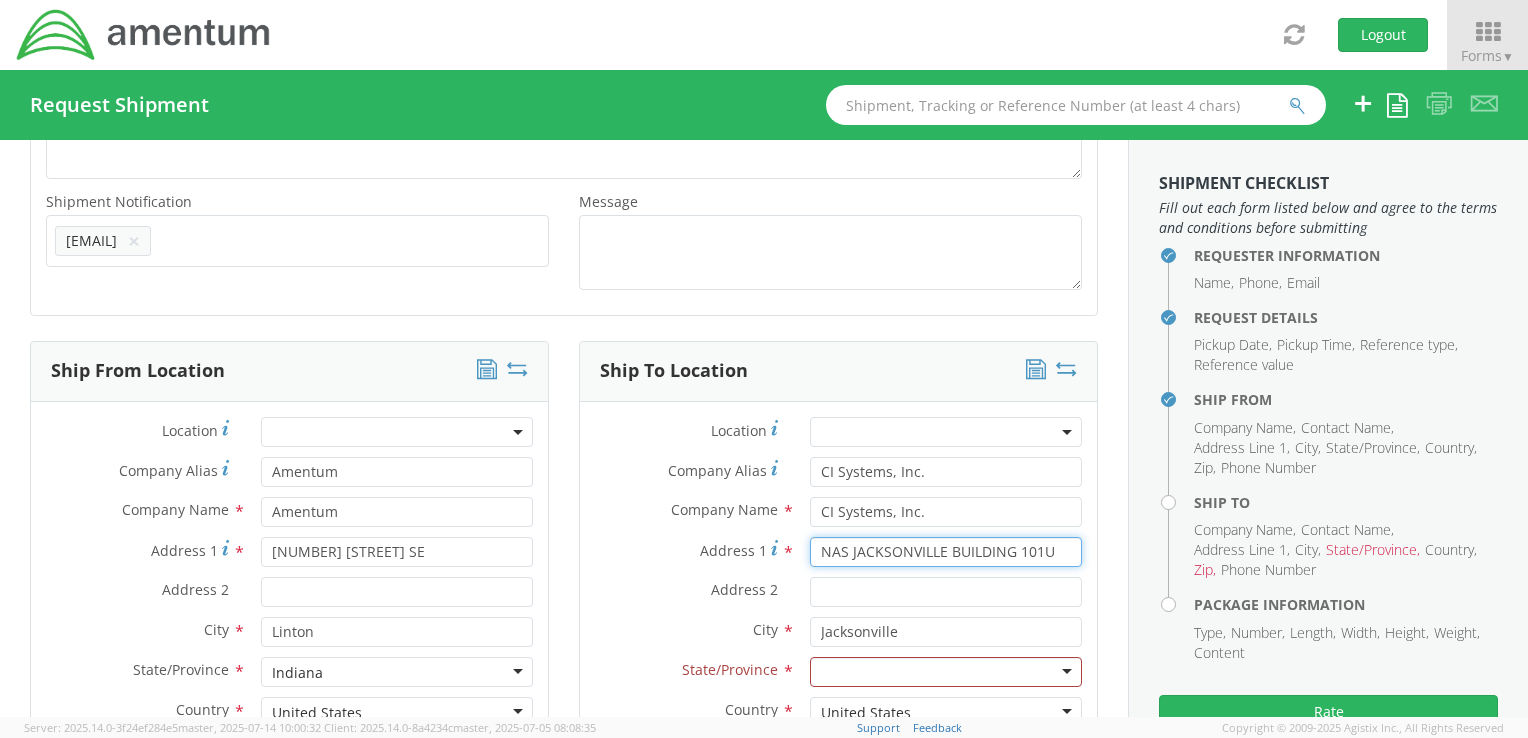 drag, startPoint x: 1043, startPoint y: 550, endPoint x: 801, endPoint y: 547, distance: 242.0186 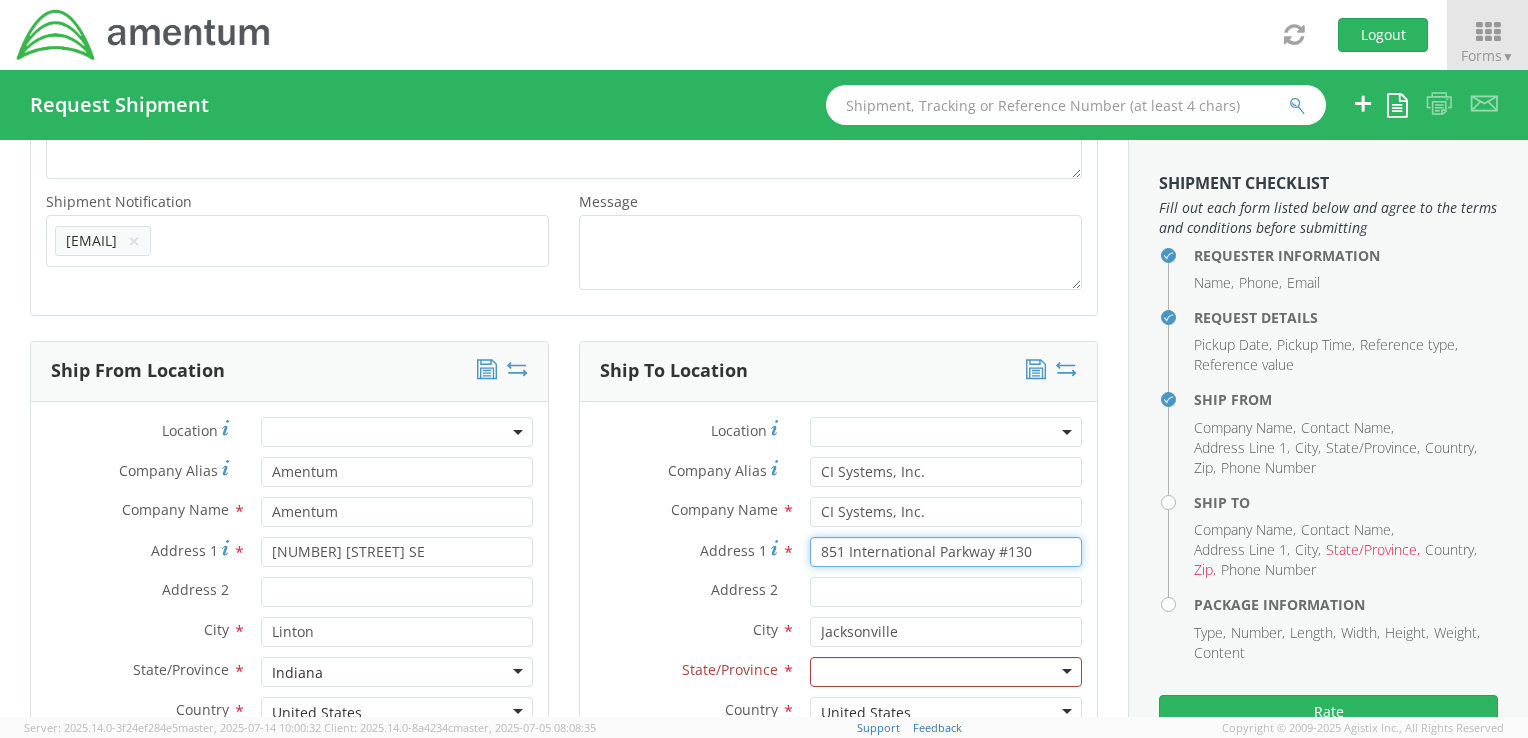 type on "851 International Parkway #130" 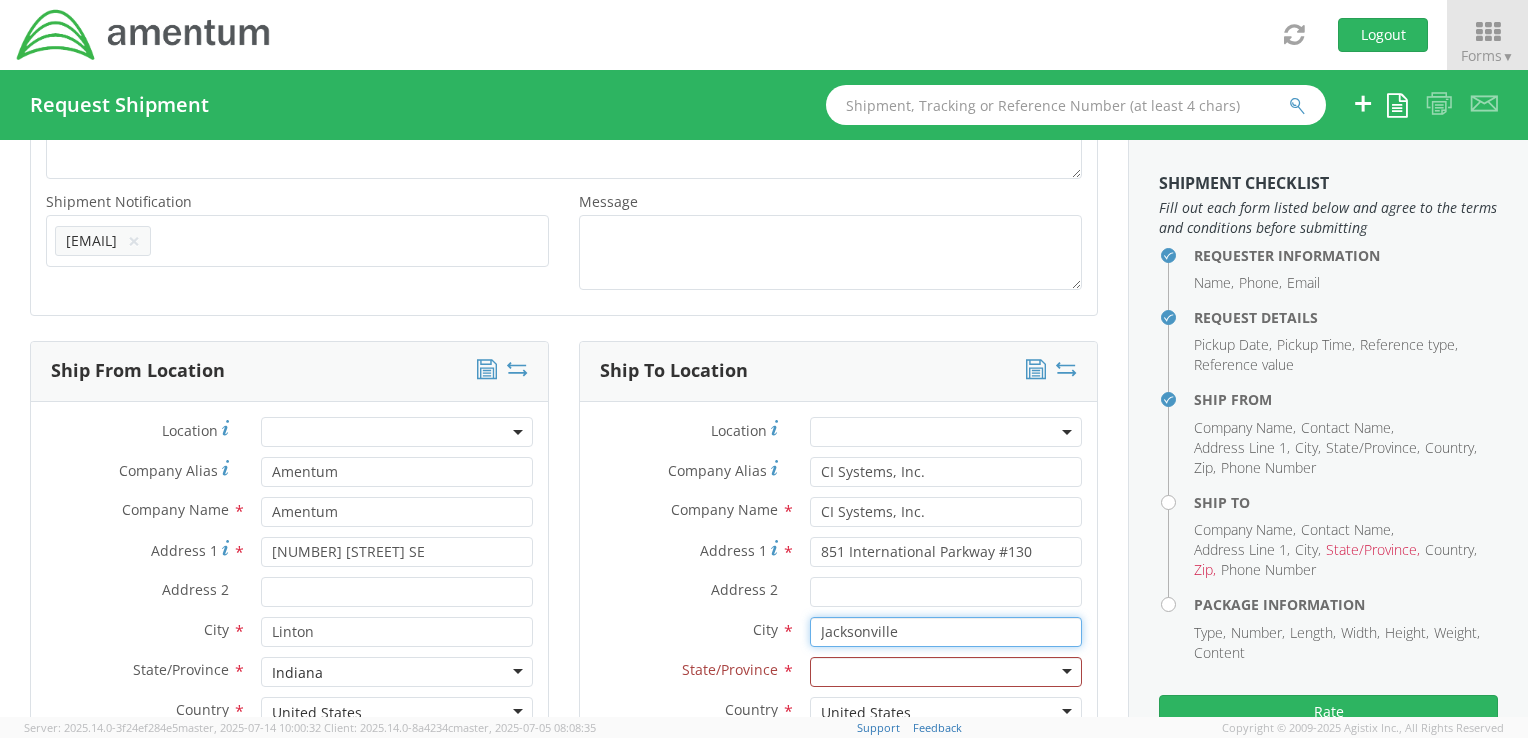 click on "Jacksonville" at bounding box center [946, 632] 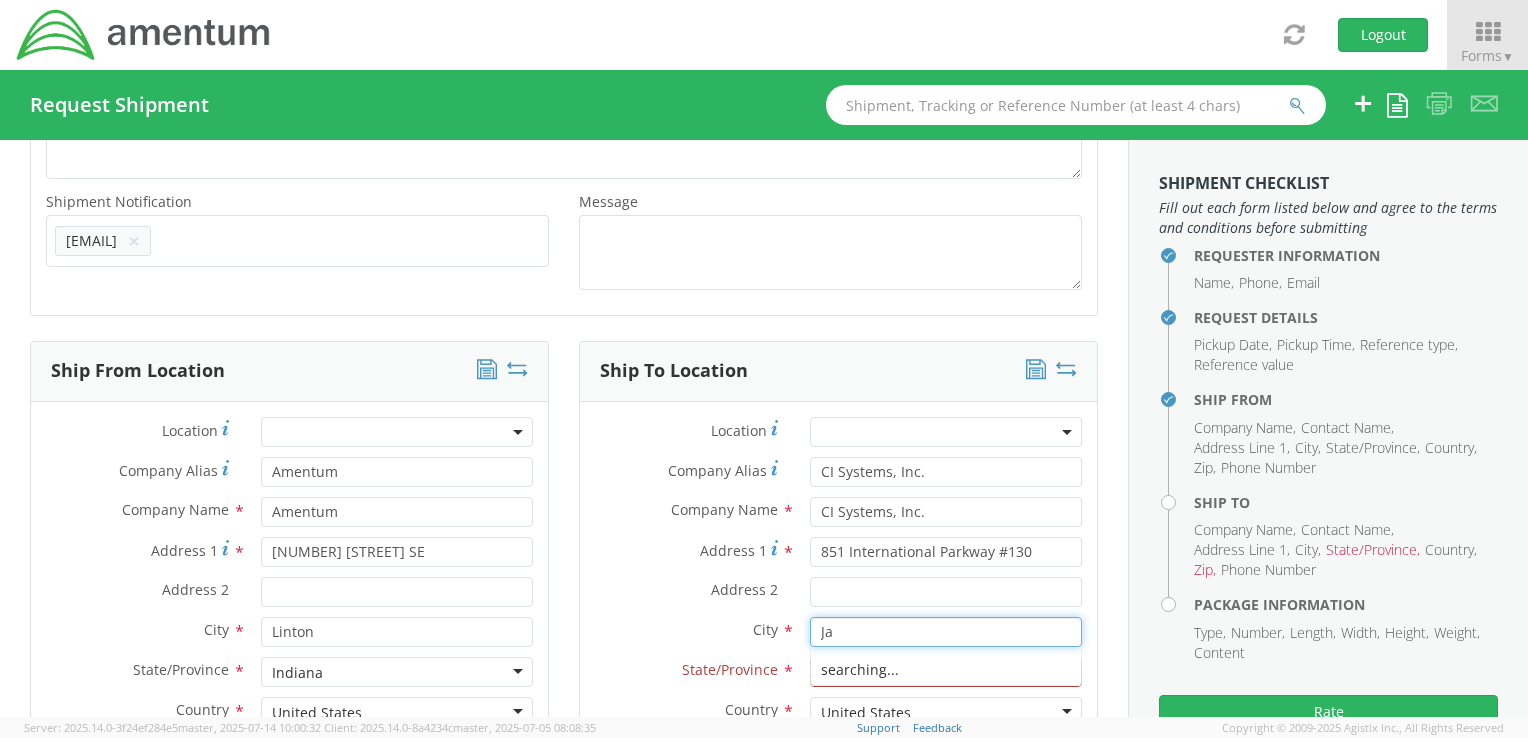 type on "J" 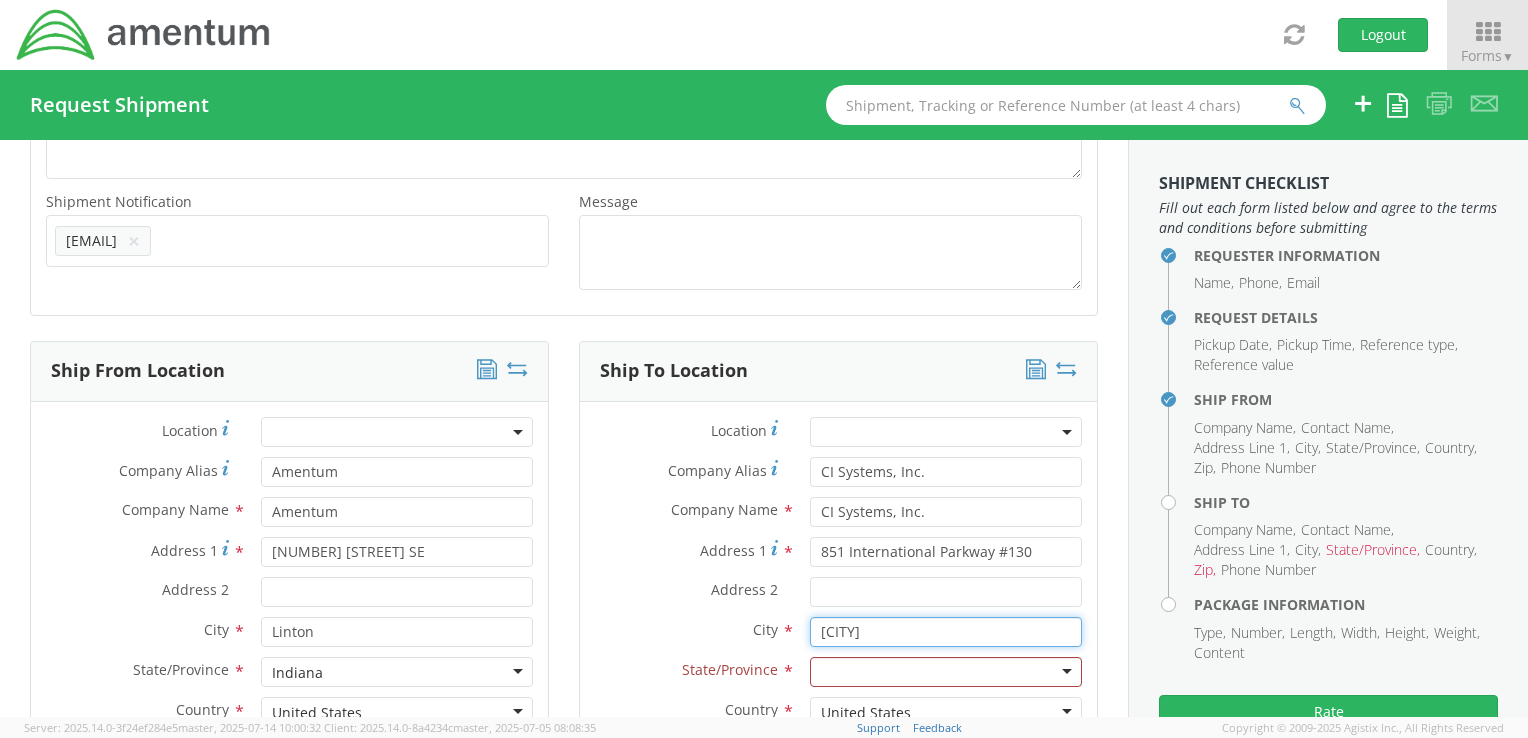 type on "[CITY]" 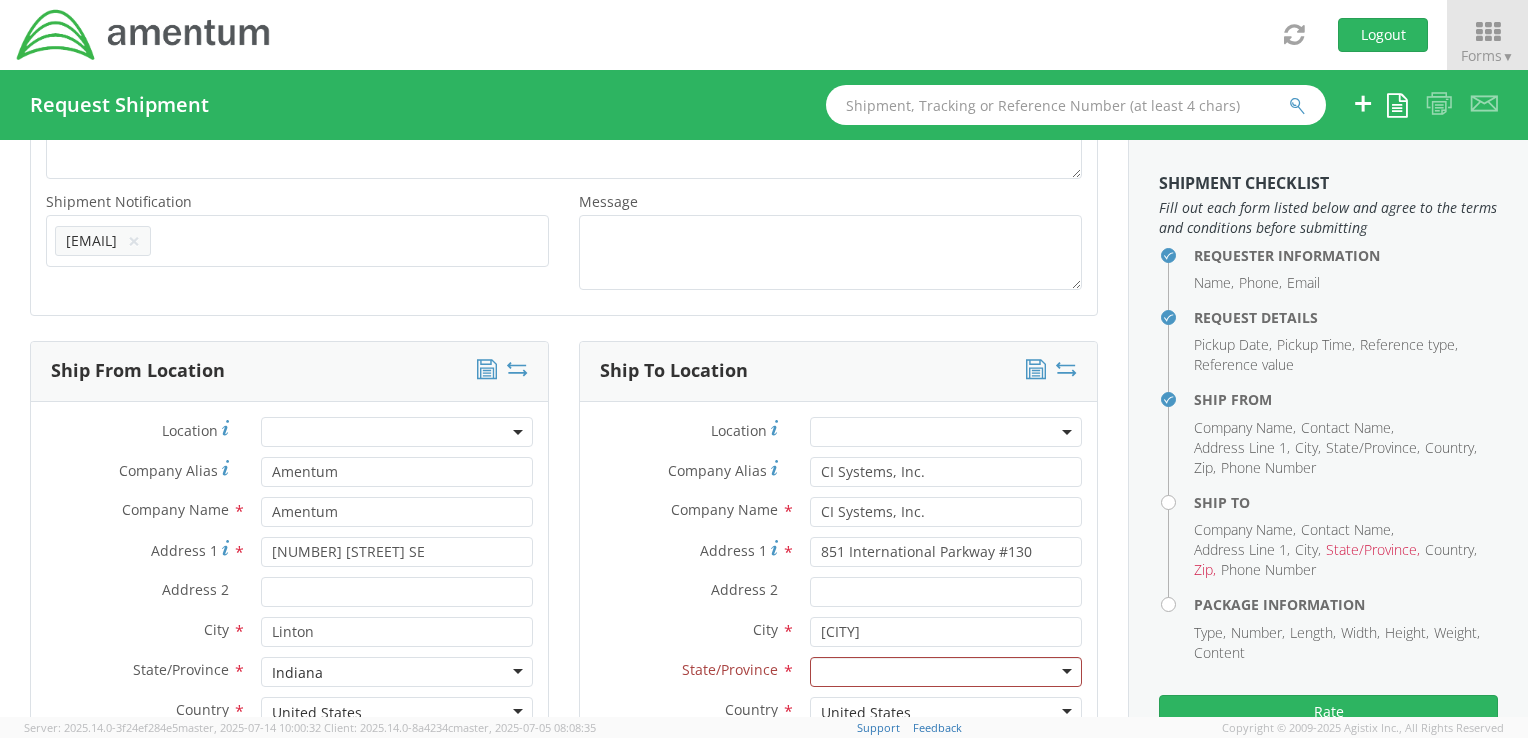 click at bounding box center [946, 672] 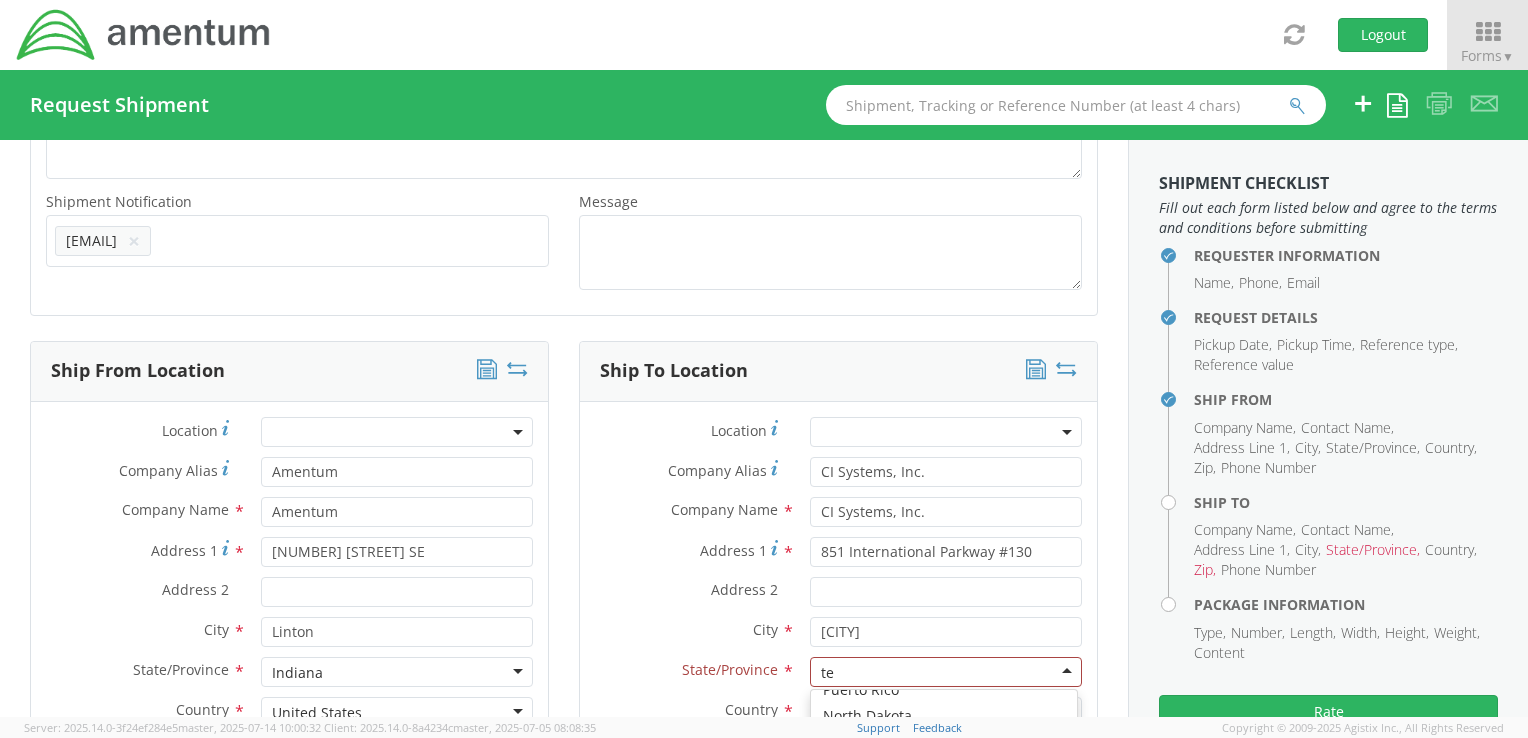 scroll, scrollTop: 0, scrollLeft: 0, axis: both 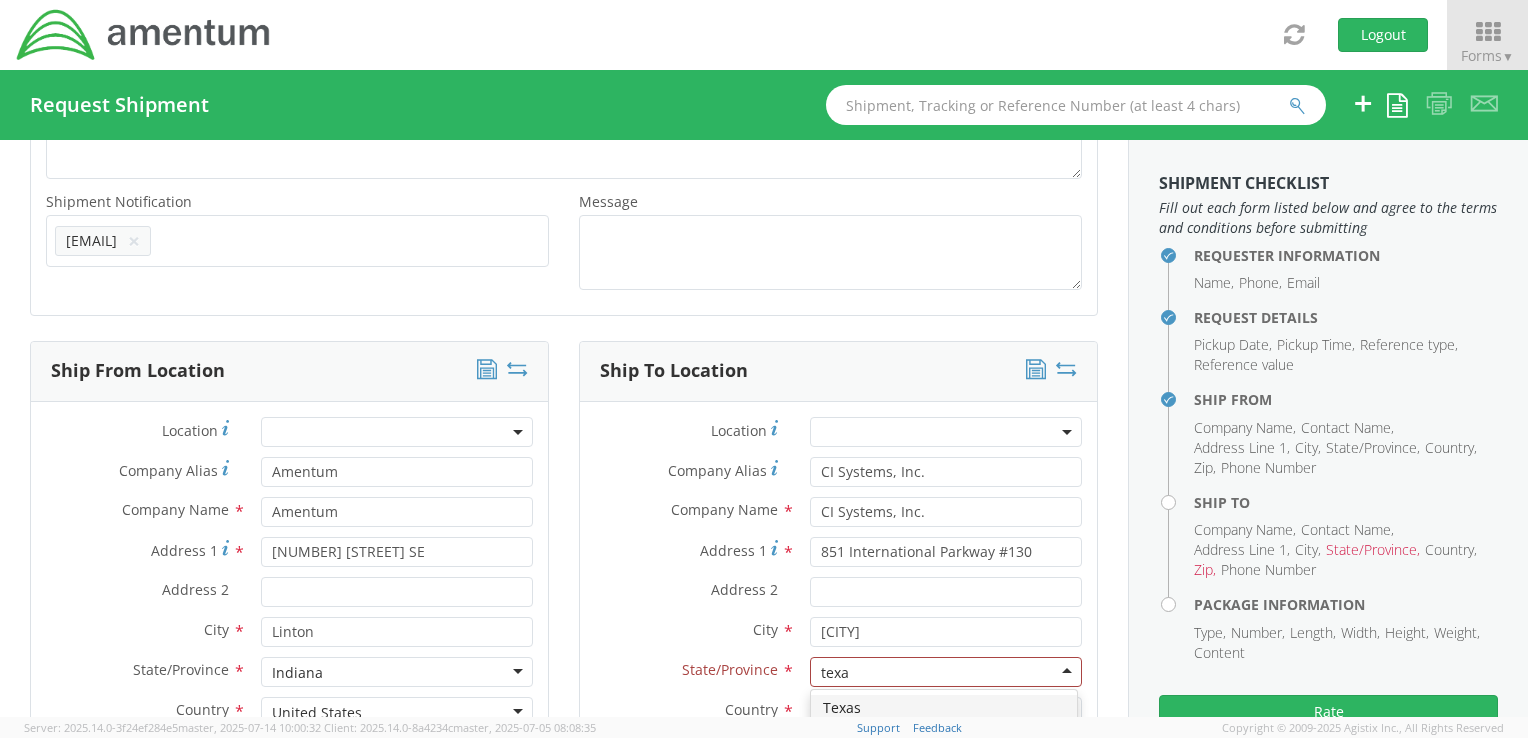type on "texas" 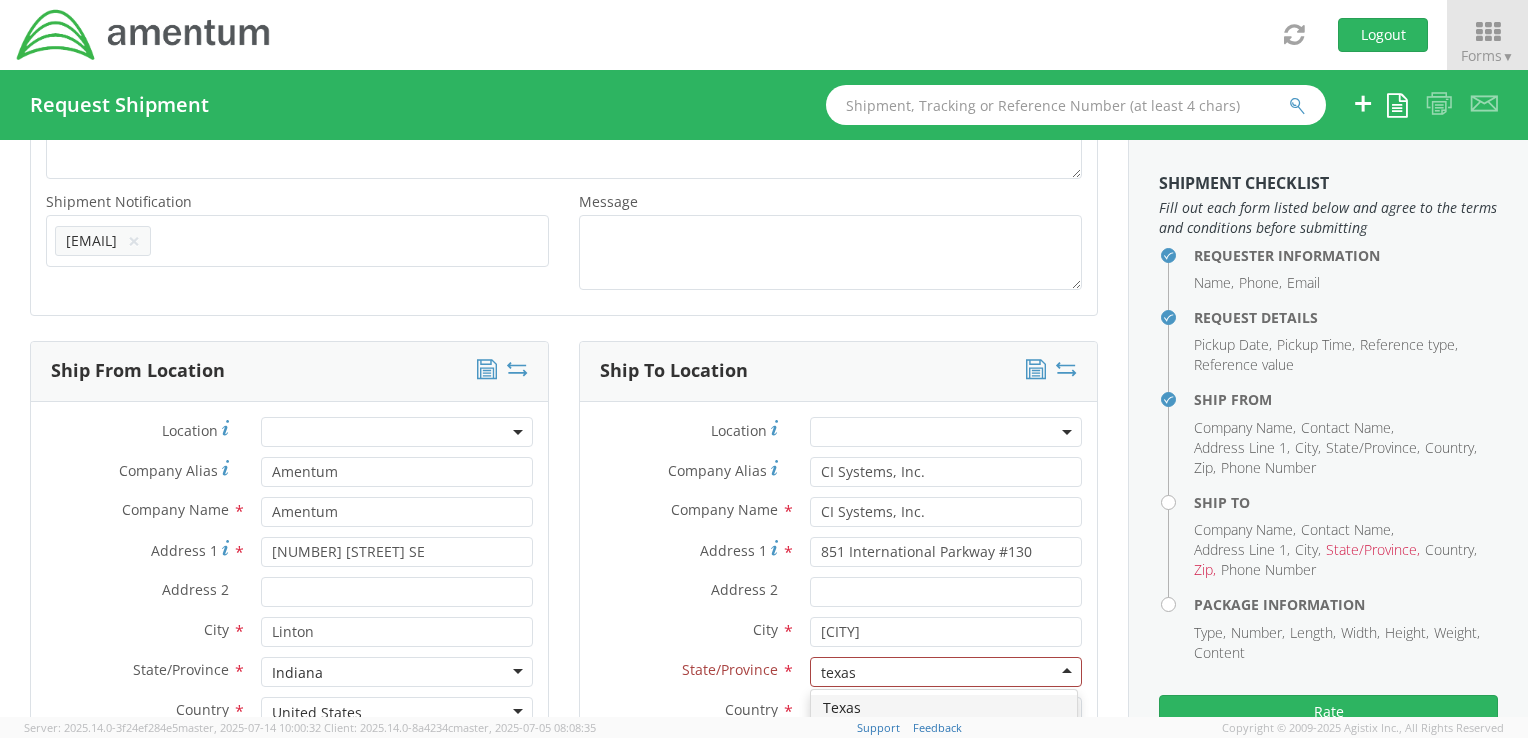 type 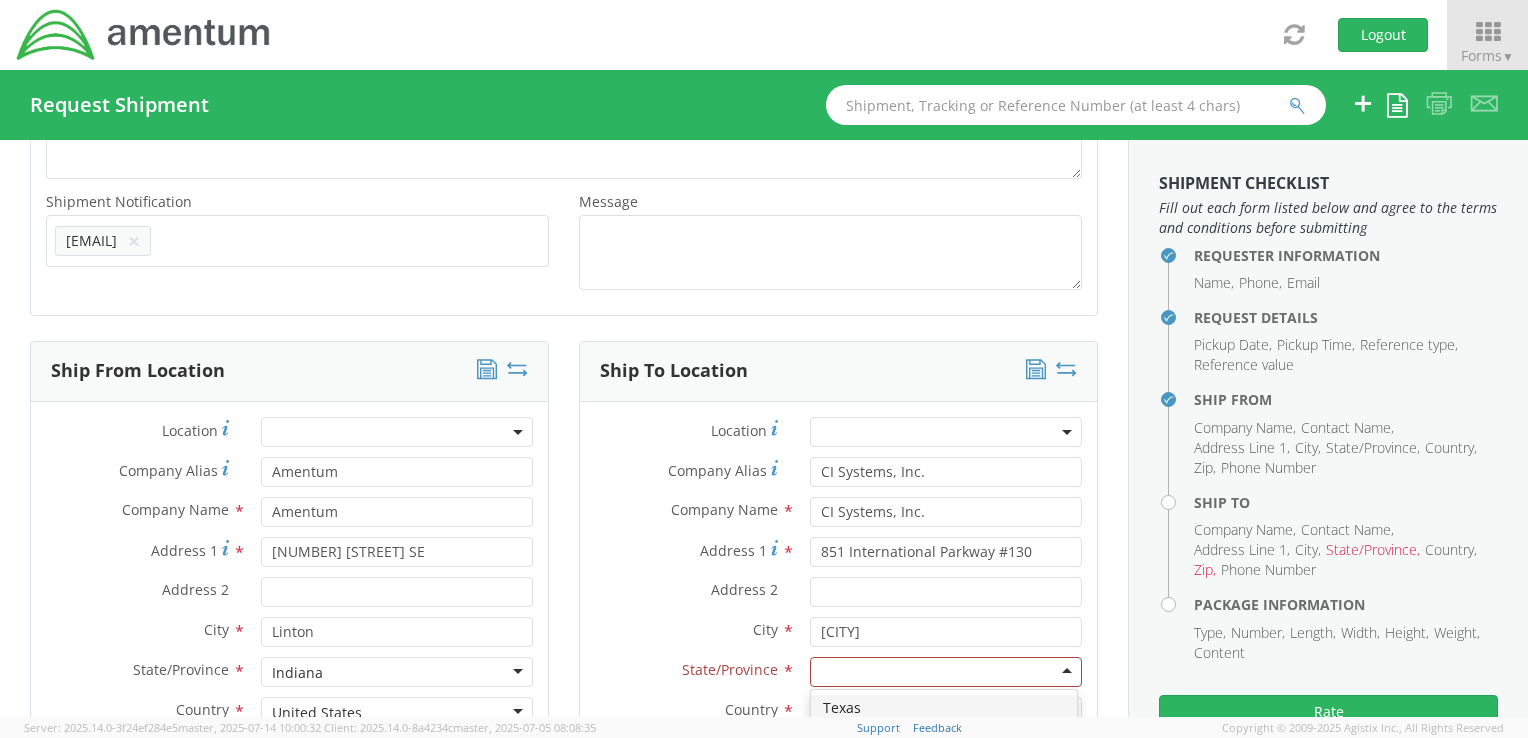 scroll, scrollTop: 0, scrollLeft: 0, axis: both 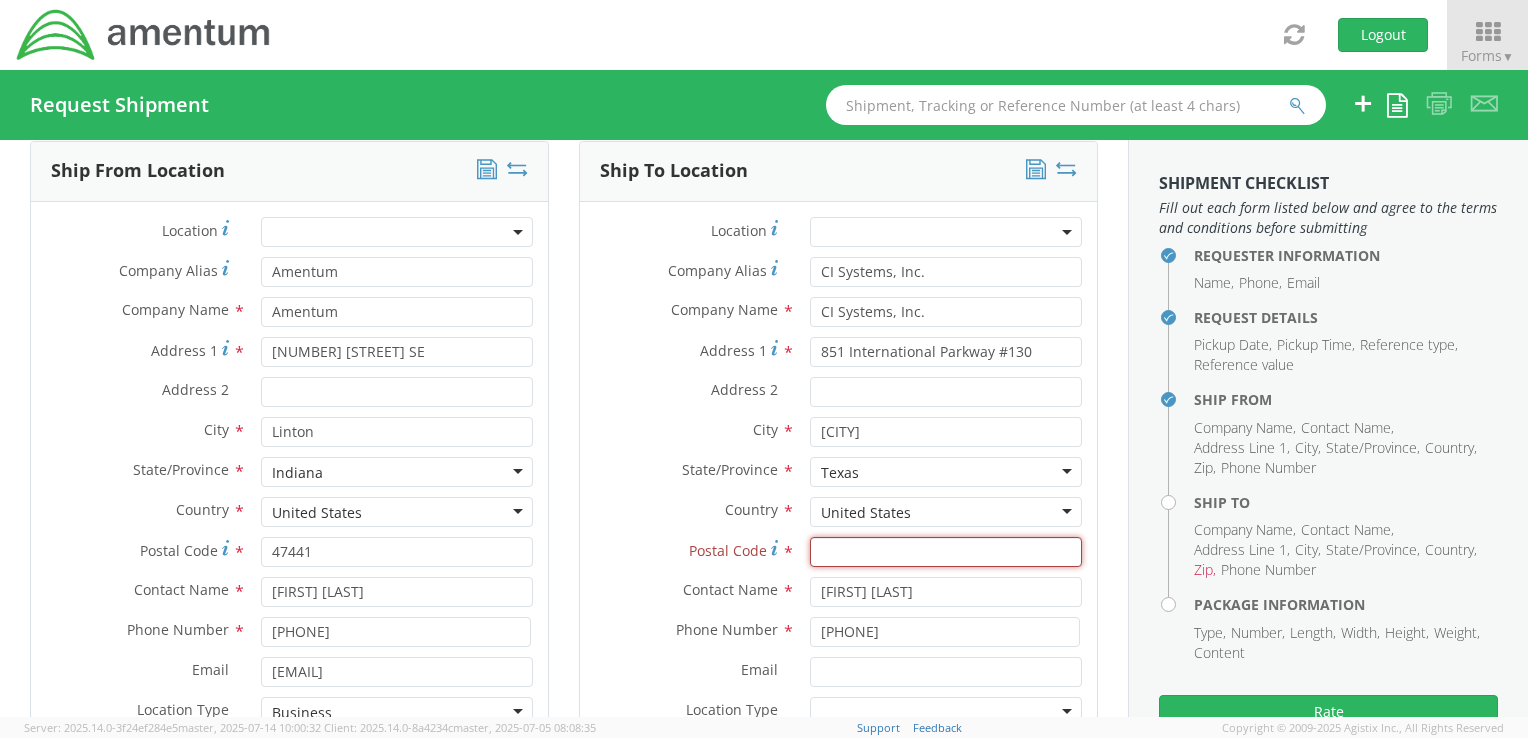 click on "Postal Code        *" at bounding box center [946, 552] 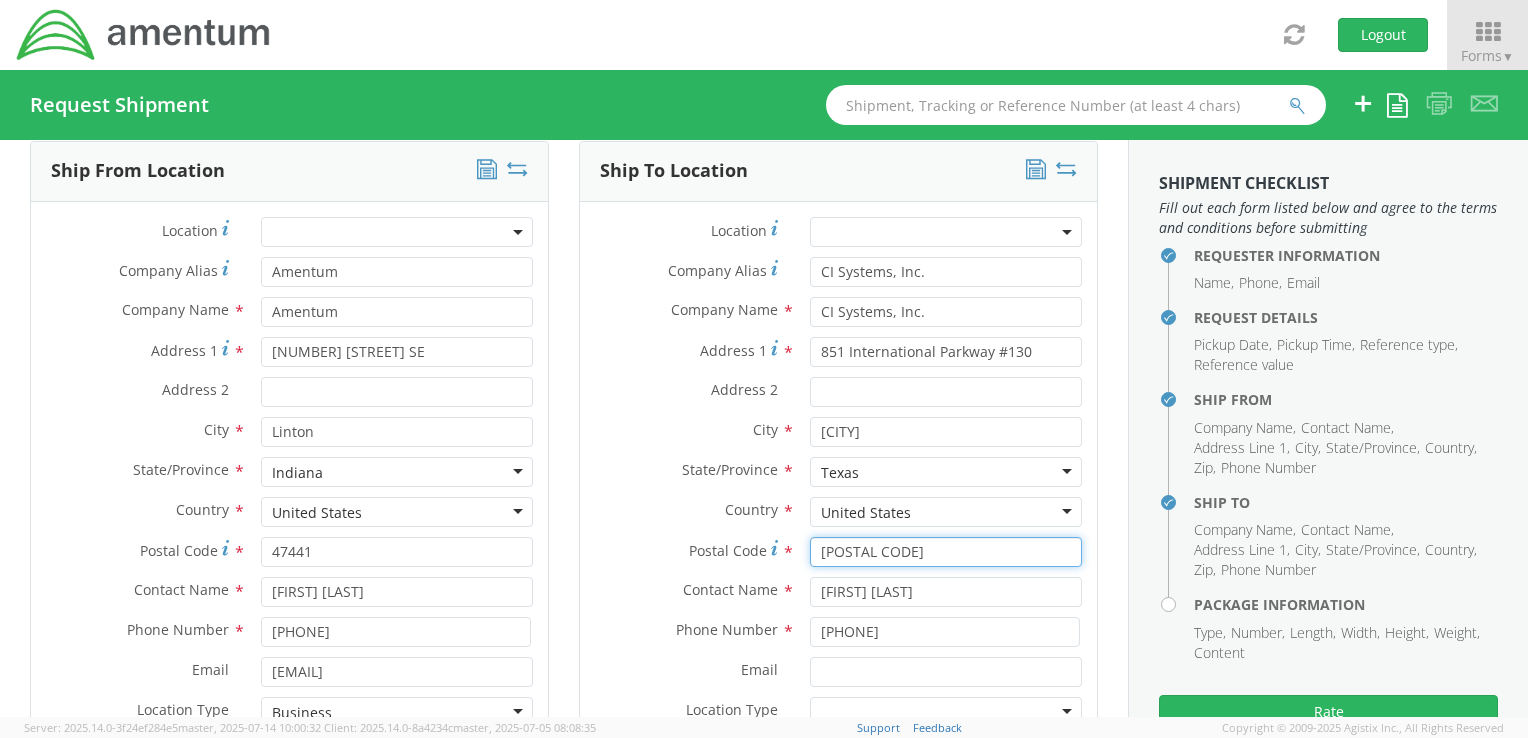 type on "[POSTAL CODE]" 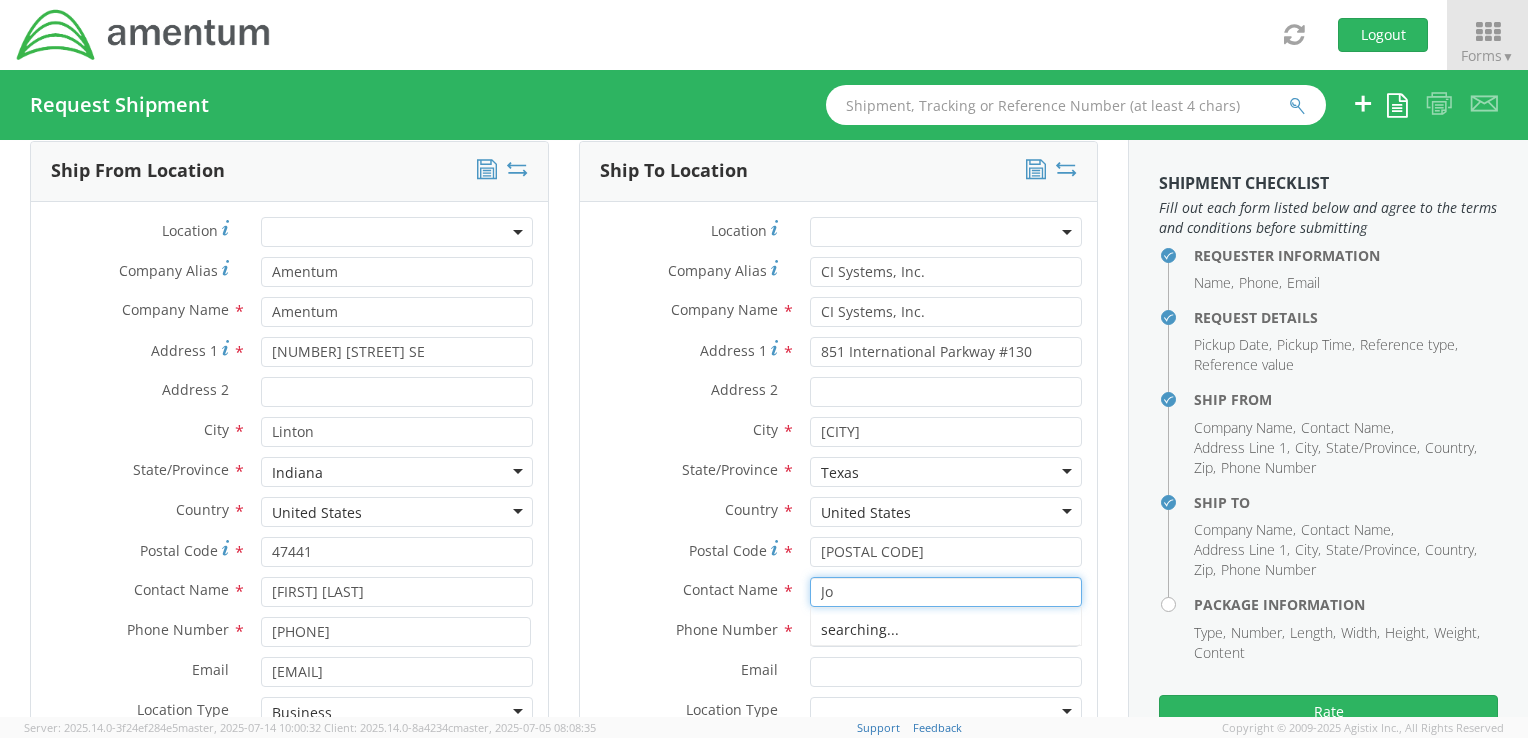 type on "J" 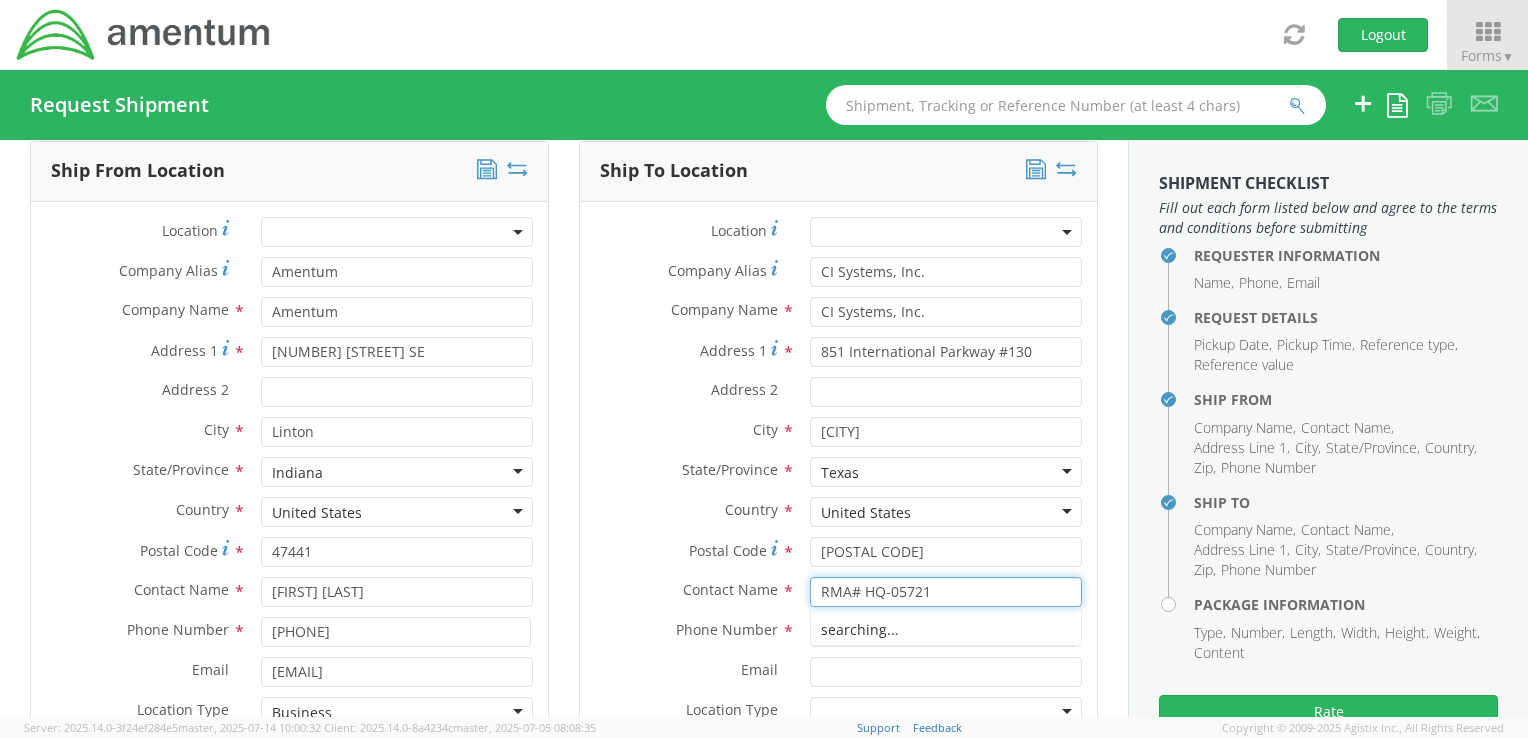 click on "RMA# HQ-05721" at bounding box center [946, 592] 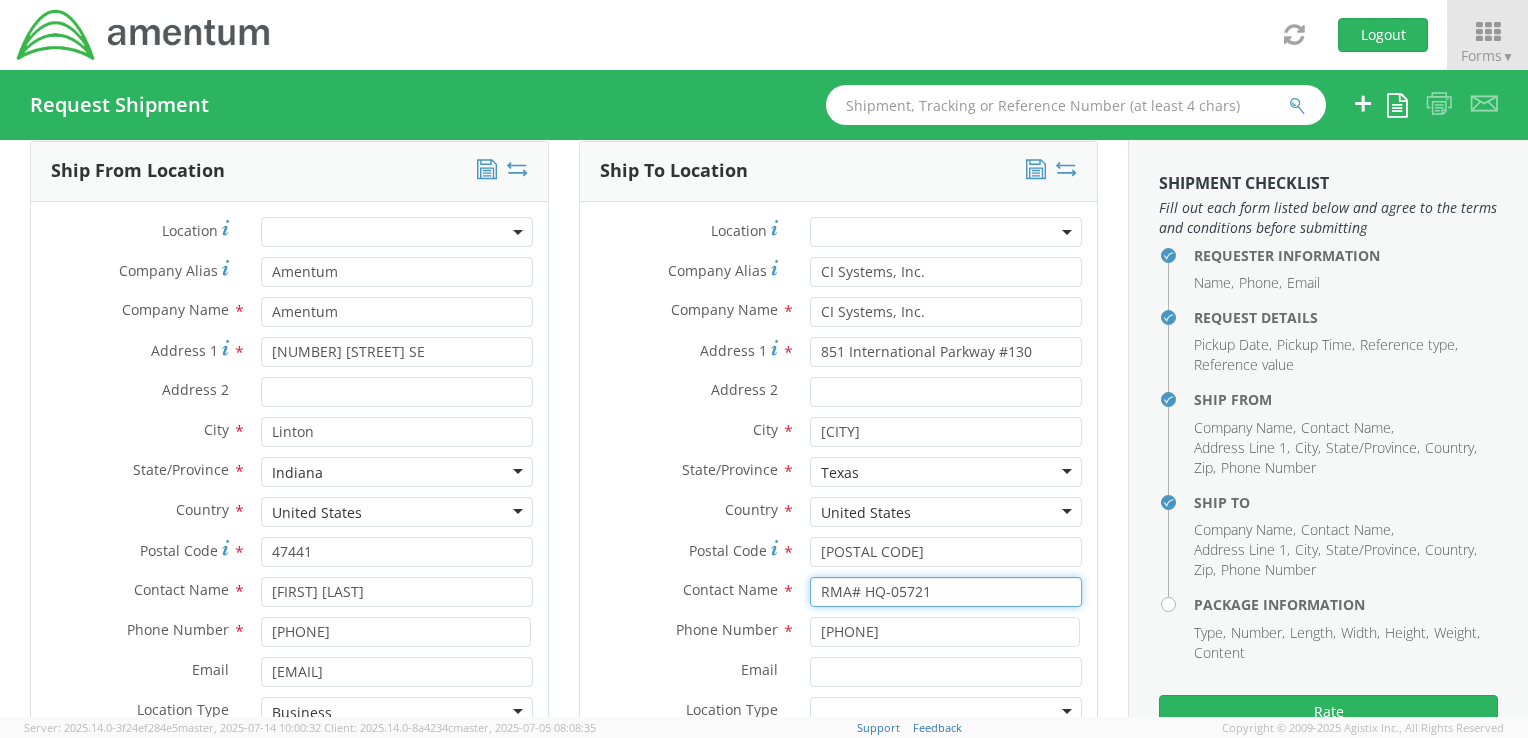 type on "RMA# HQ-05721" 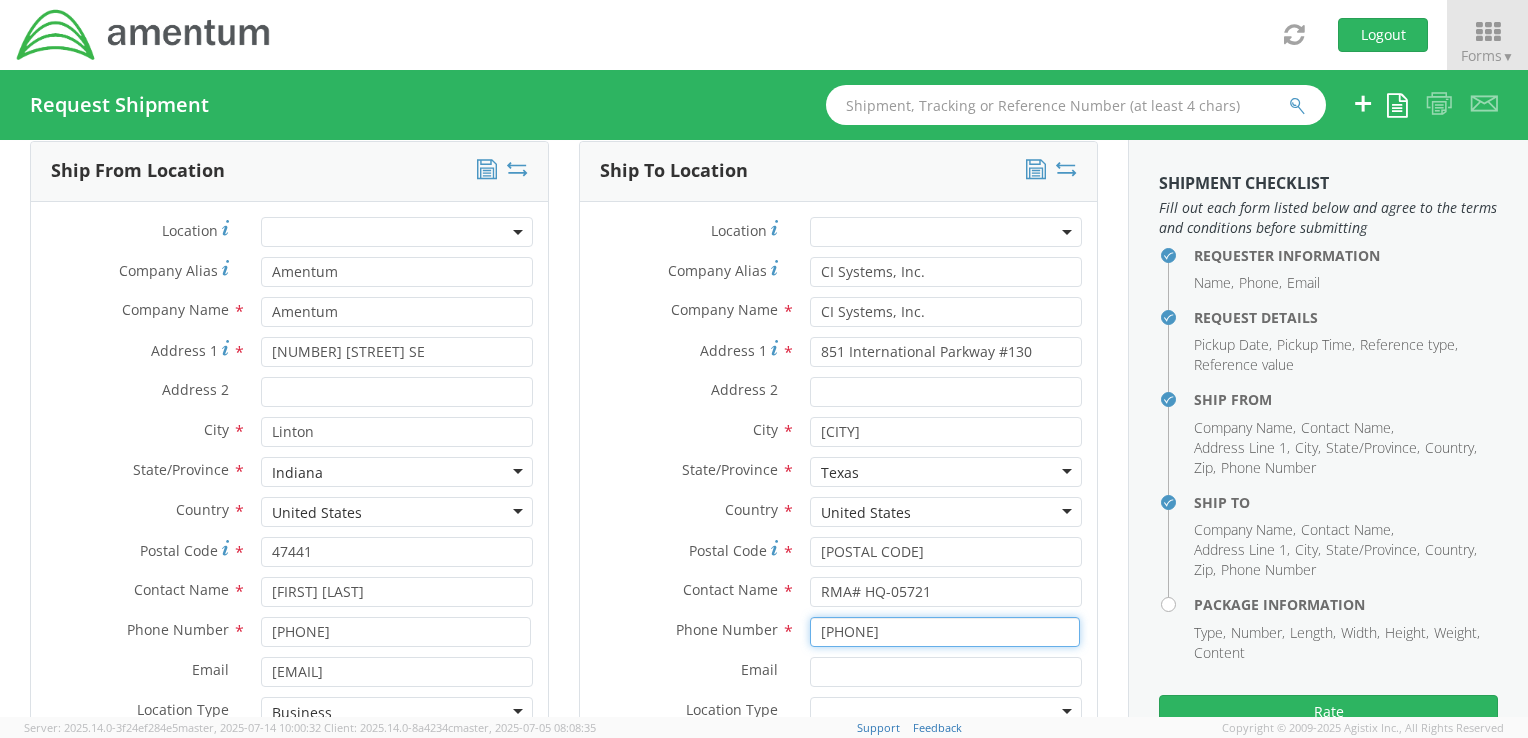 click on "[PHONE]" at bounding box center (945, 632) 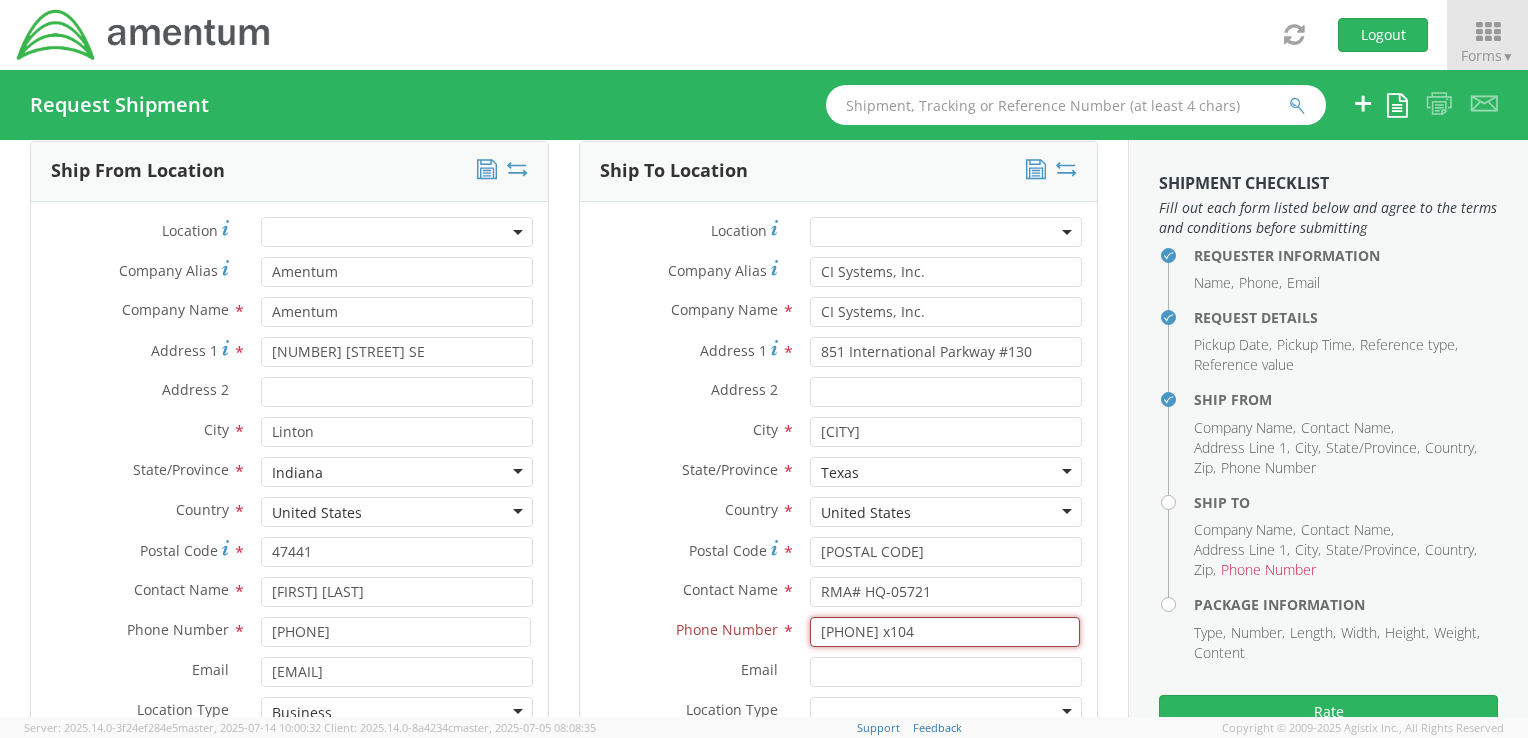 type on "[PHONE] x104" 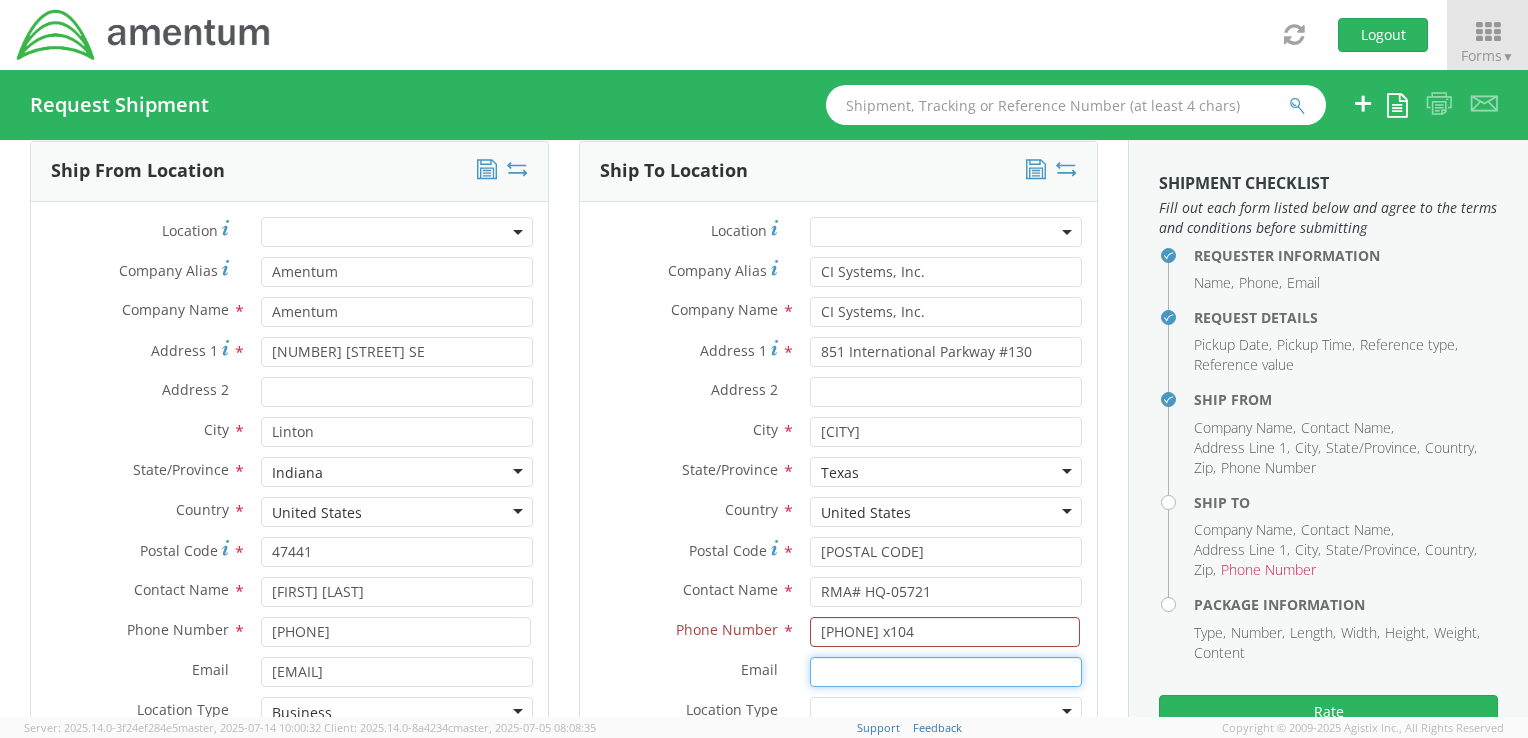 click on "Email        *" at bounding box center [946, 672] 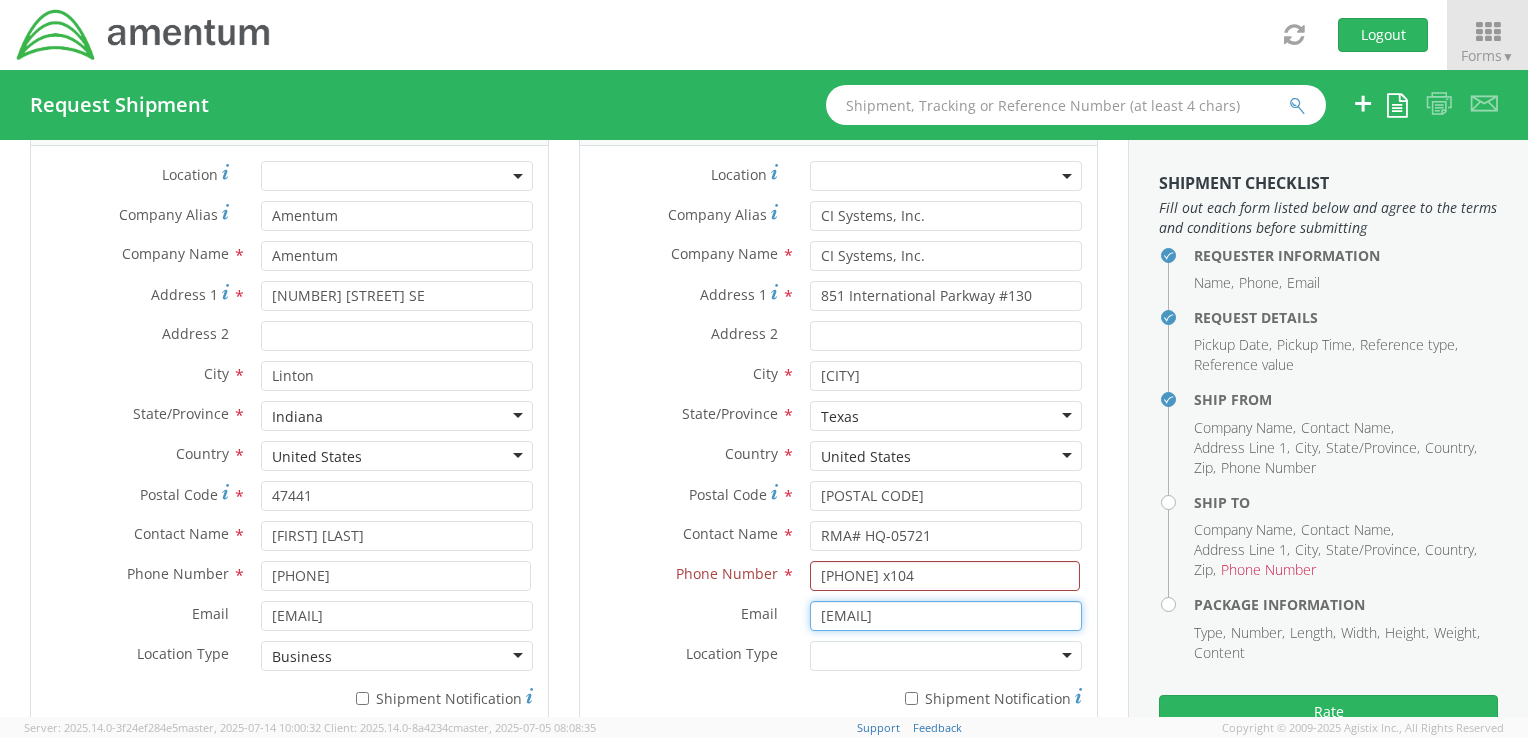 scroll, scrollTop: 1049, scrollLeft: 0, axis: vertical 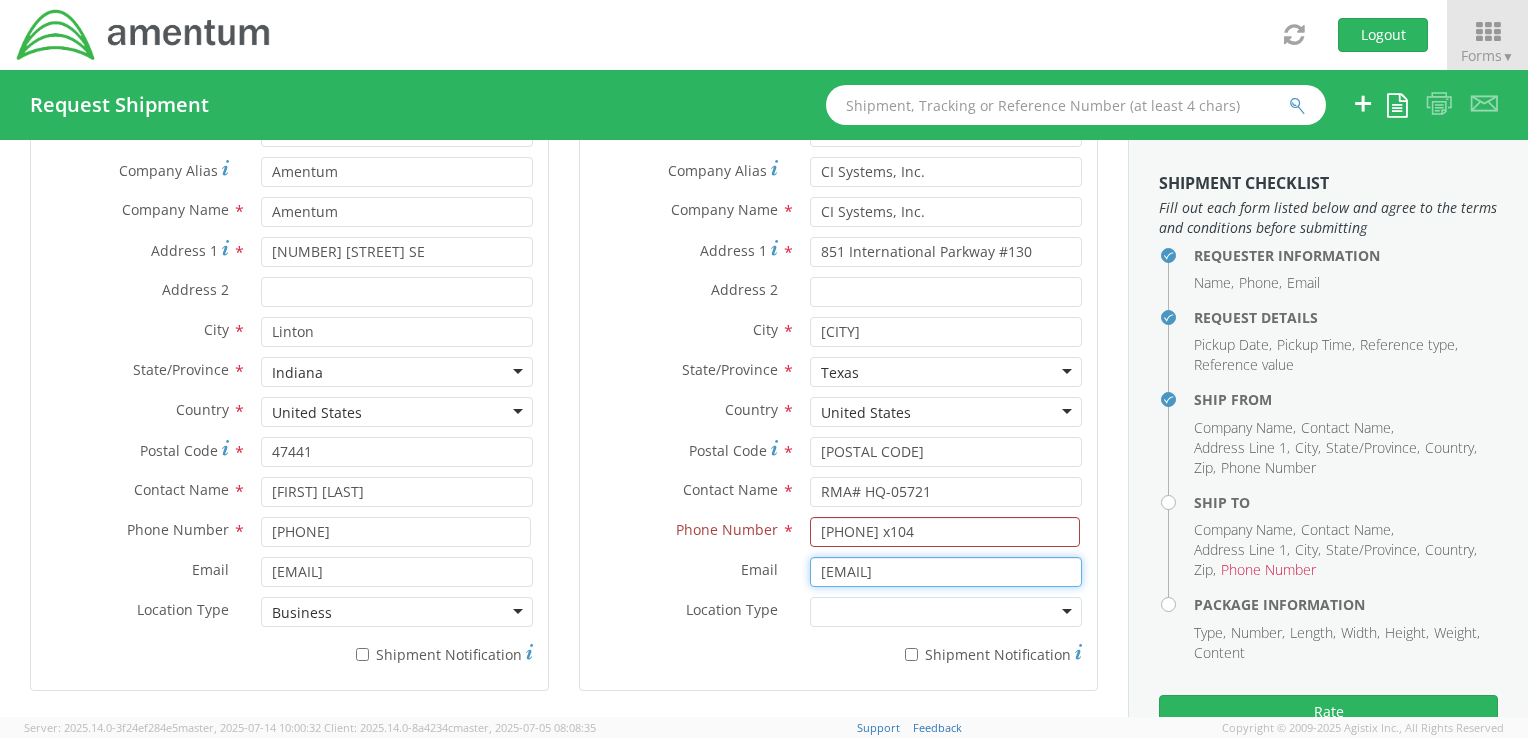 type on "[EMAIL]" 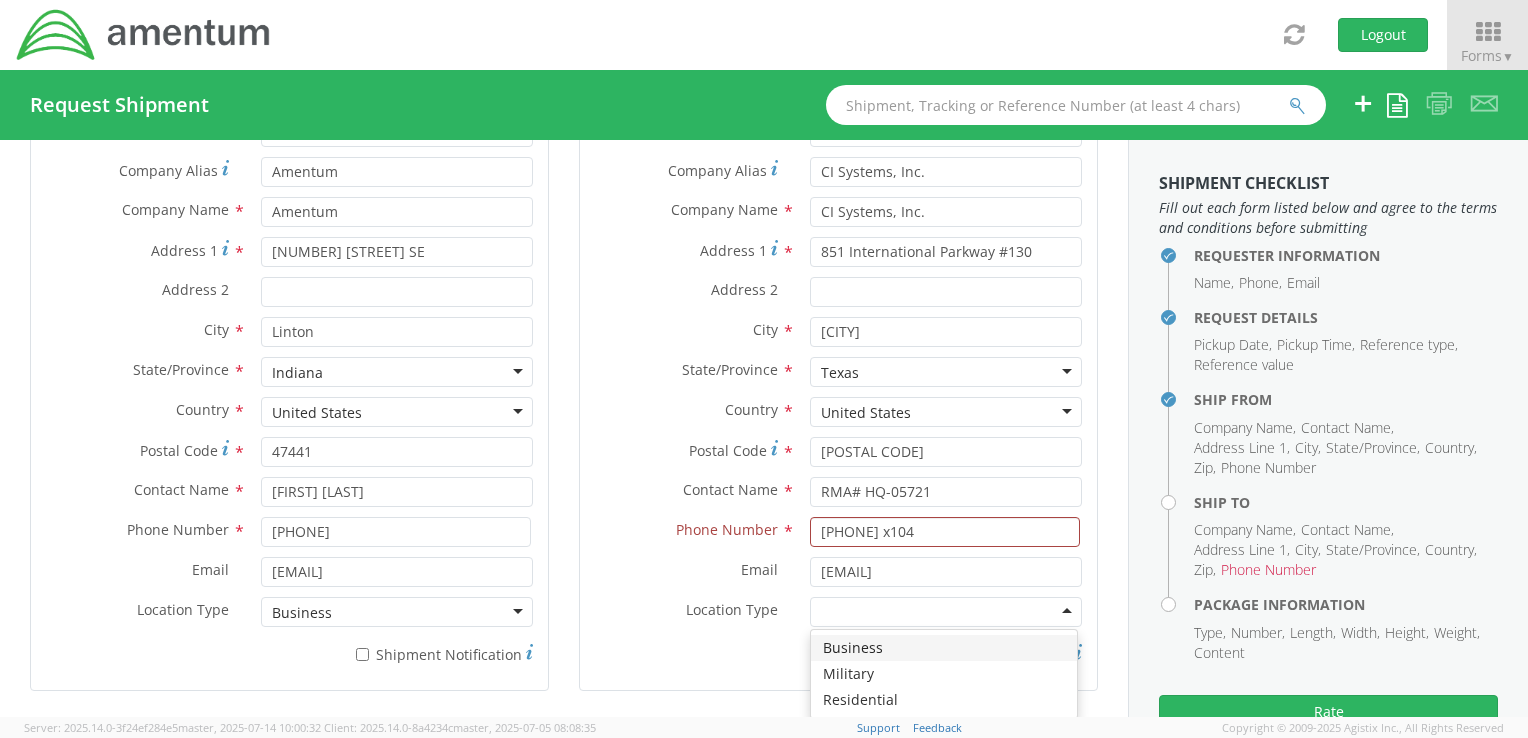 click at bounding box center [946, 612] 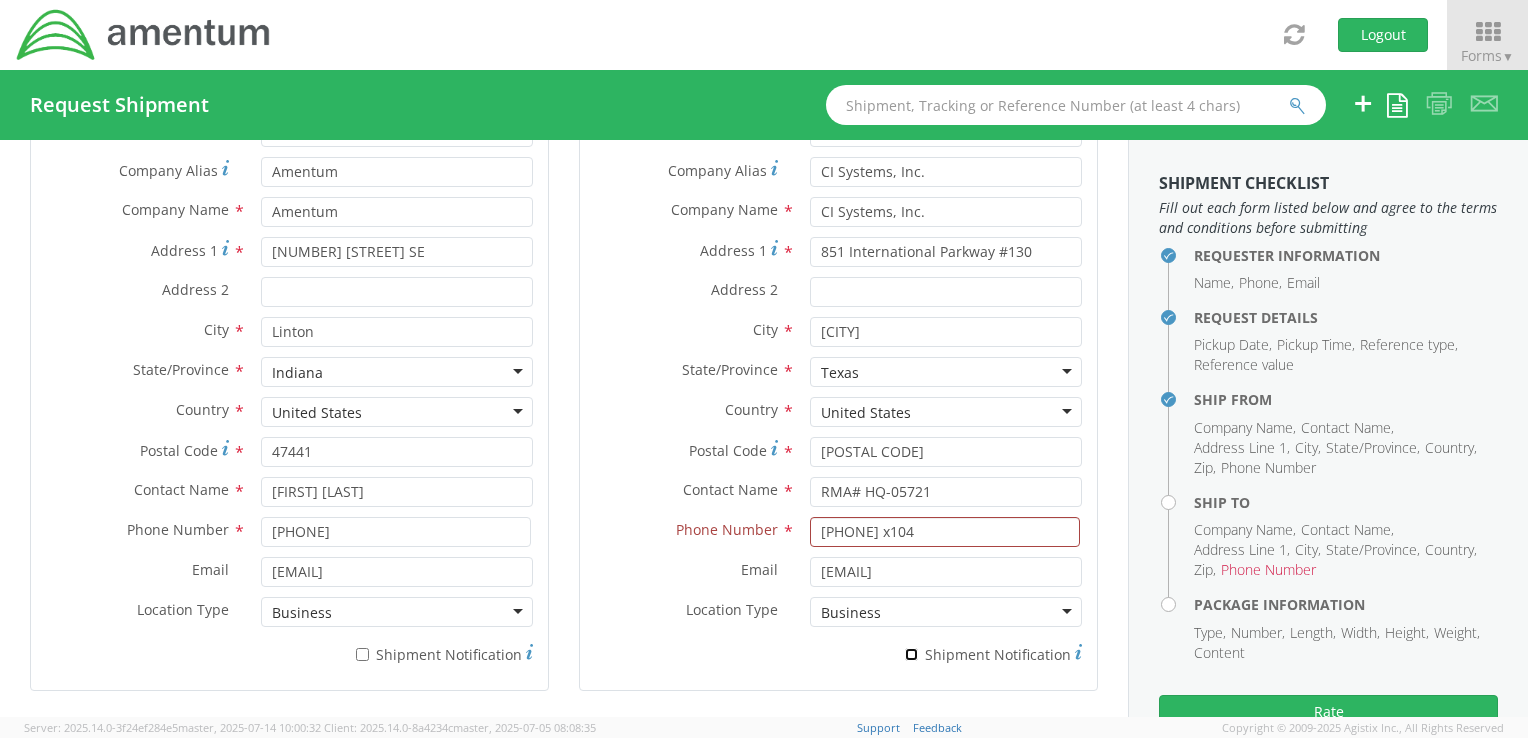 click on "* Shipment Notification" at bounding box center [911, 654] 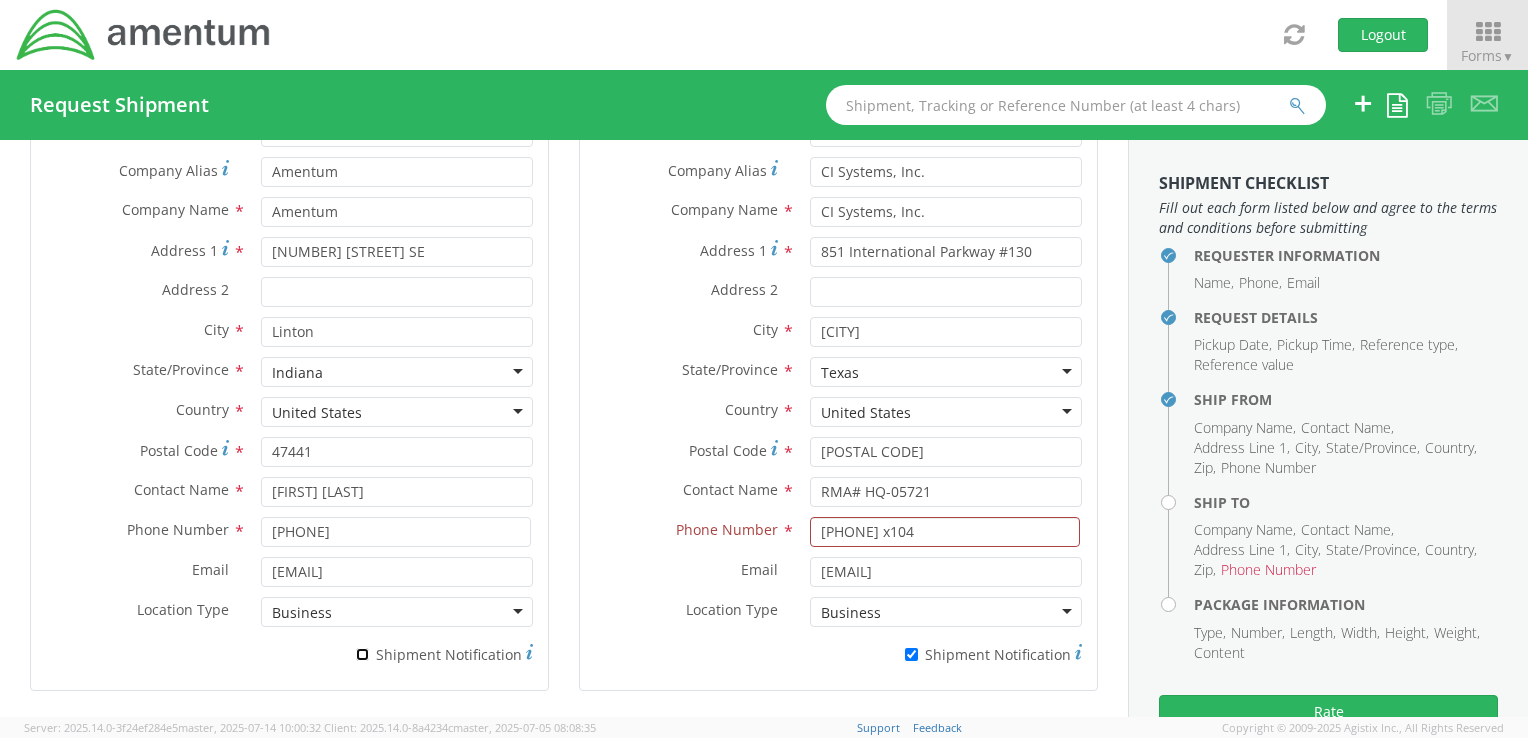 click on "* Shipment Notification" at bounding box center [362, 654] 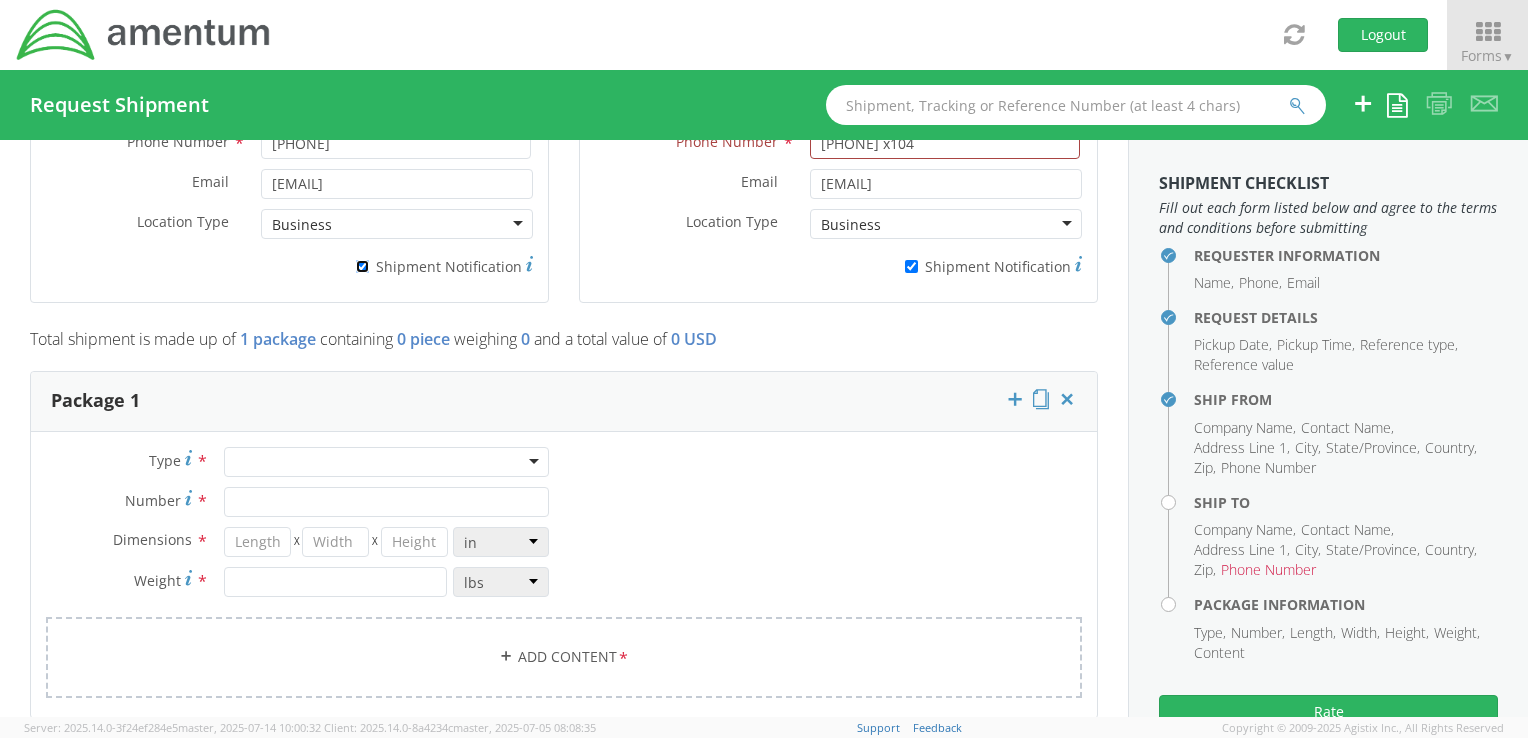 scroll, scrollTop: 1449, scrollLeft: 0, axis: vertical 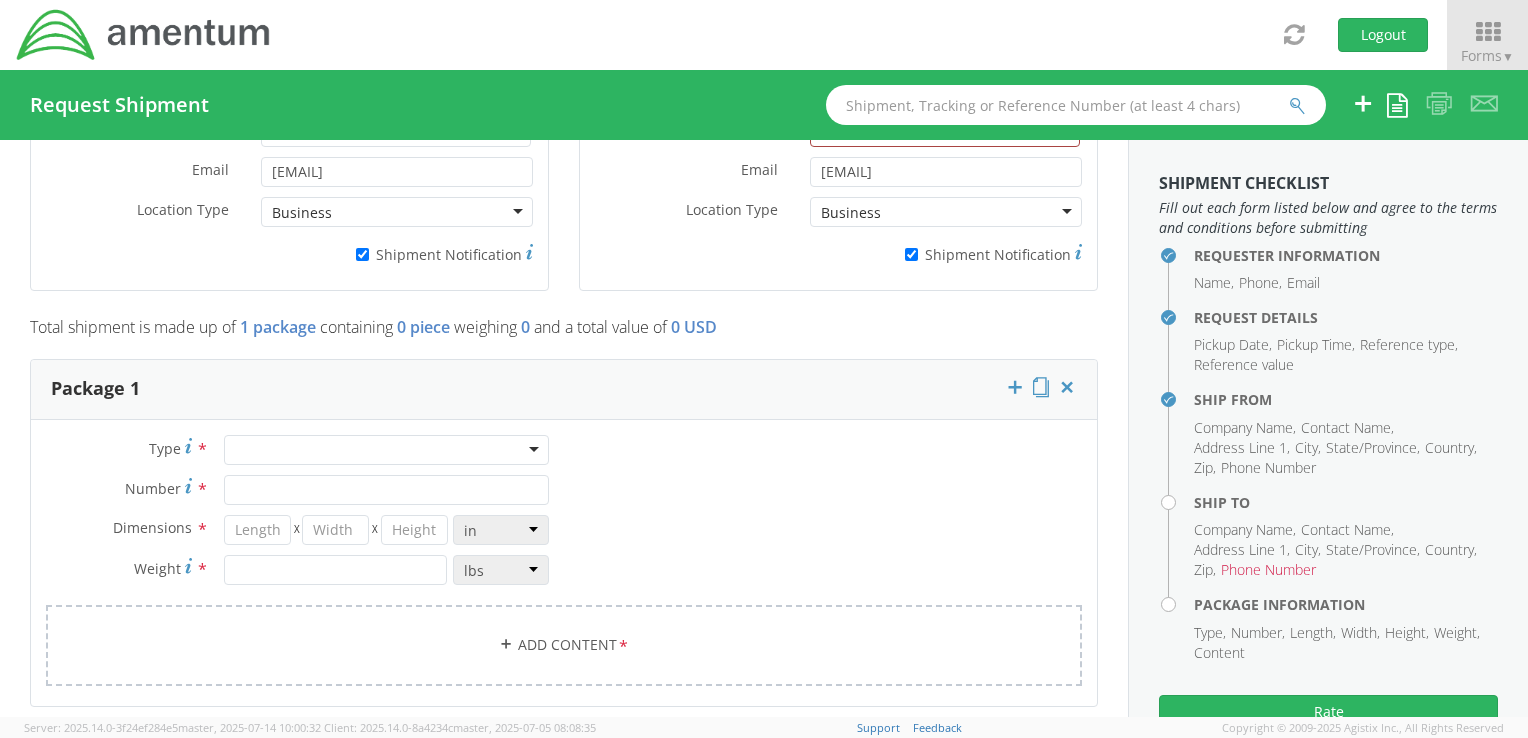 click at bounding box center [386, 450] 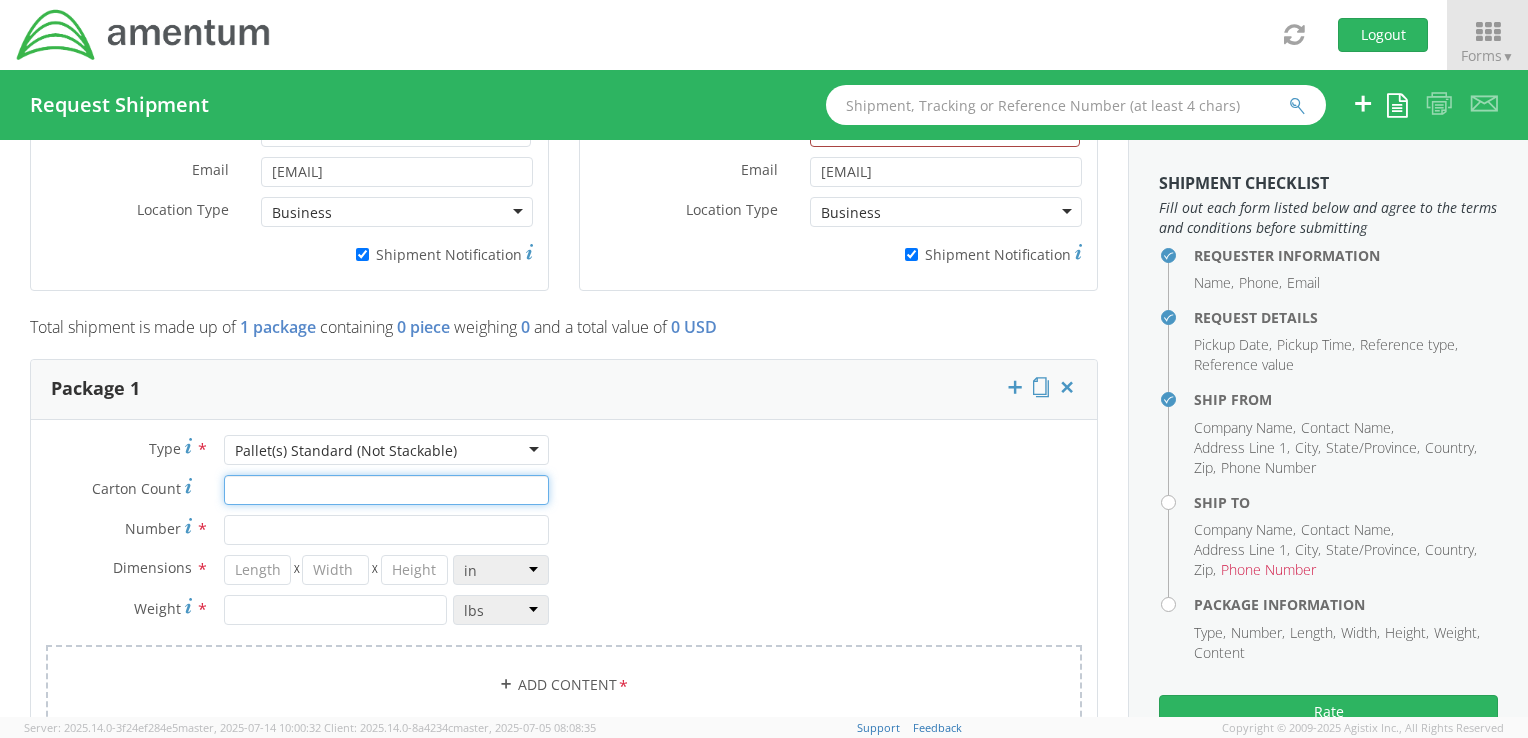 click on "Carton Count        *" at bounding box center [386, 490] 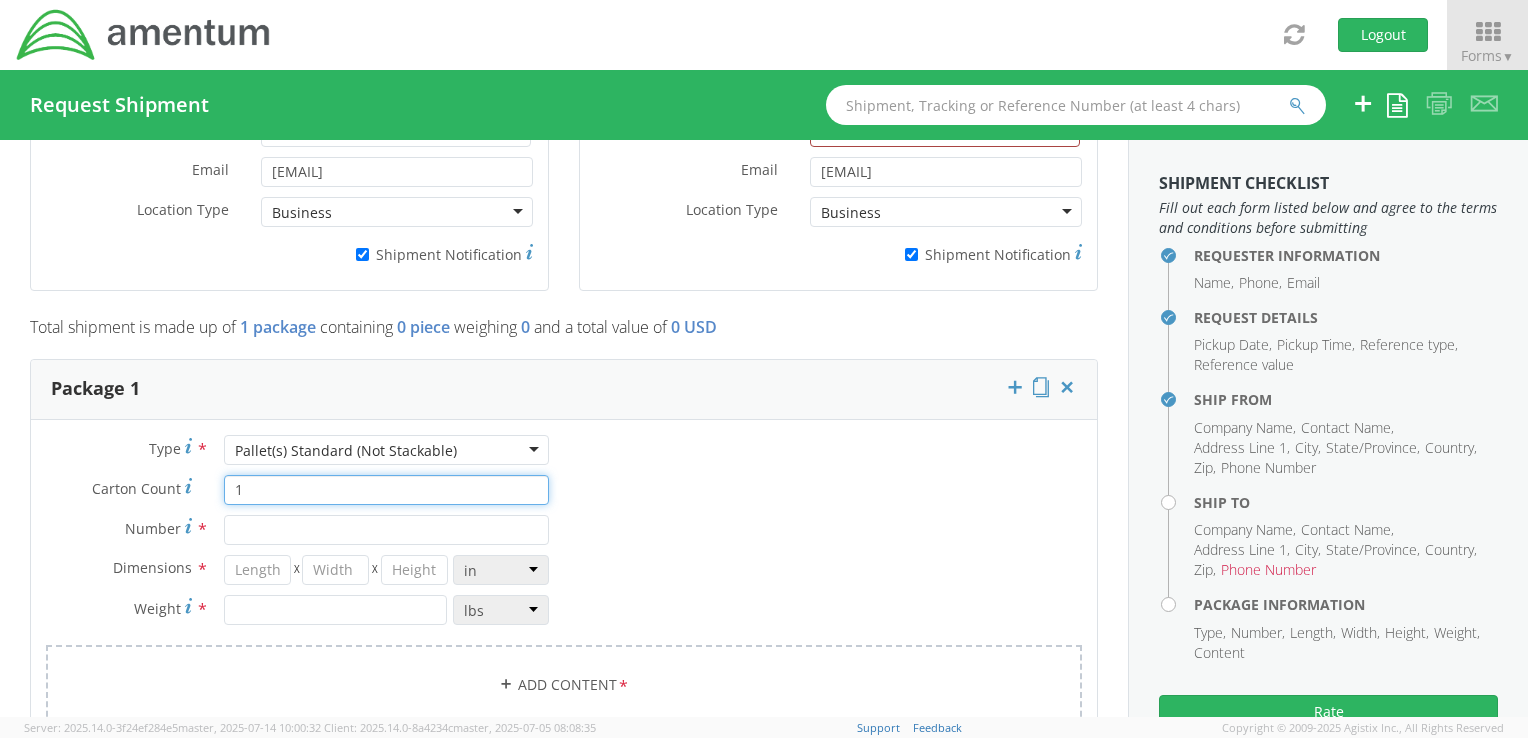 type on "1" 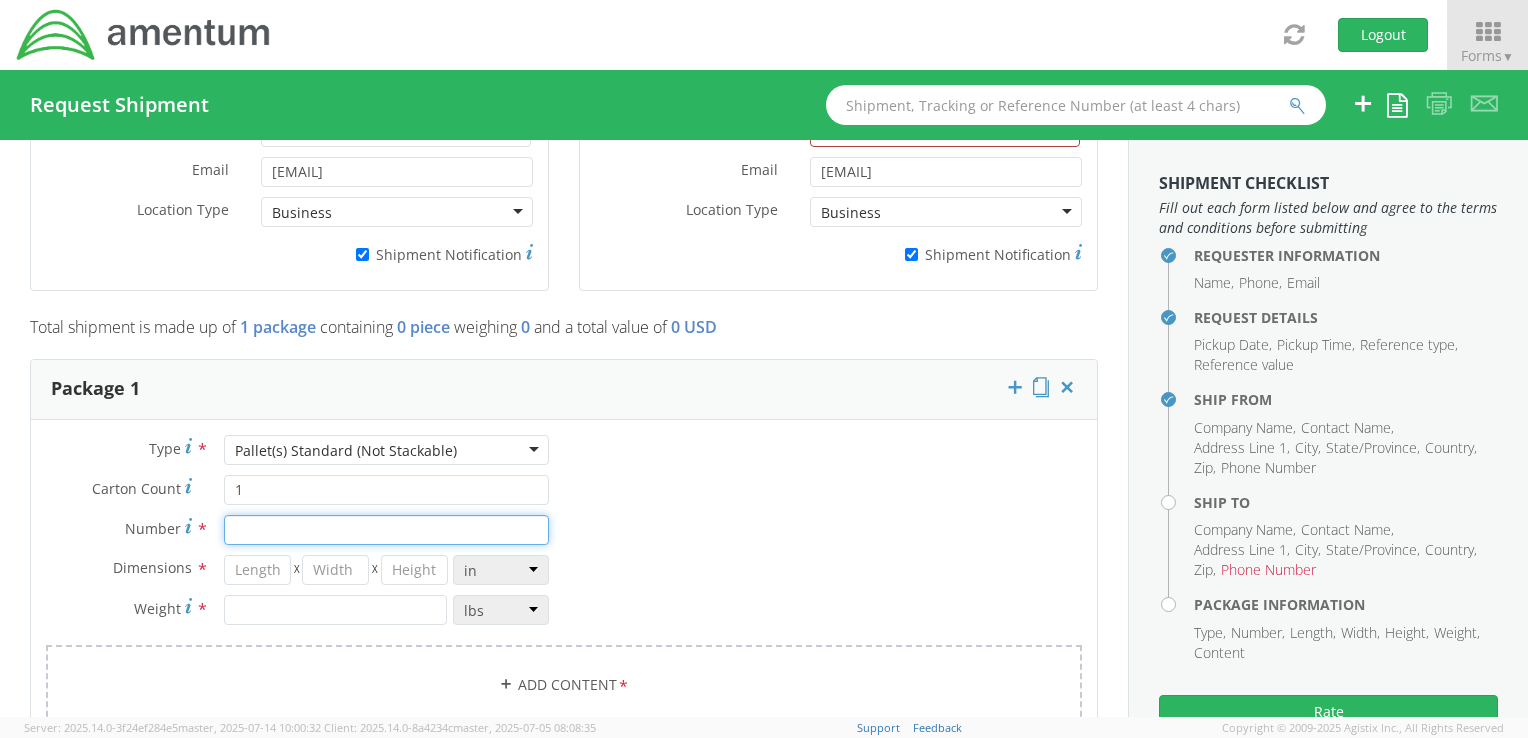 click on "Number        *" at bounding box center [386, 530] 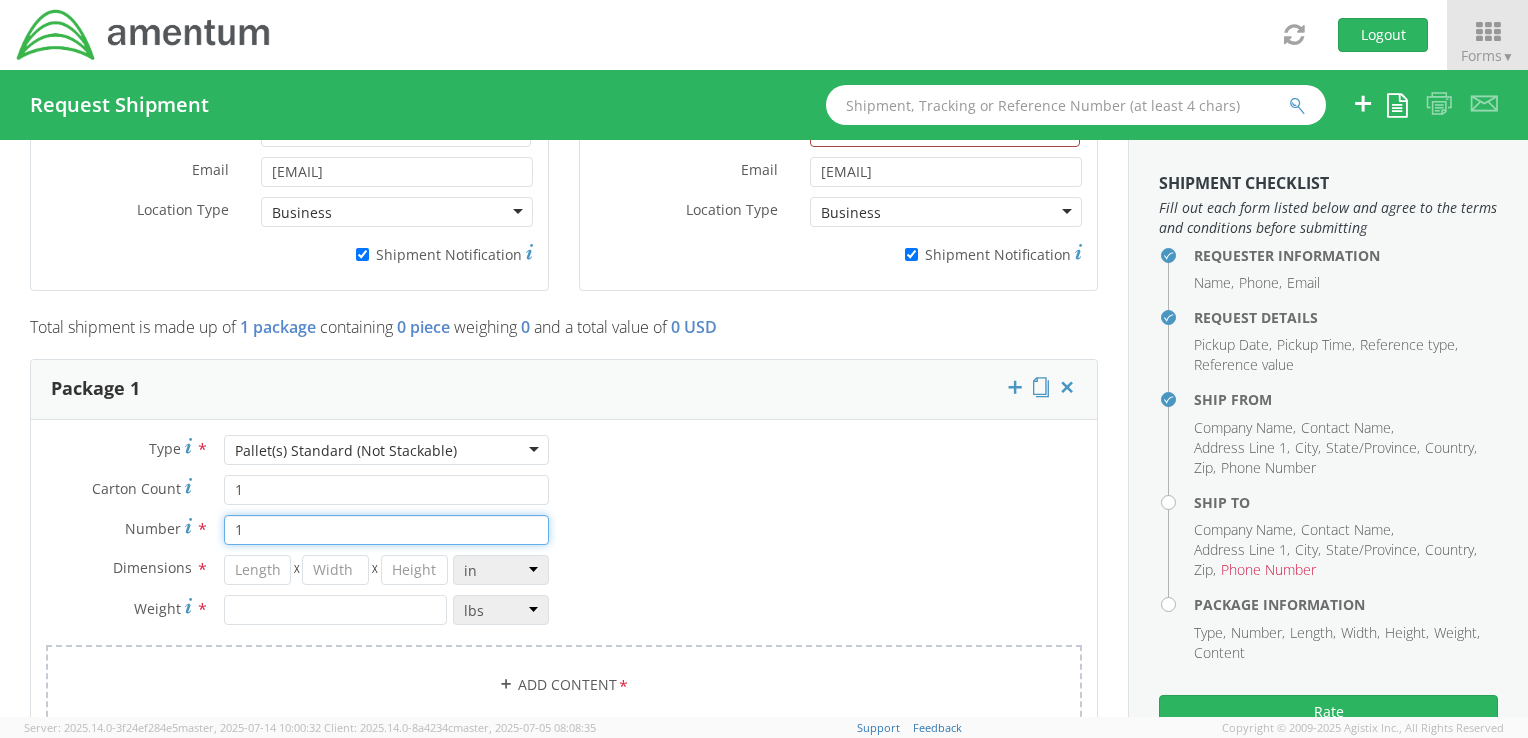 type on "1" 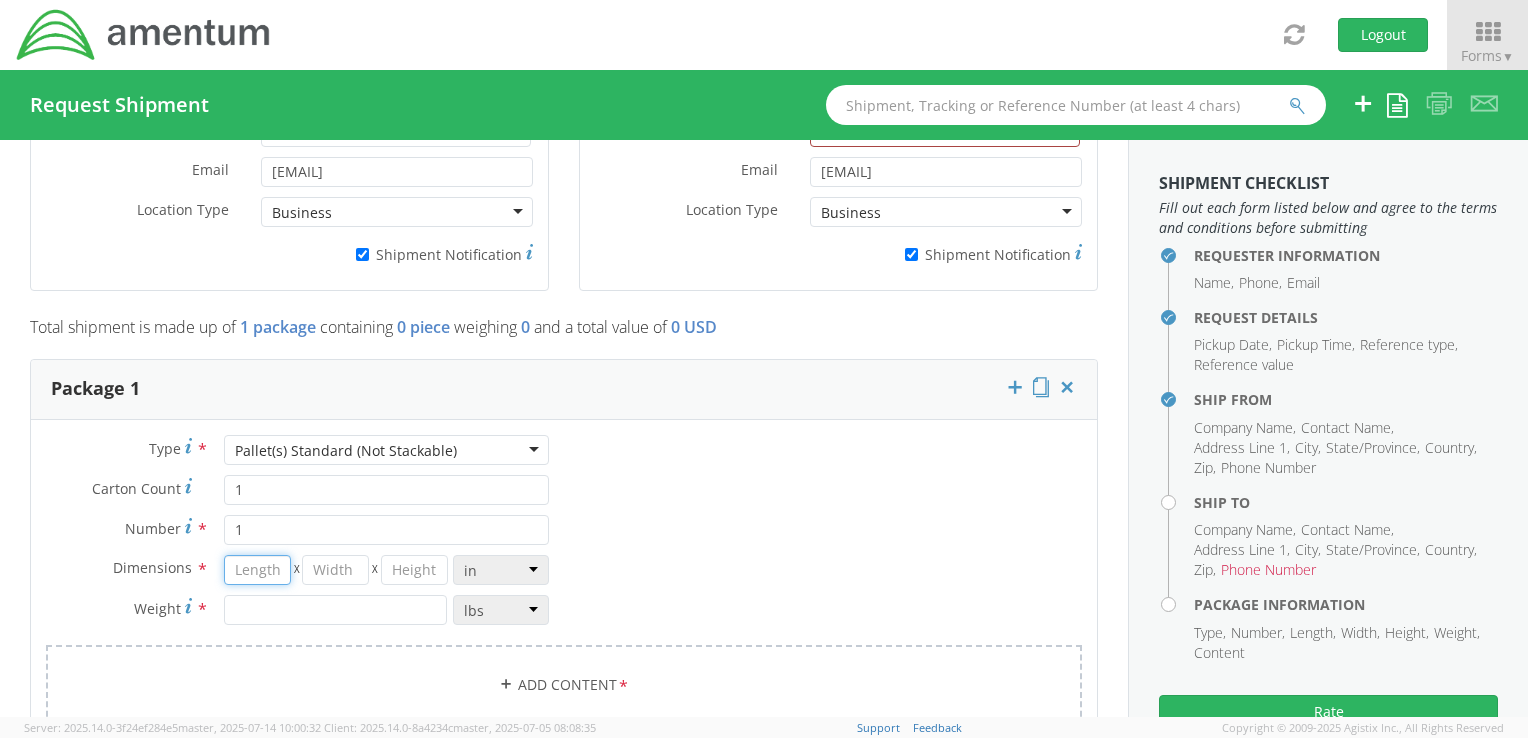 click at bounding box center (257, 570) 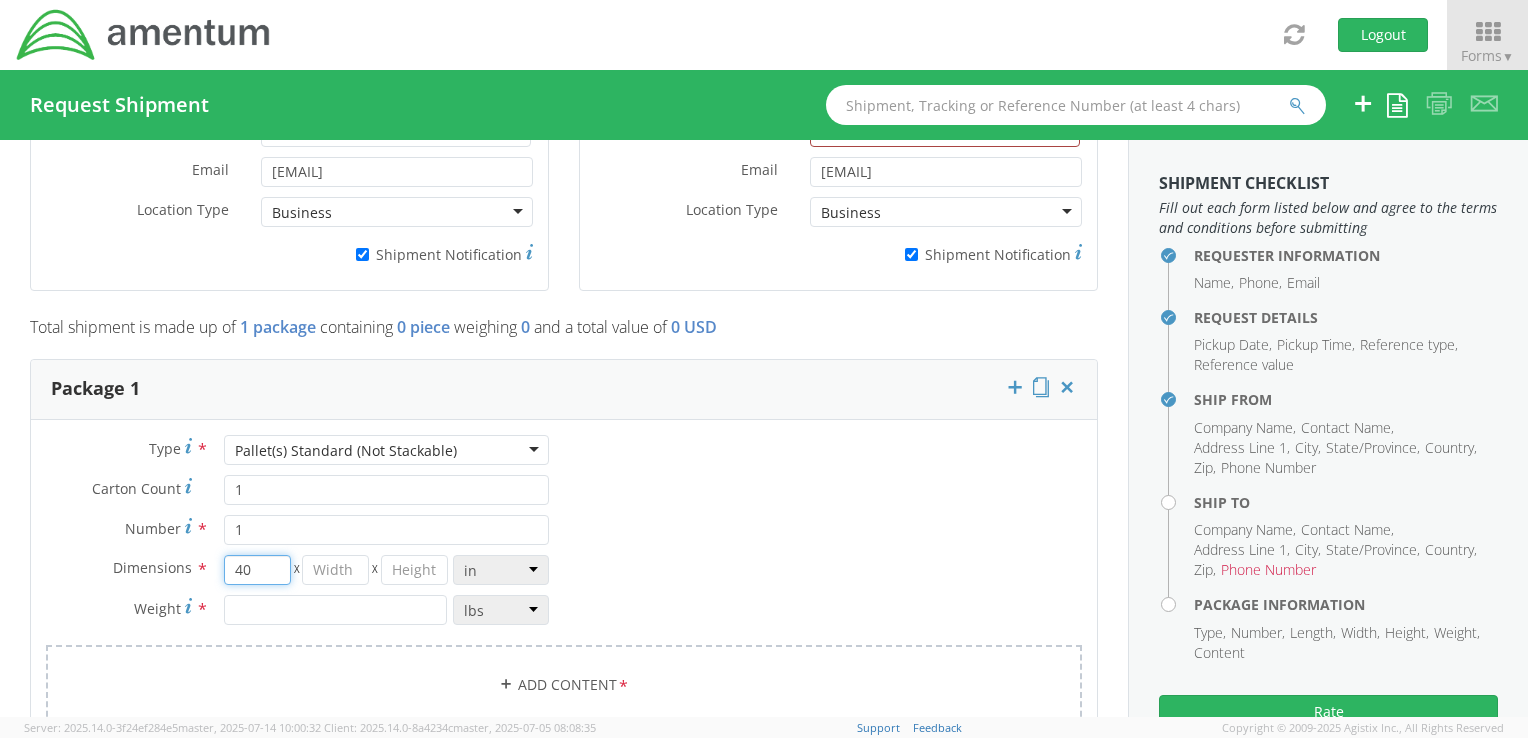 type on "40" 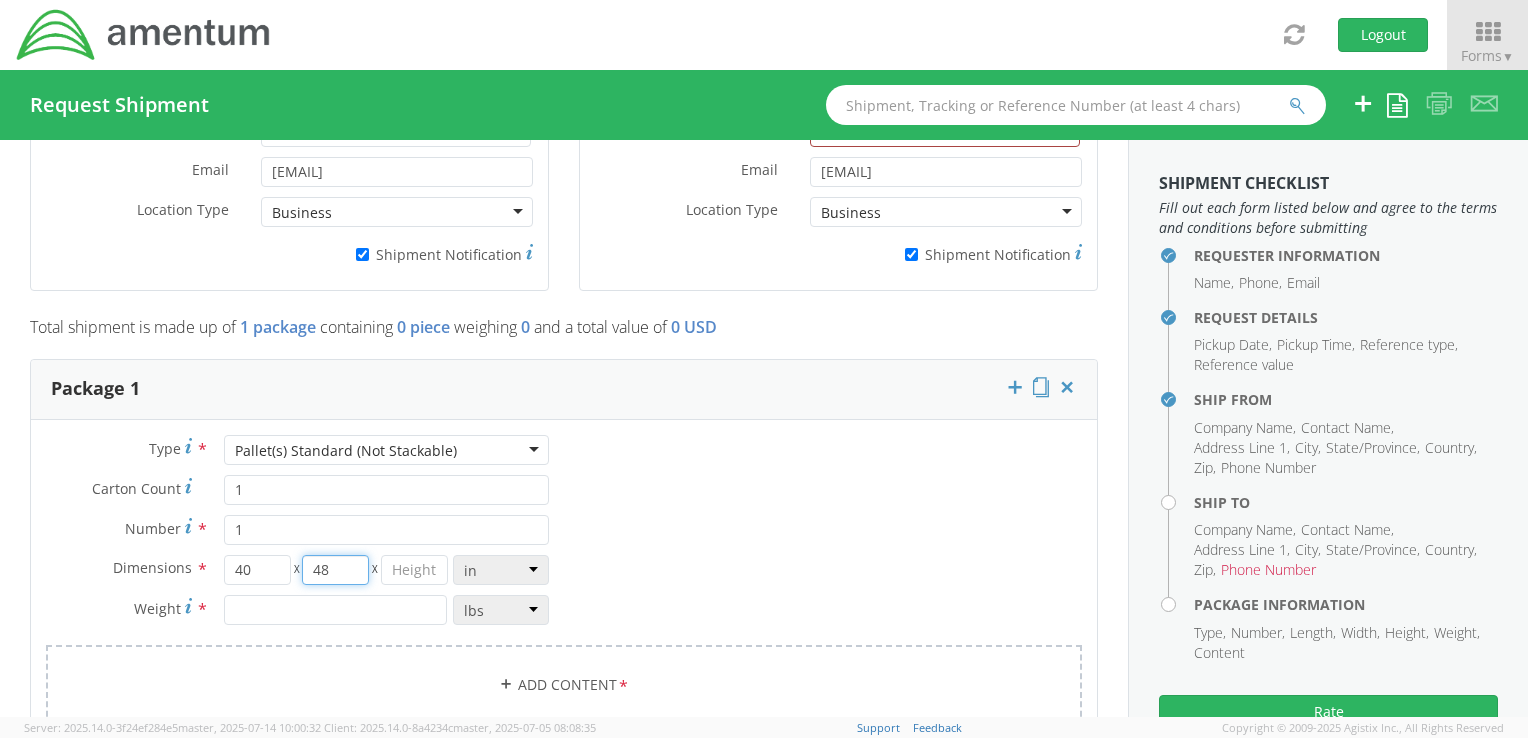 type on "48" 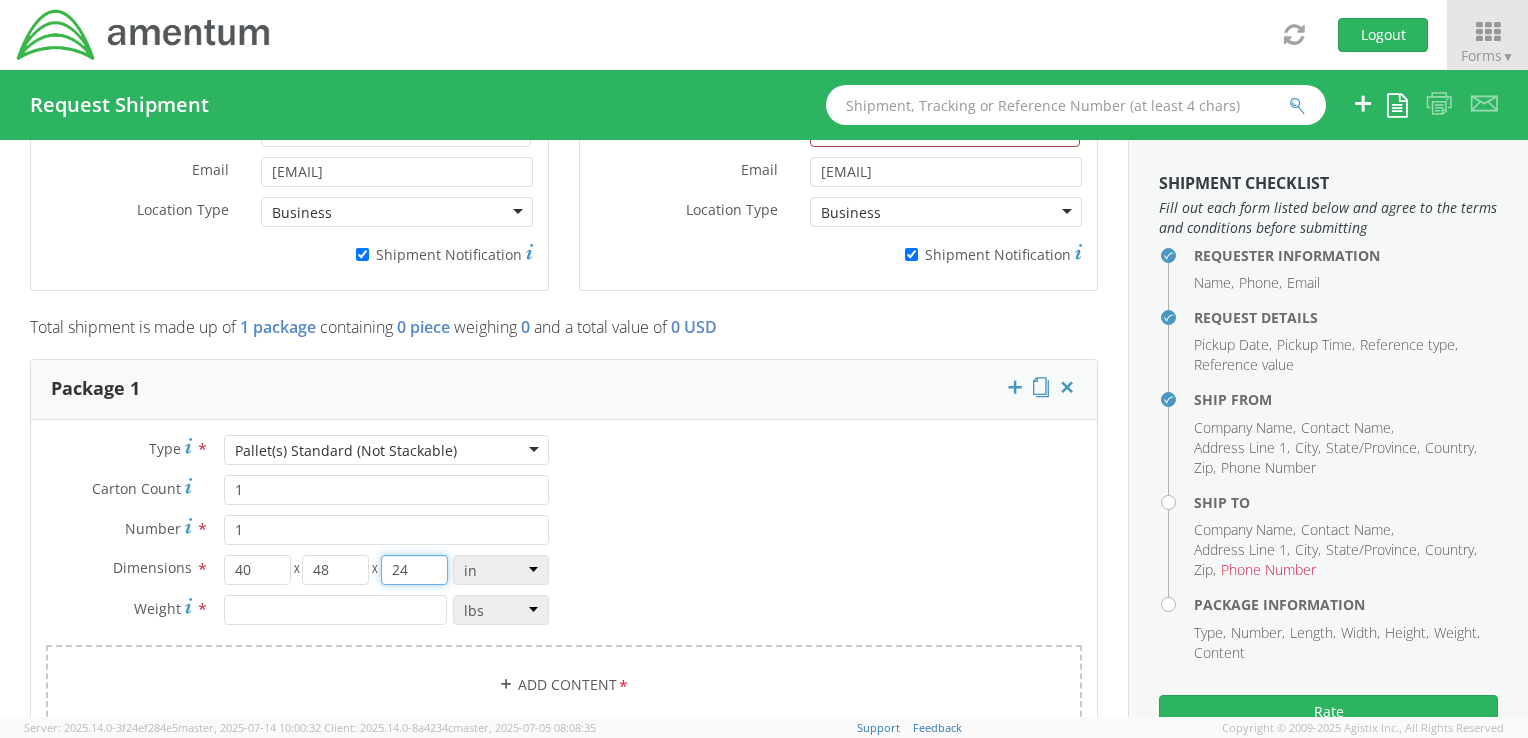 type on "24" 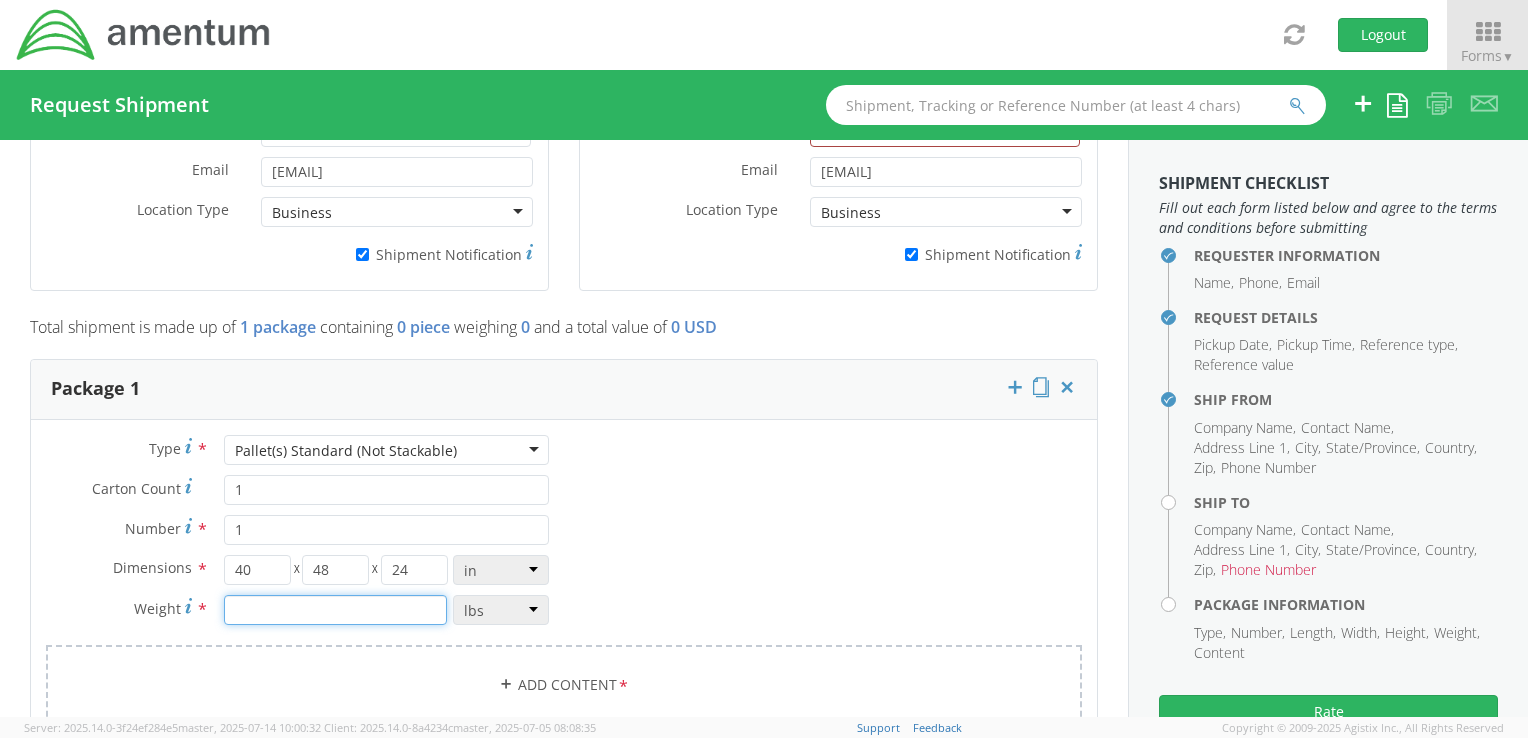 click at bounding box center (336, 610) 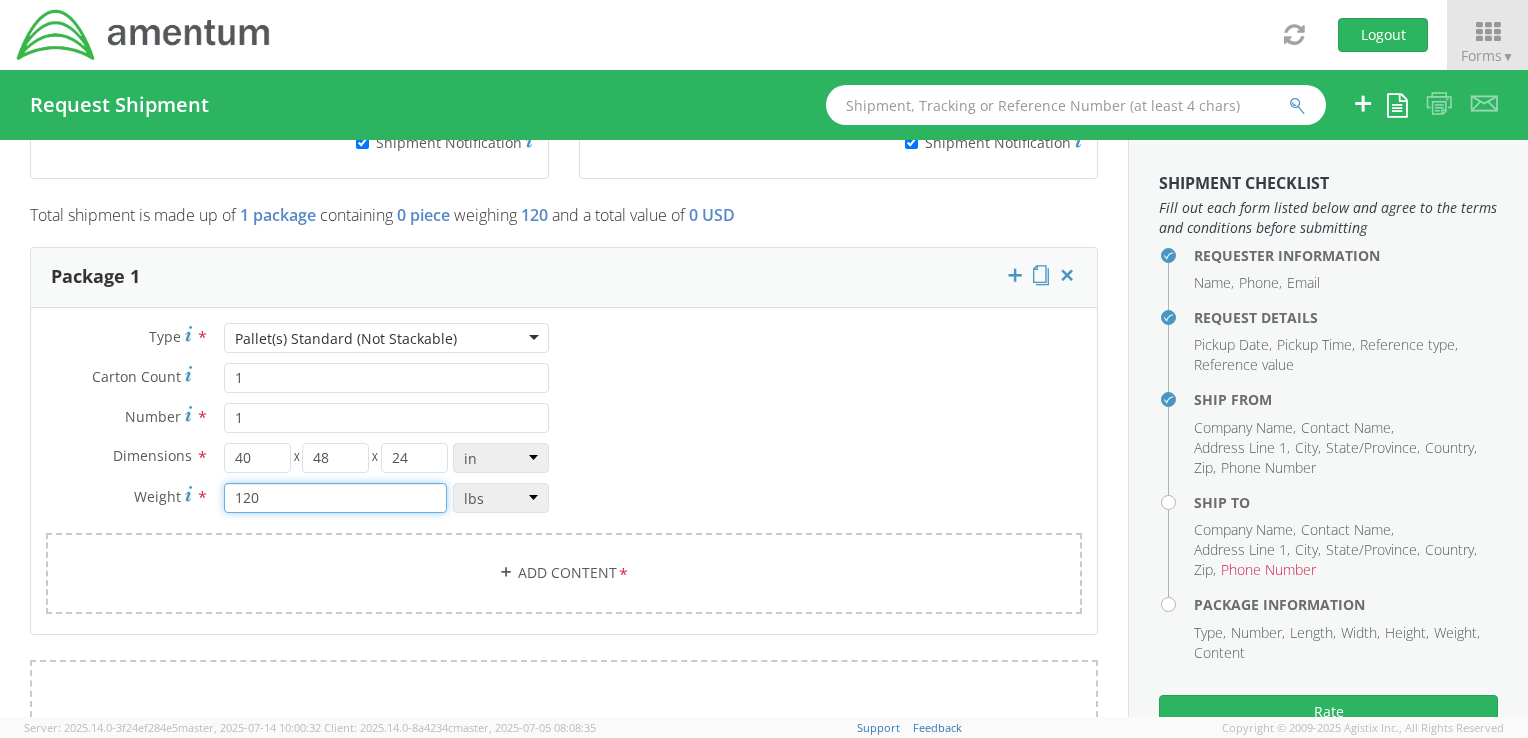 scroll, scrollTop: 1549, scrollLeft: 0, axis: vertical 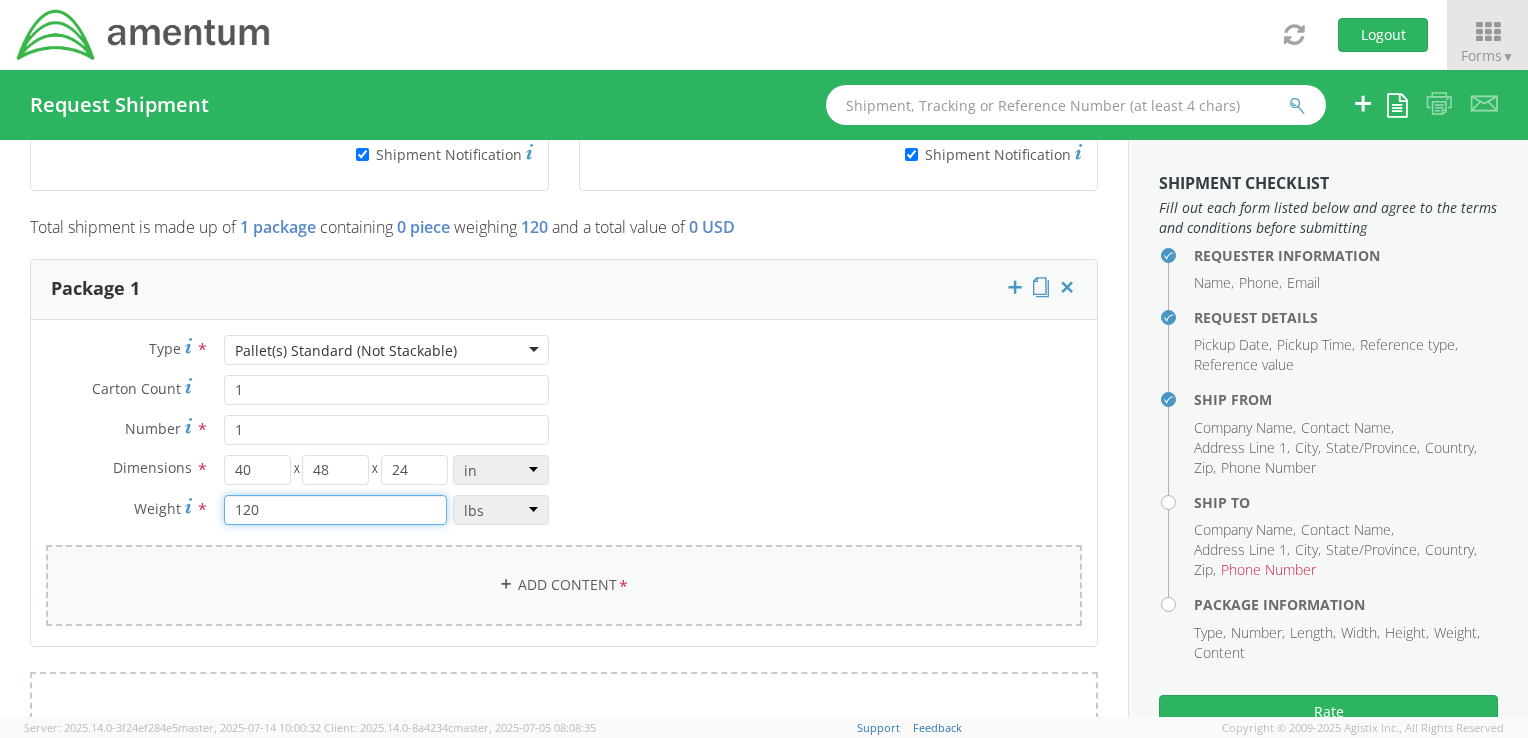 type on "120" 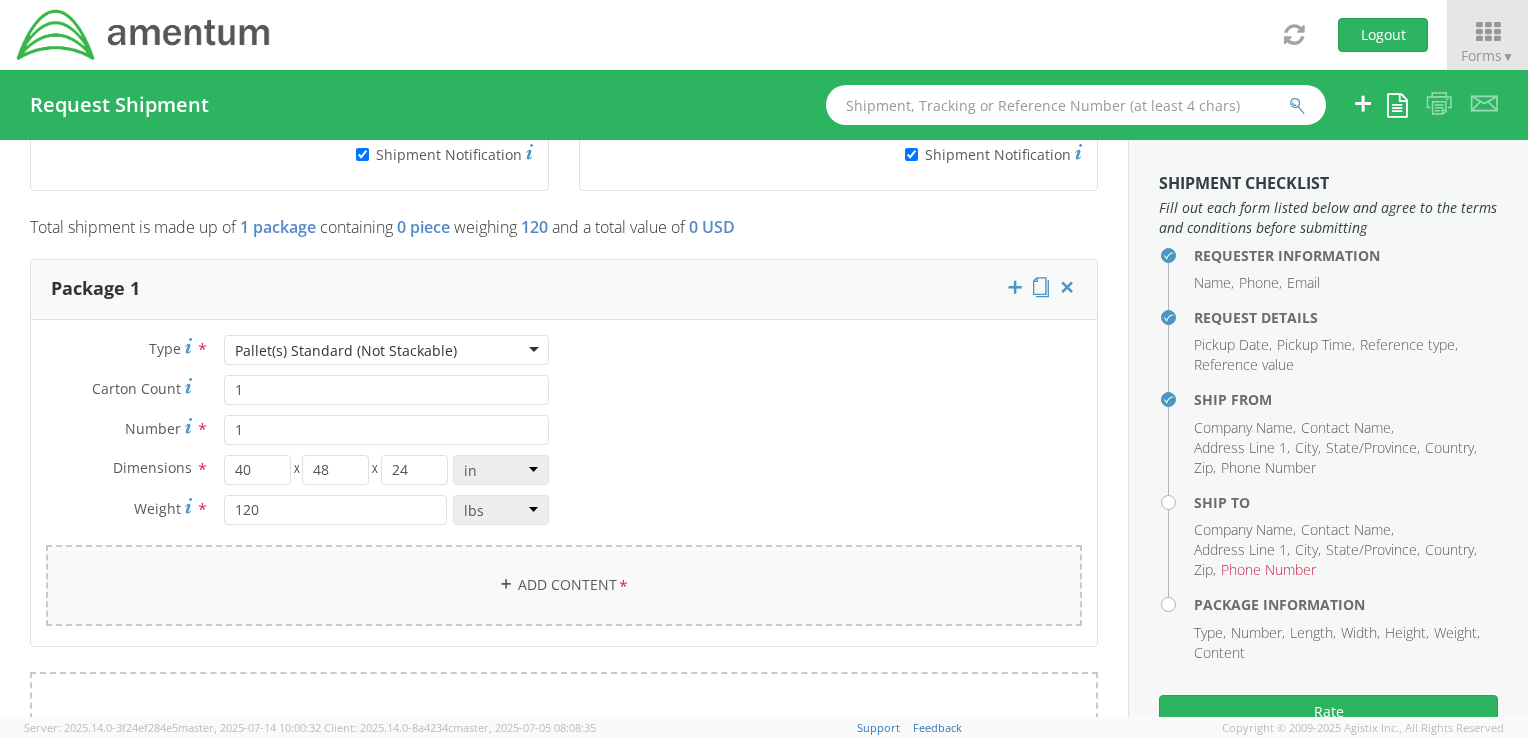 click on "Add Content  *" at bounding box center (564, 585) 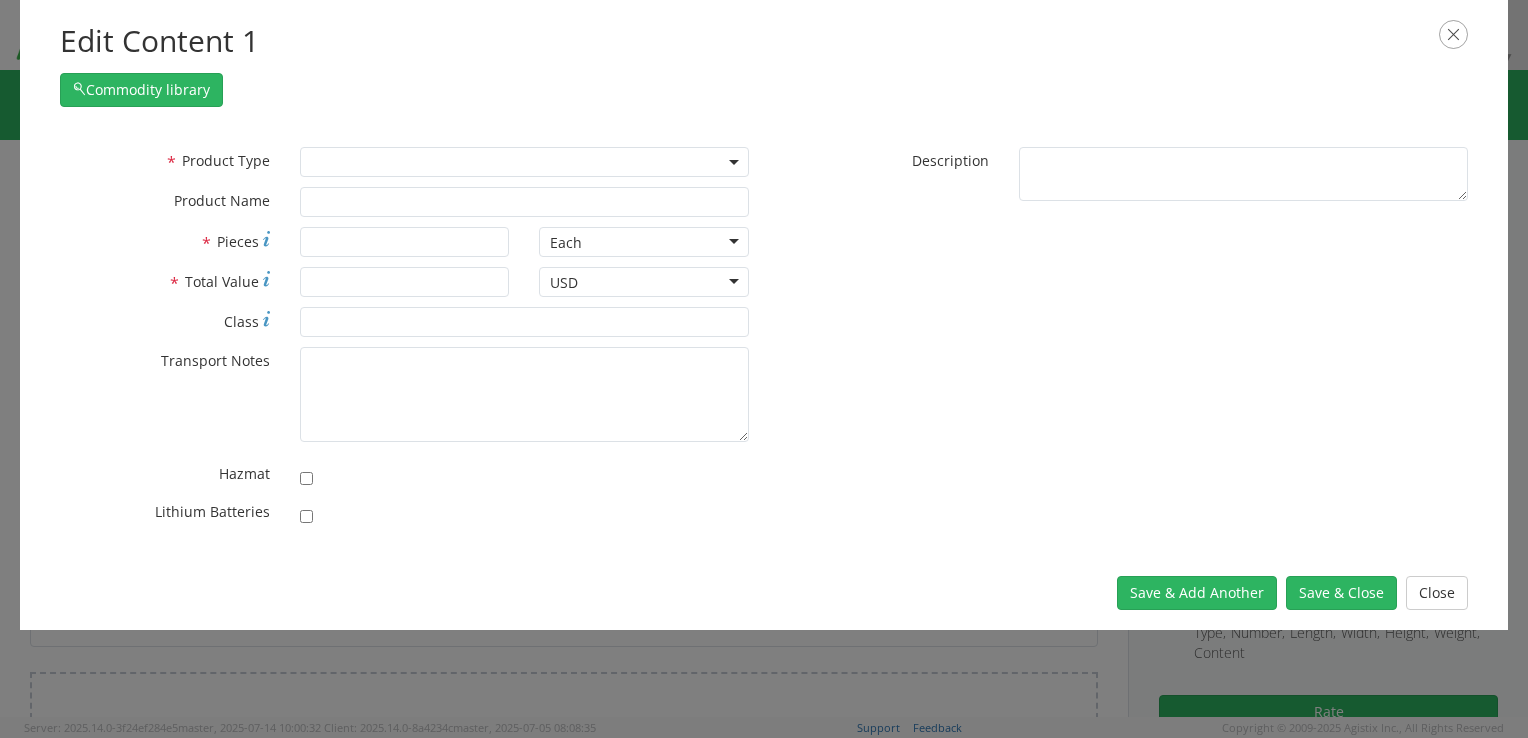 click at bounding box center [524, 162] 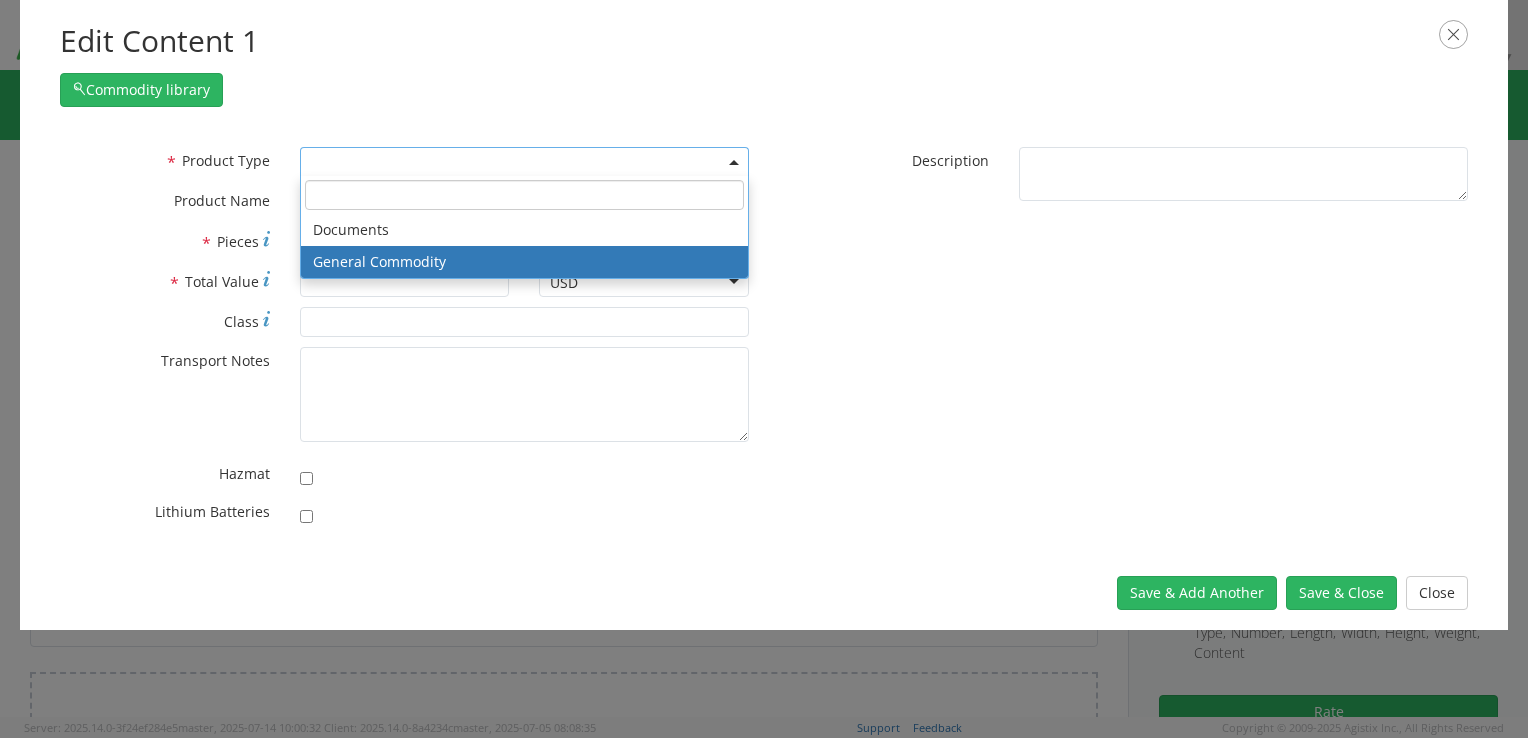 select on "COMMODITY" 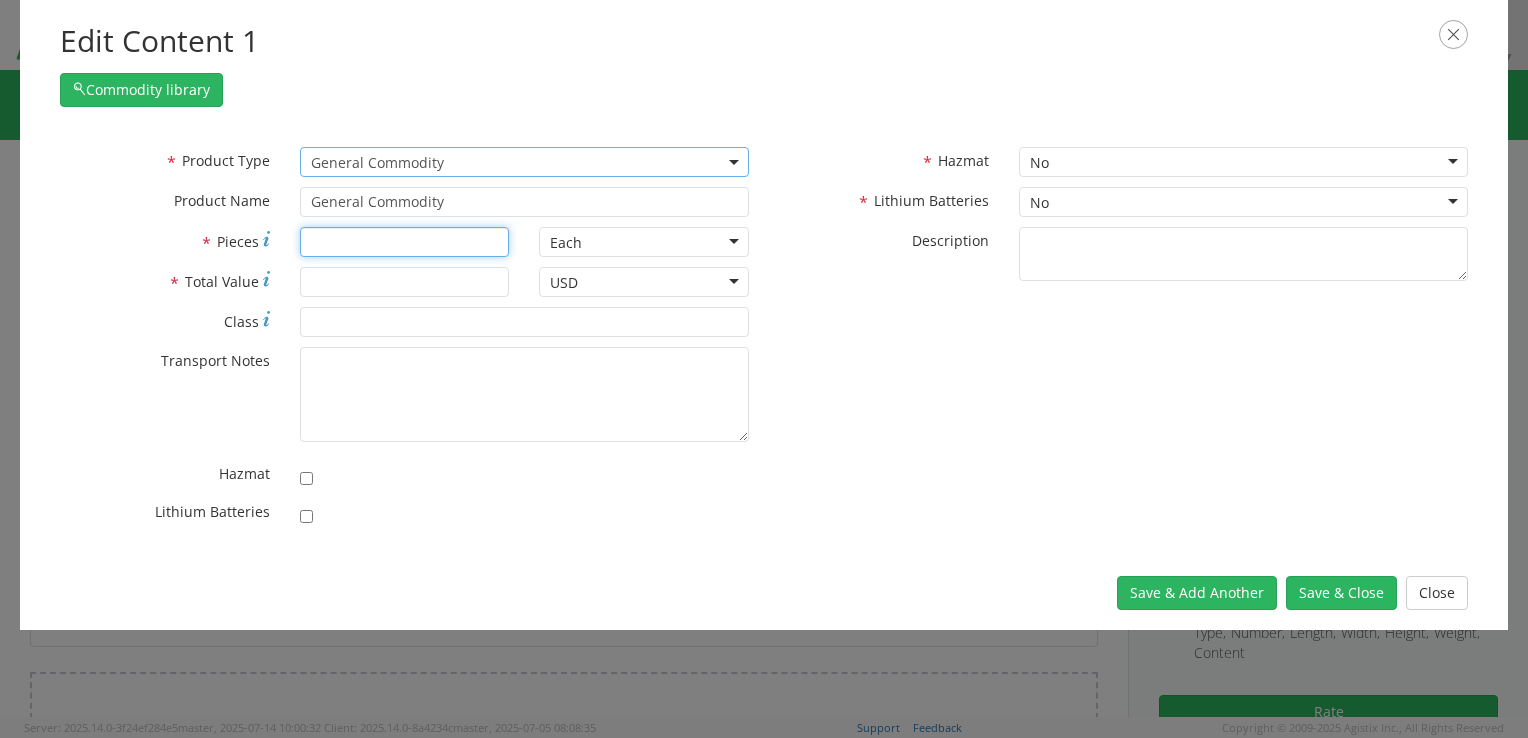click on "*   Pieces" at bounding box center [405, 242] 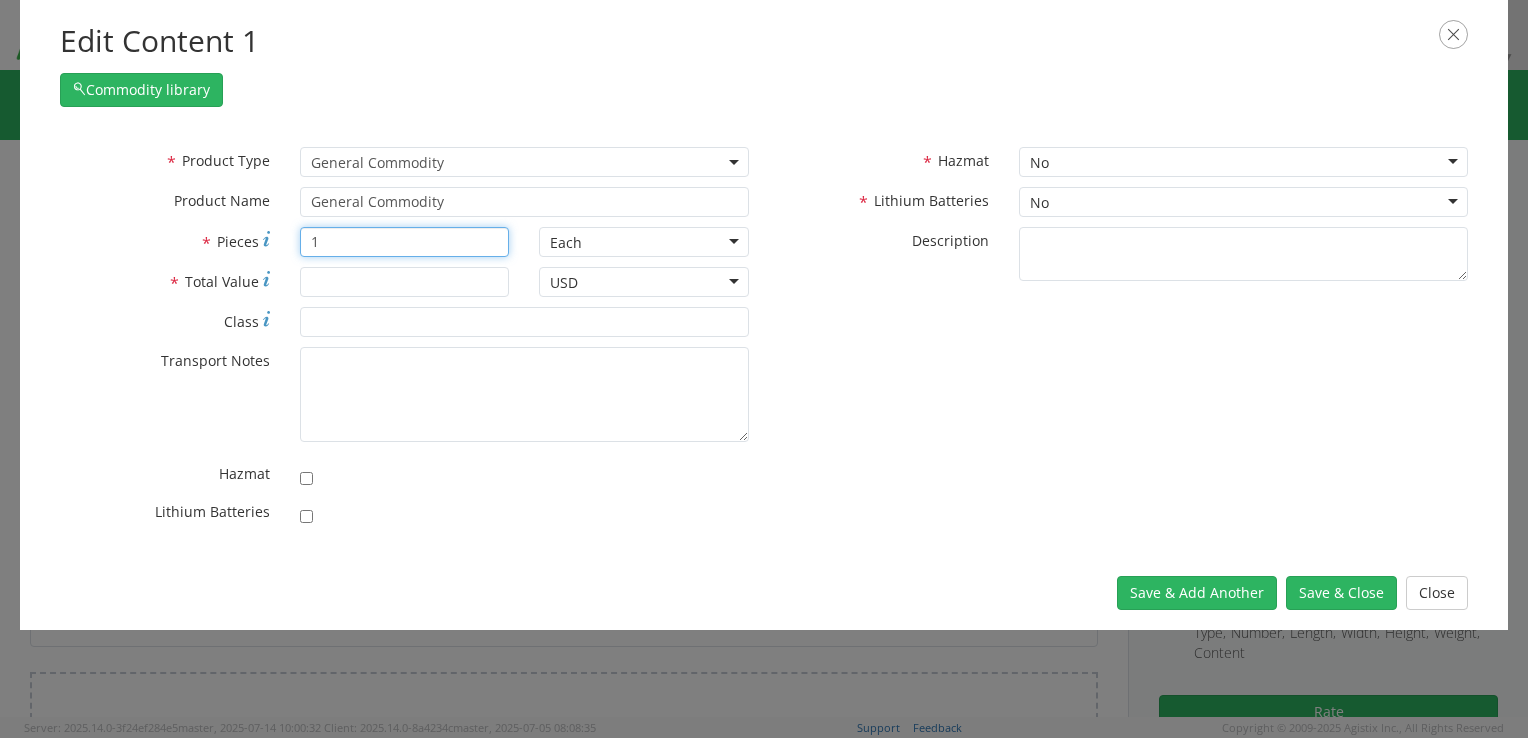 type on "1" 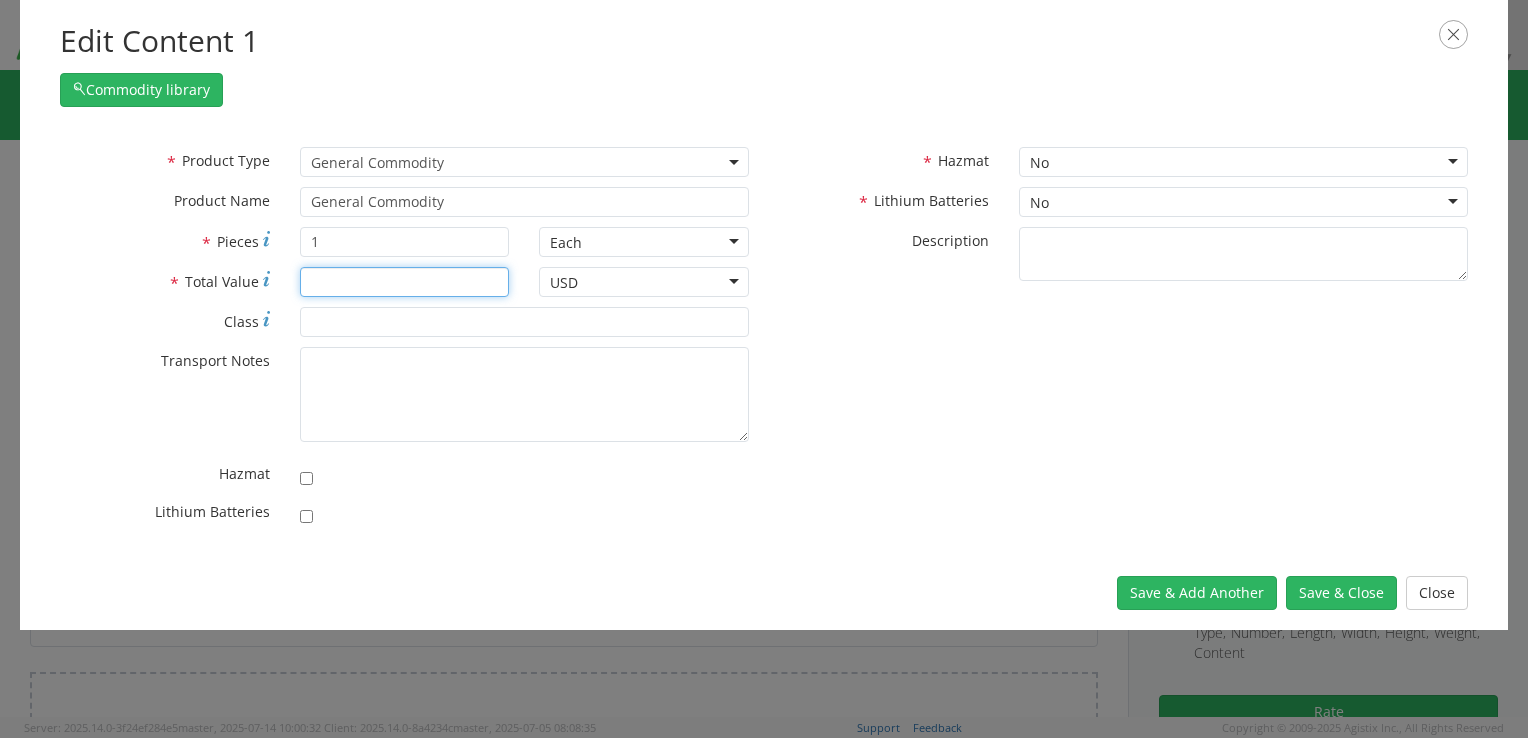 click on "*   Total Value" at bounding box center [405, 282] 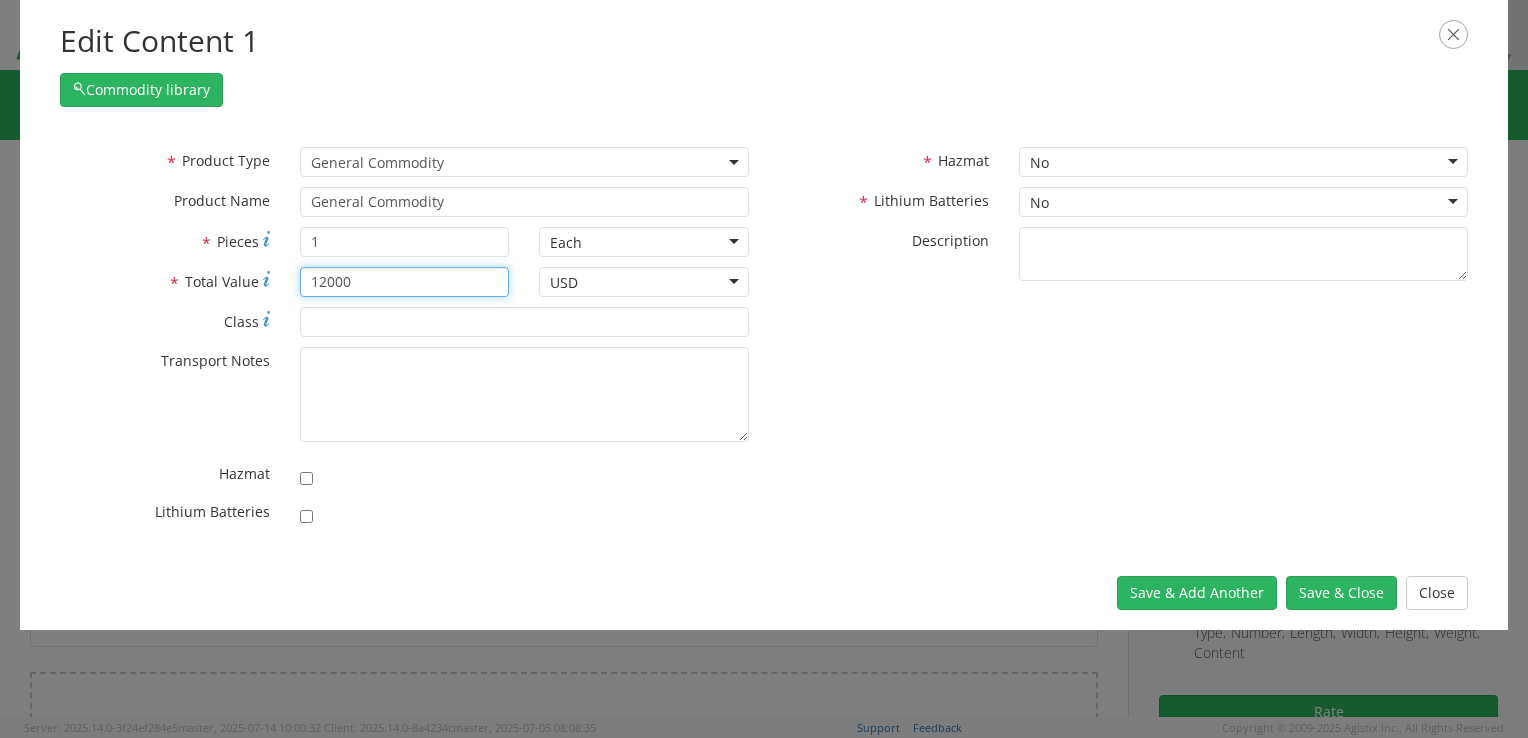 type on "12000" 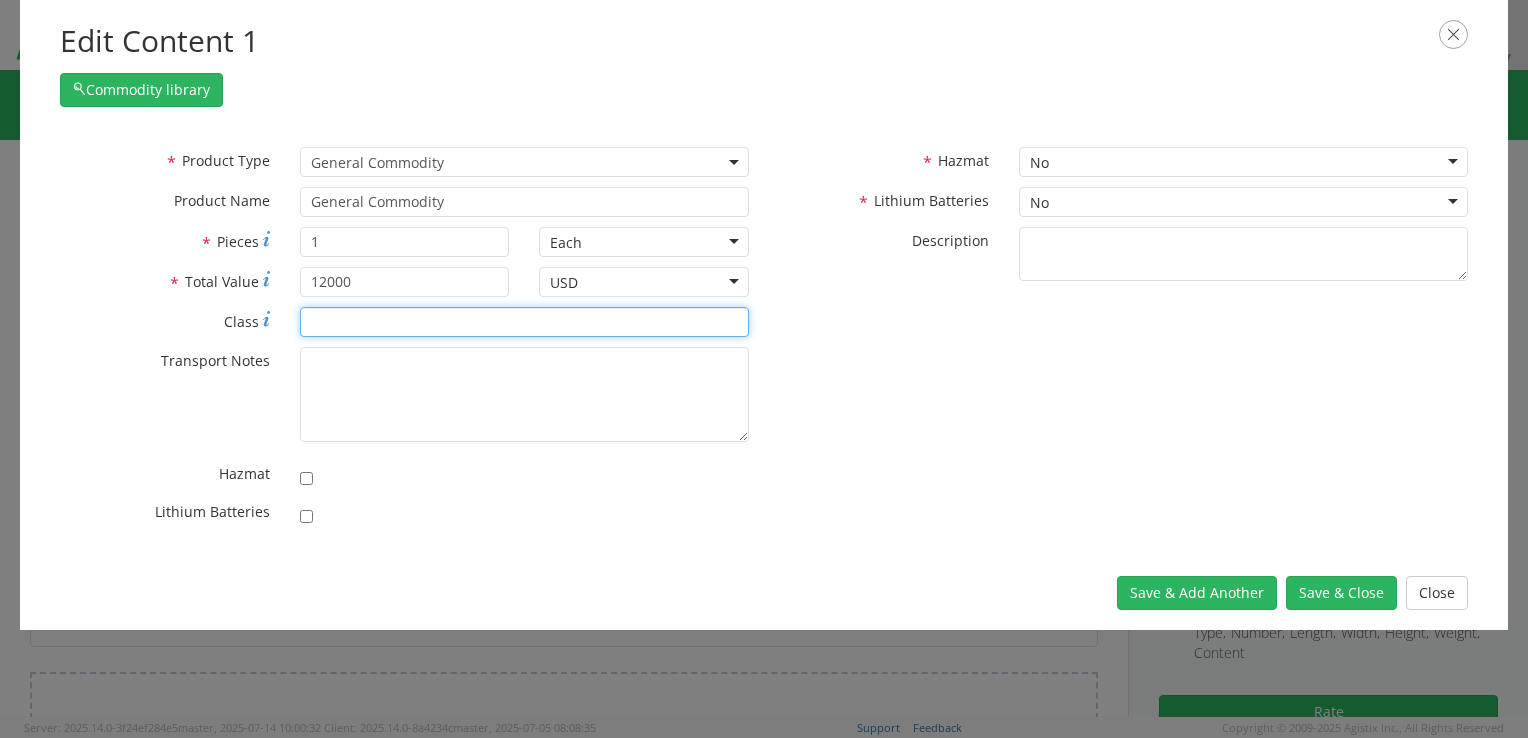 click on "*   Class" at bounding box center (524, 322) 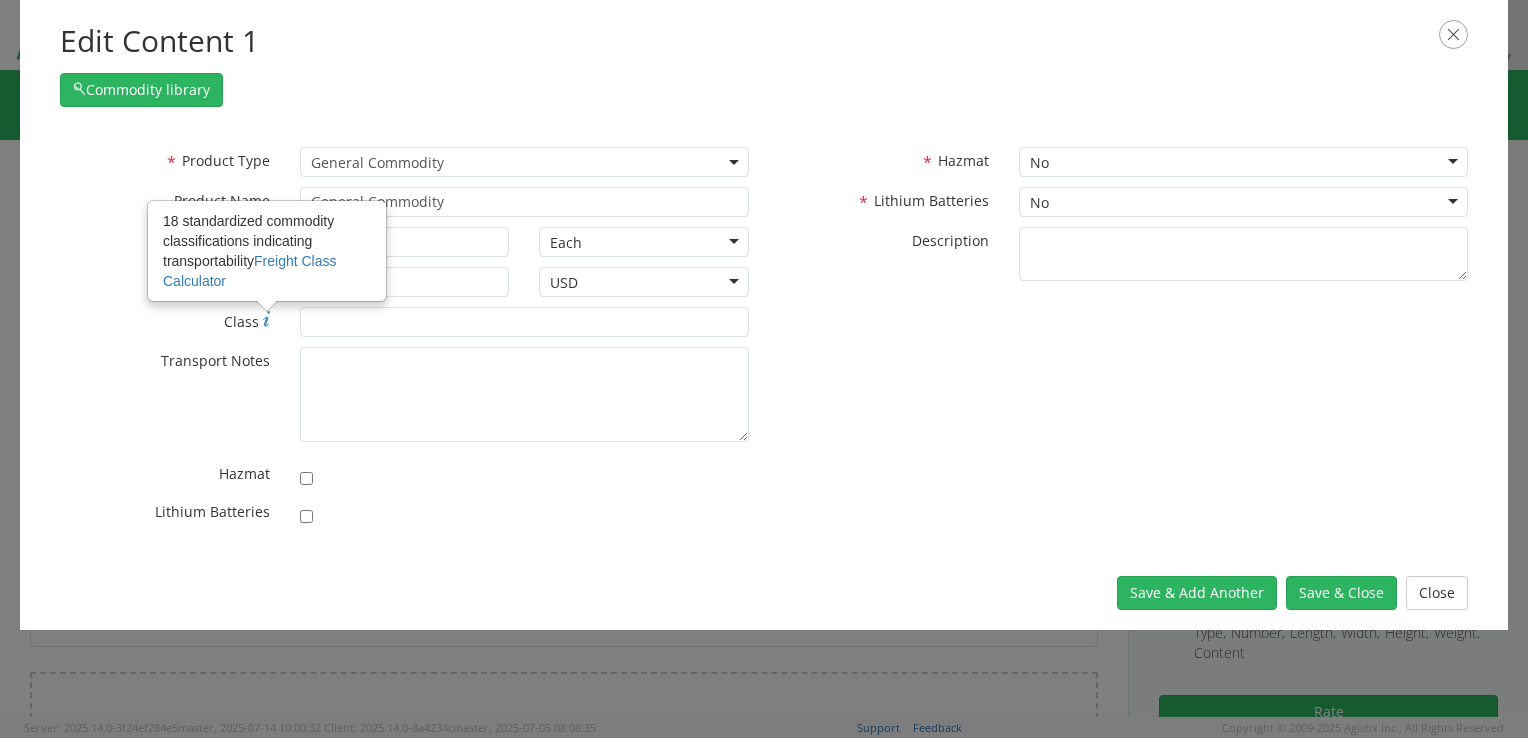 click 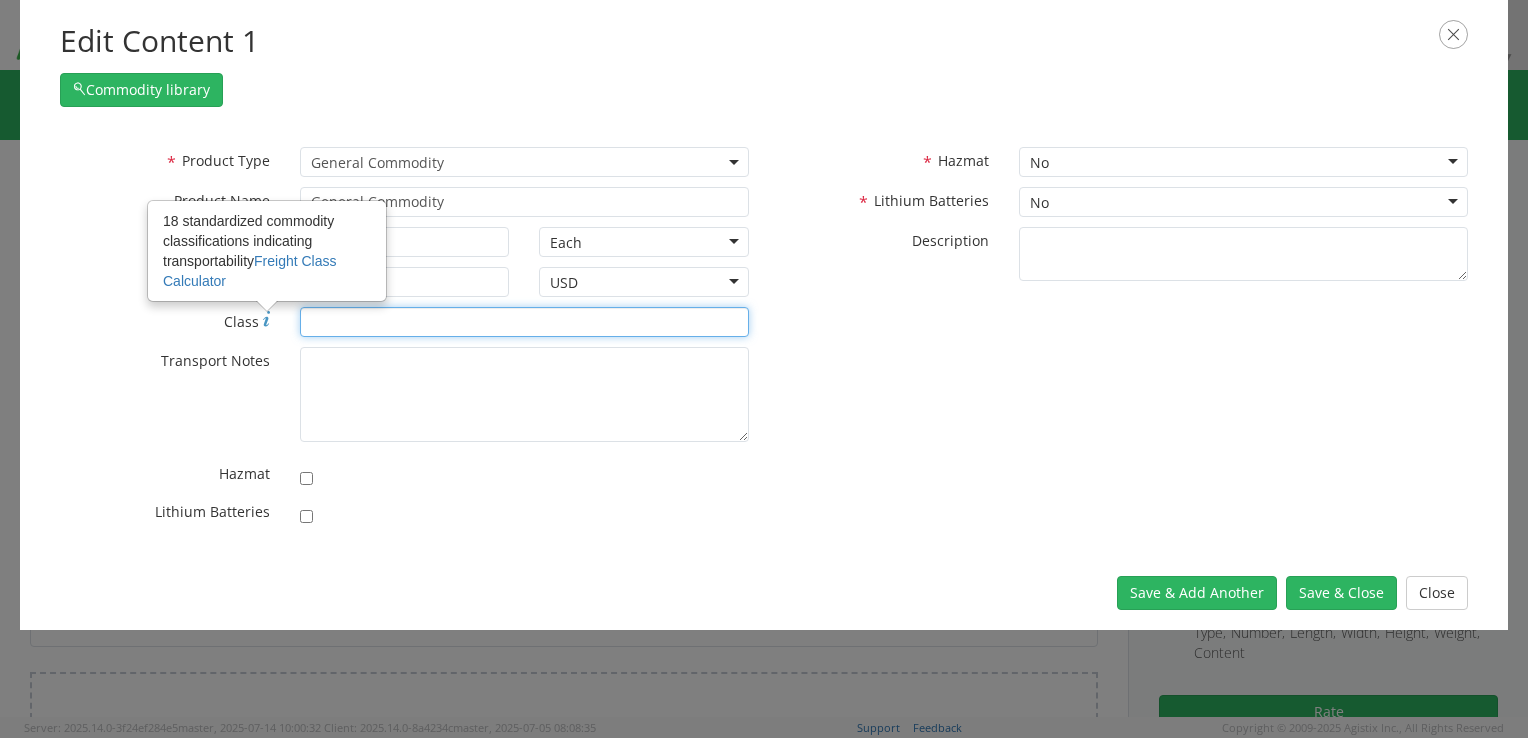 click on "*   Class
18 standardized commodity classifications indicating transportability  Freight Class Calculator" at bounding box center (524, 322) 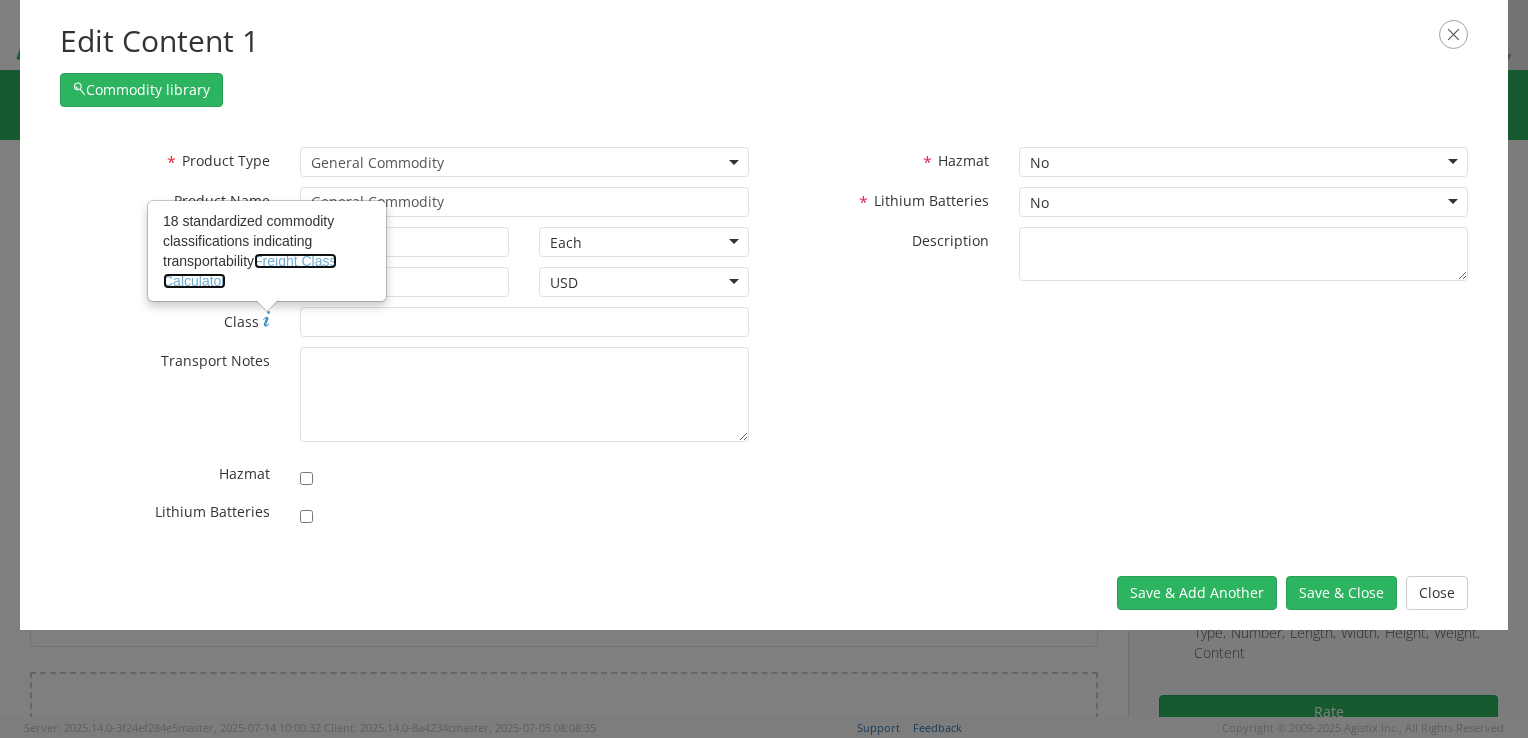click on "Freight Class Calculator" at bounding box center (250, 271) 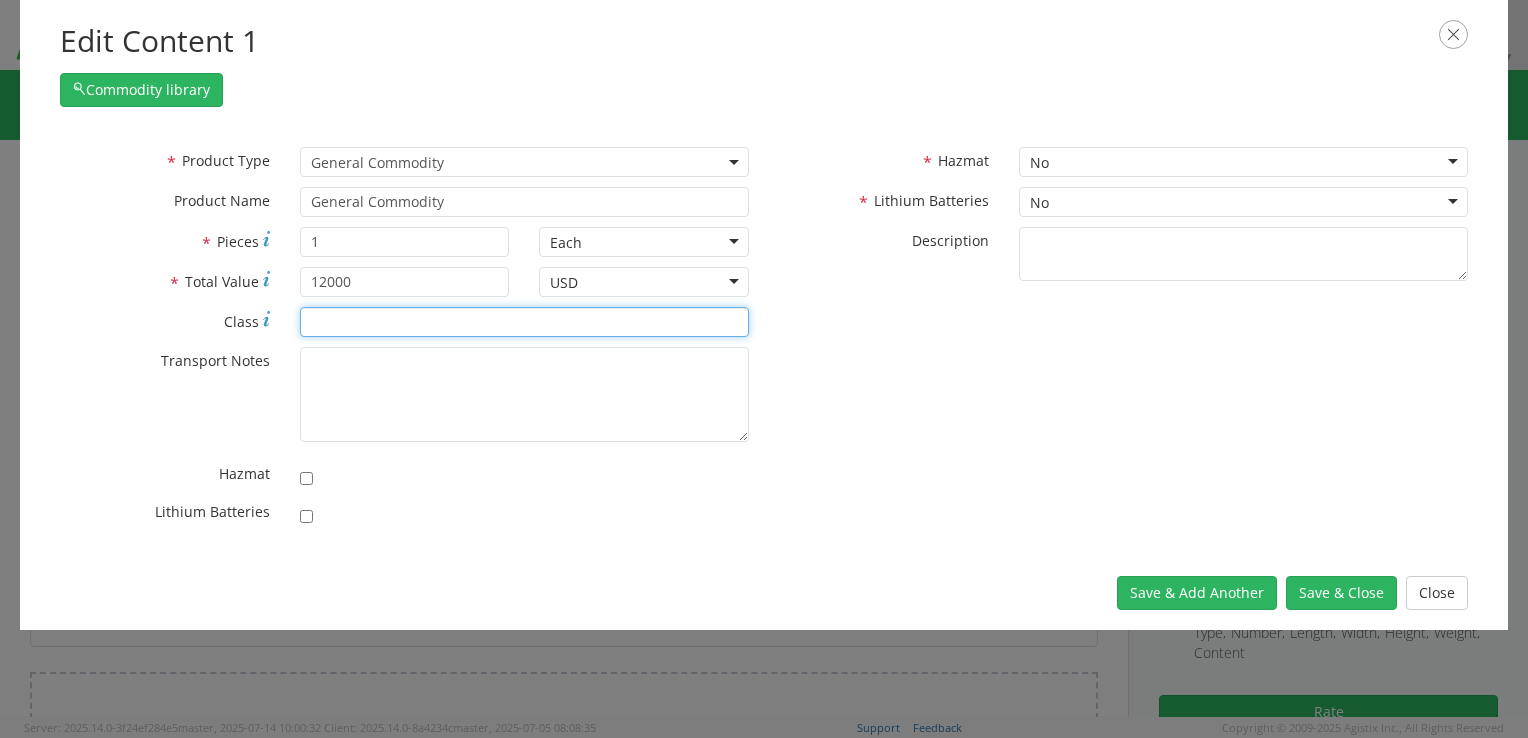 click on "*   Class" at bounding box center [524, 322] 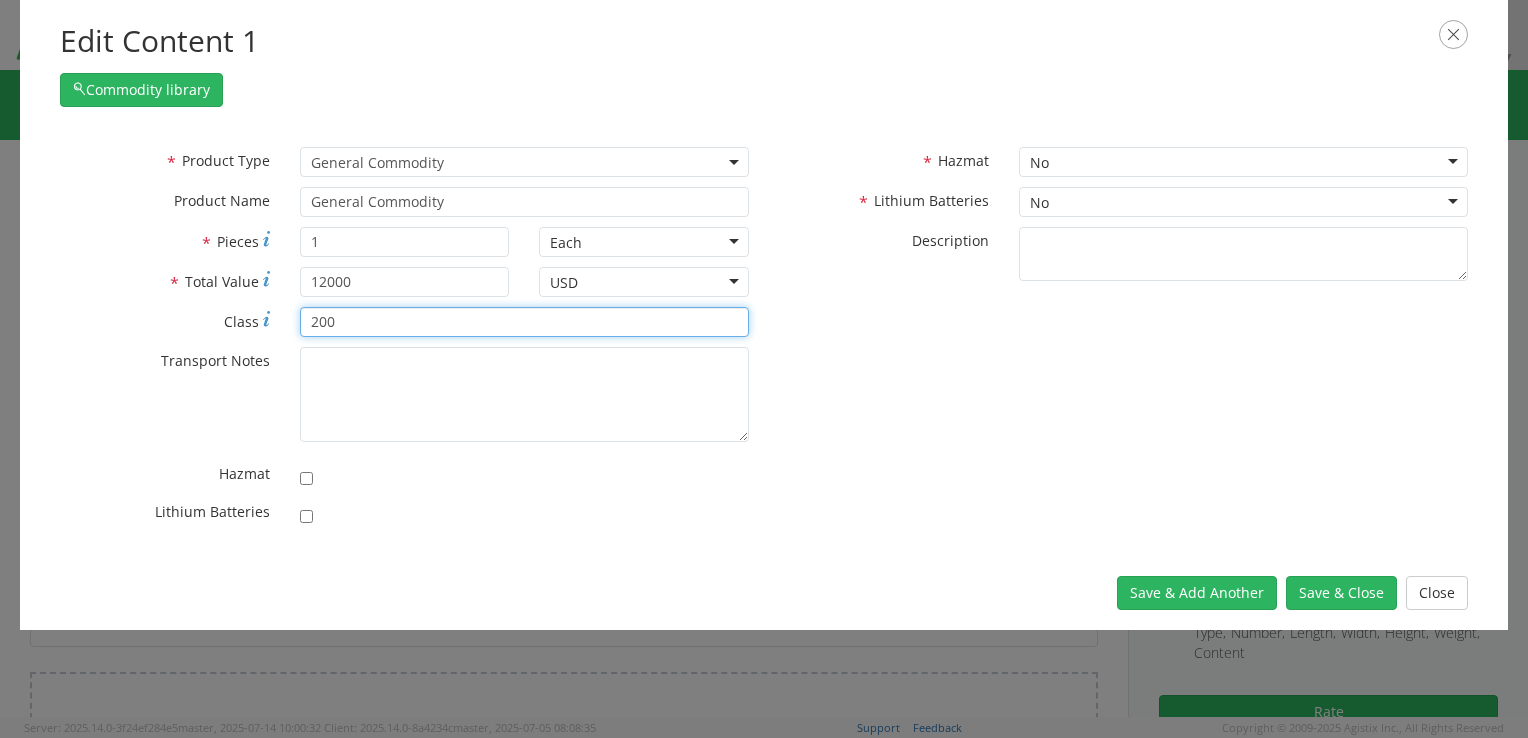 type on "200" 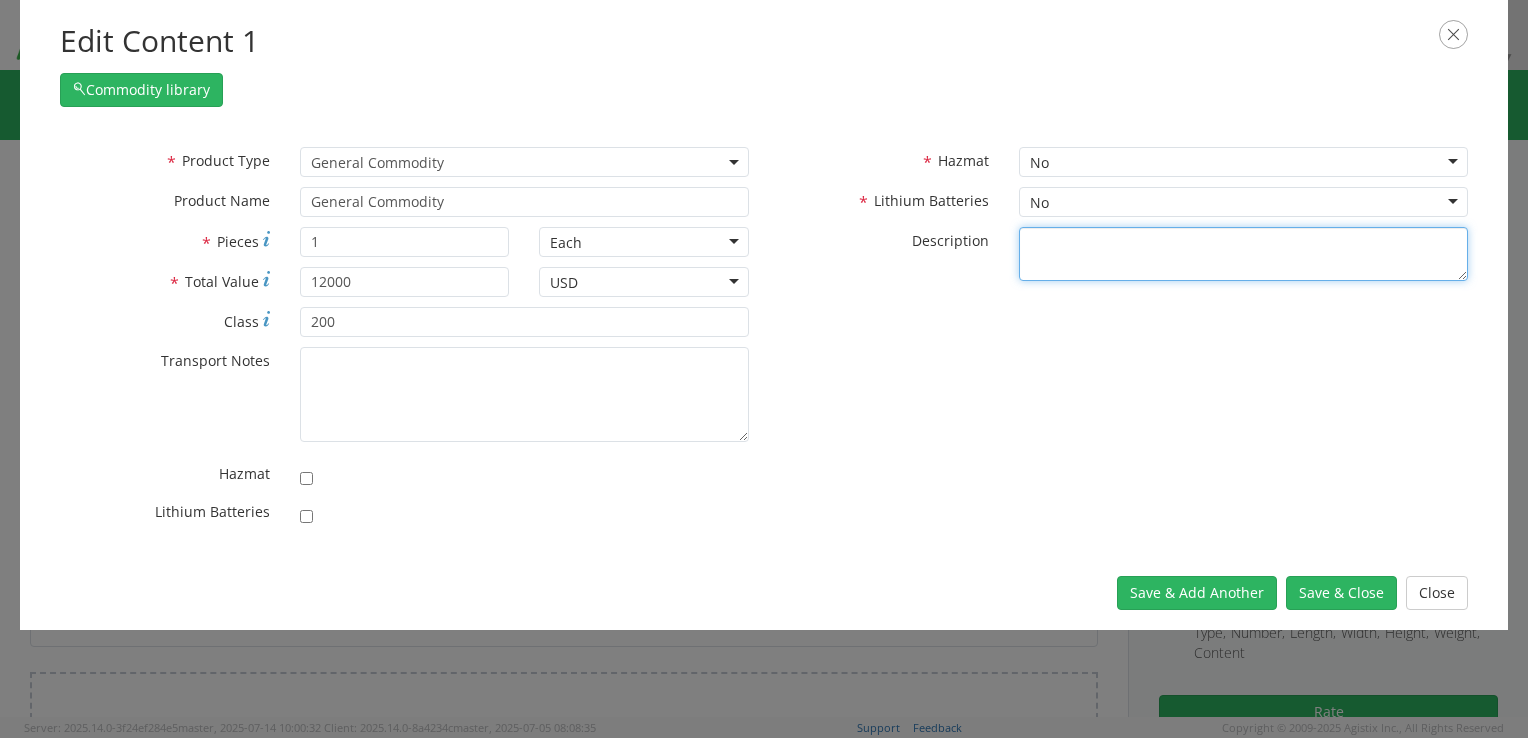 click on "*   Description" at bounding box center (1243, 254) 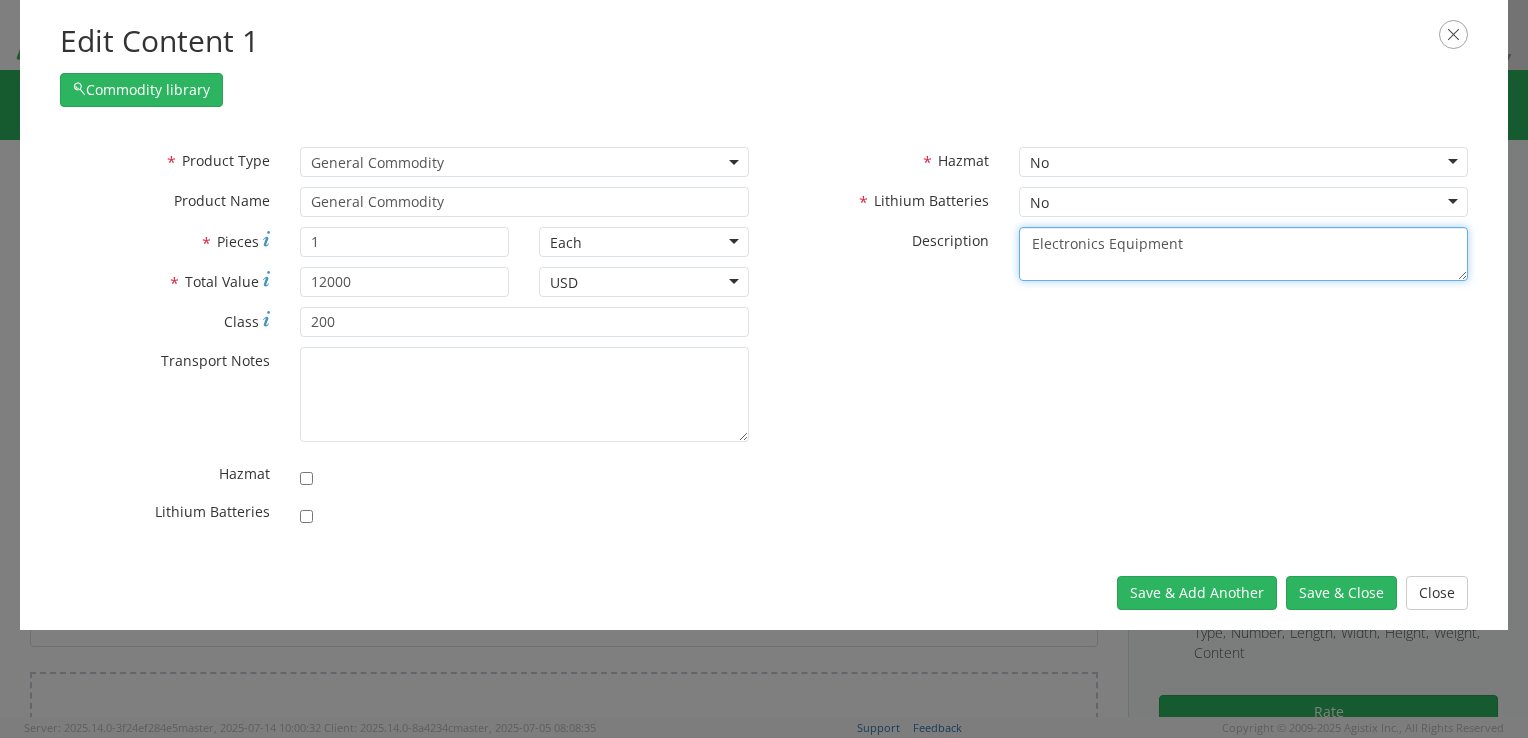 click on "Electronics Equipment" at bounding box center [1243, 254] 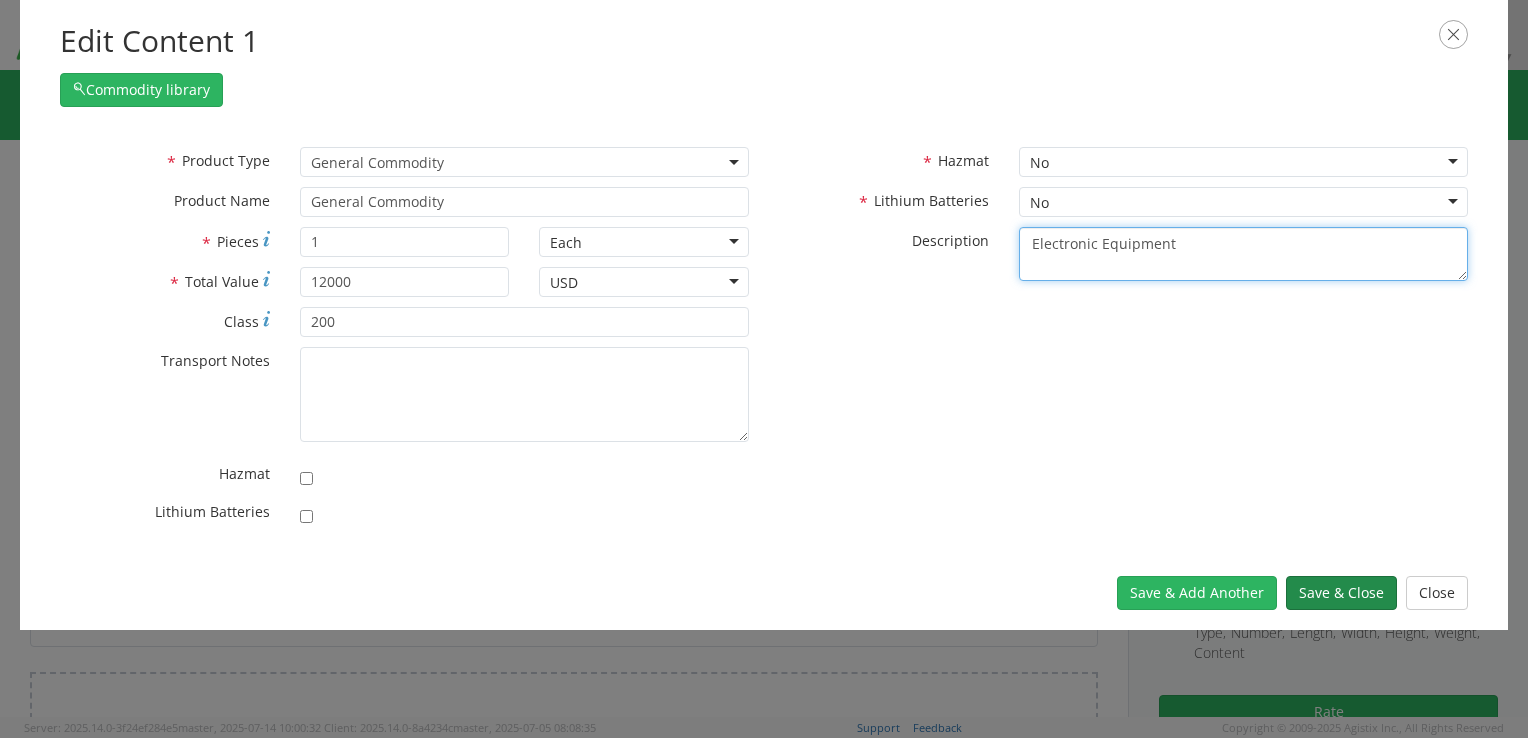 type on "Electronic Equipment" 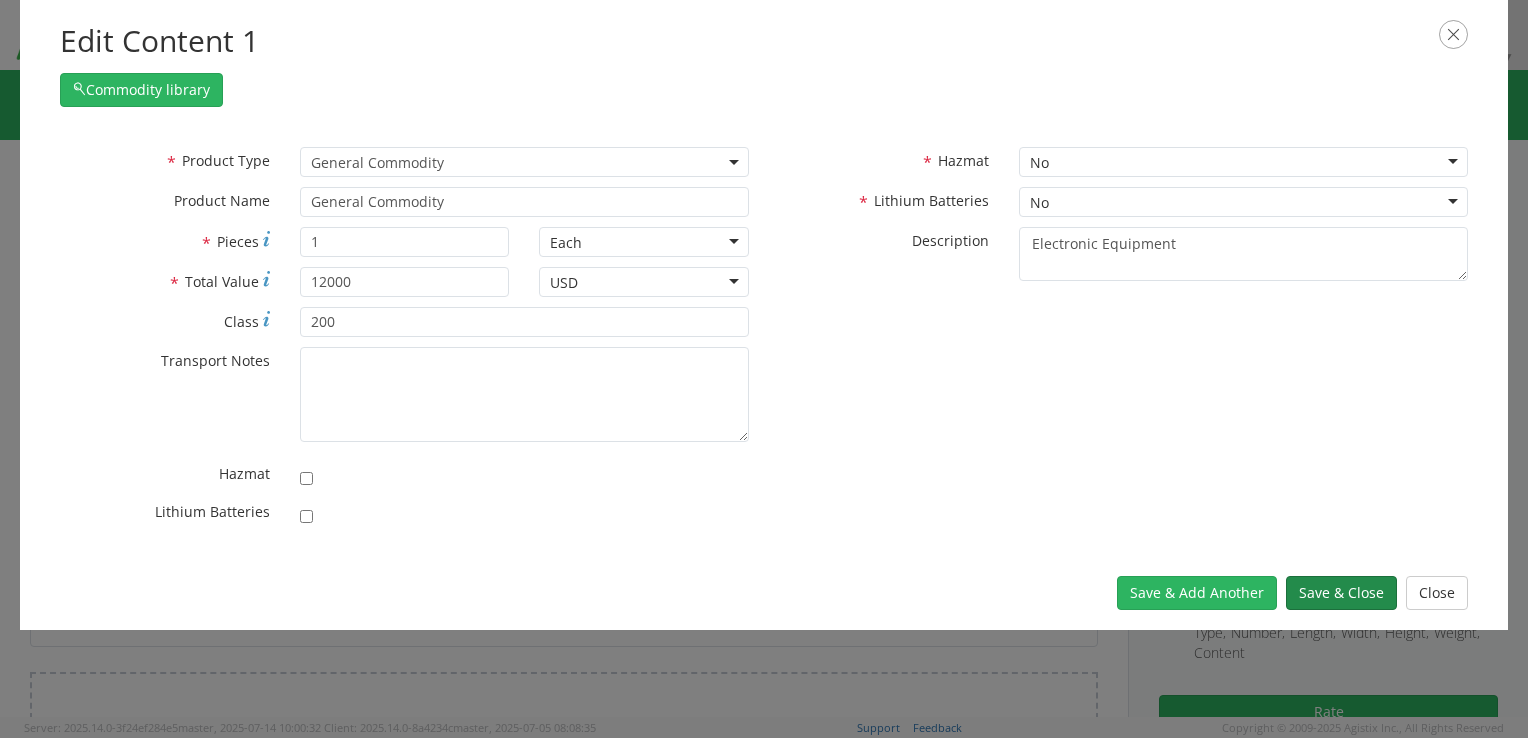 click on "Save & Close" at bounding box center [1341, 593] 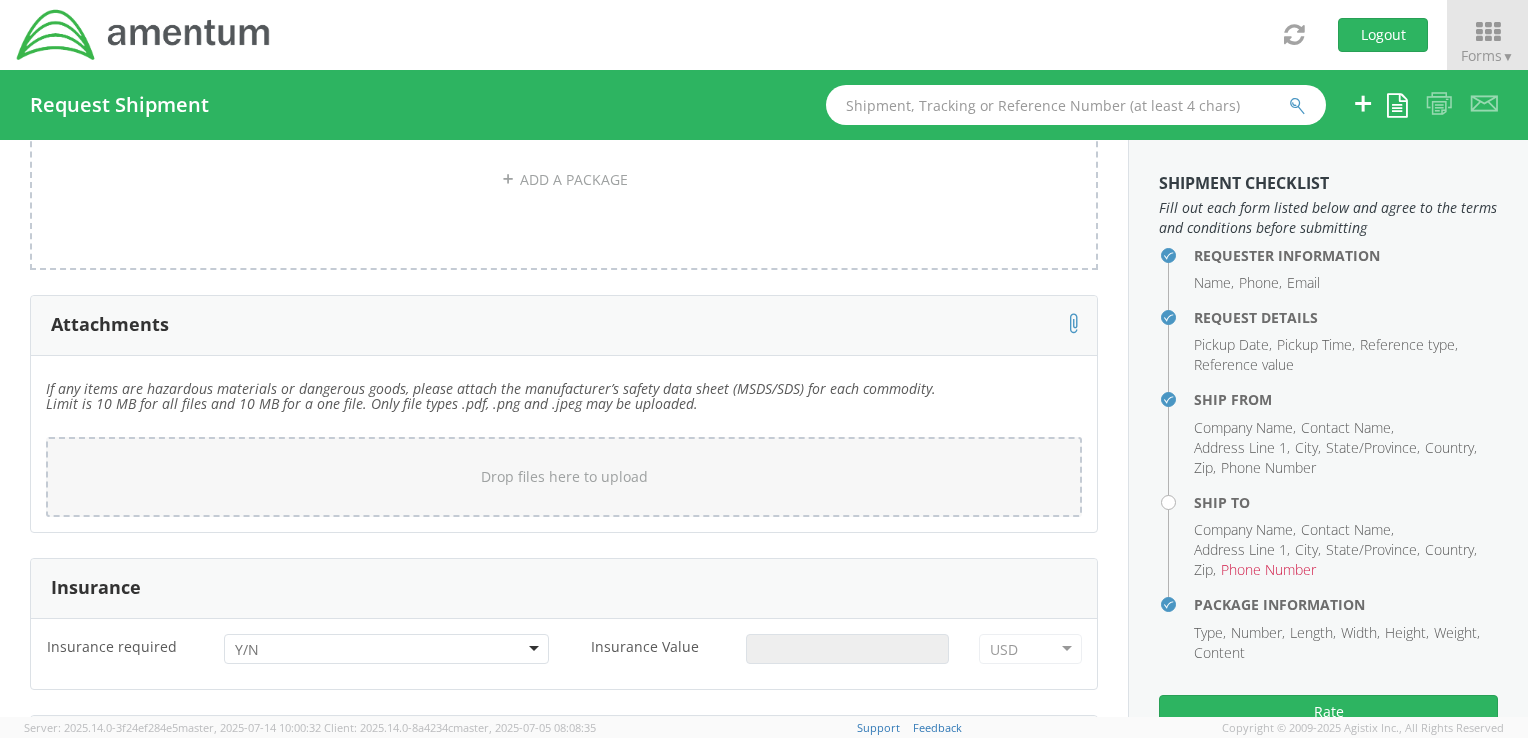 scroll, scrollTop: 2549, scrollLeft: 0, axis: vertical 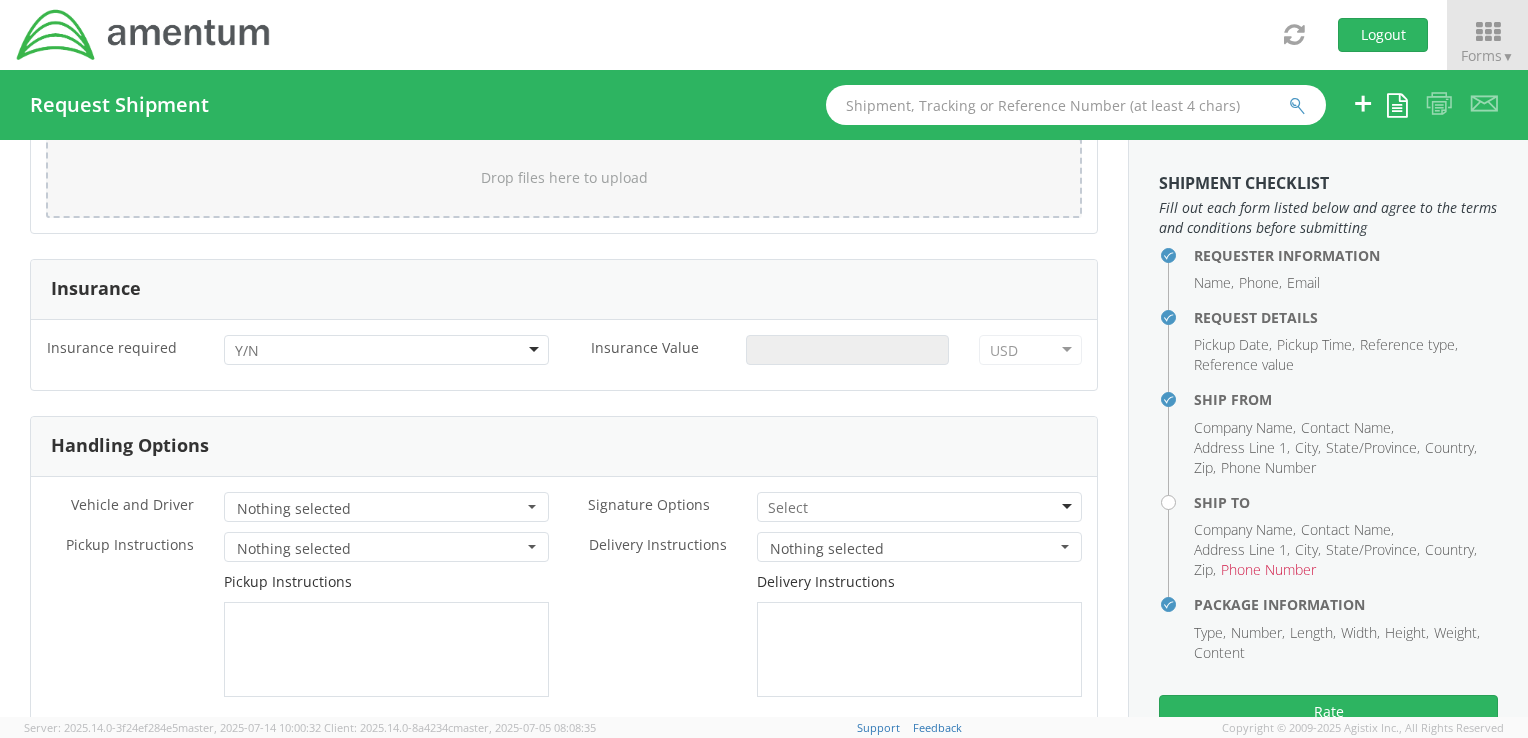 click at bounding box center [919, 507] 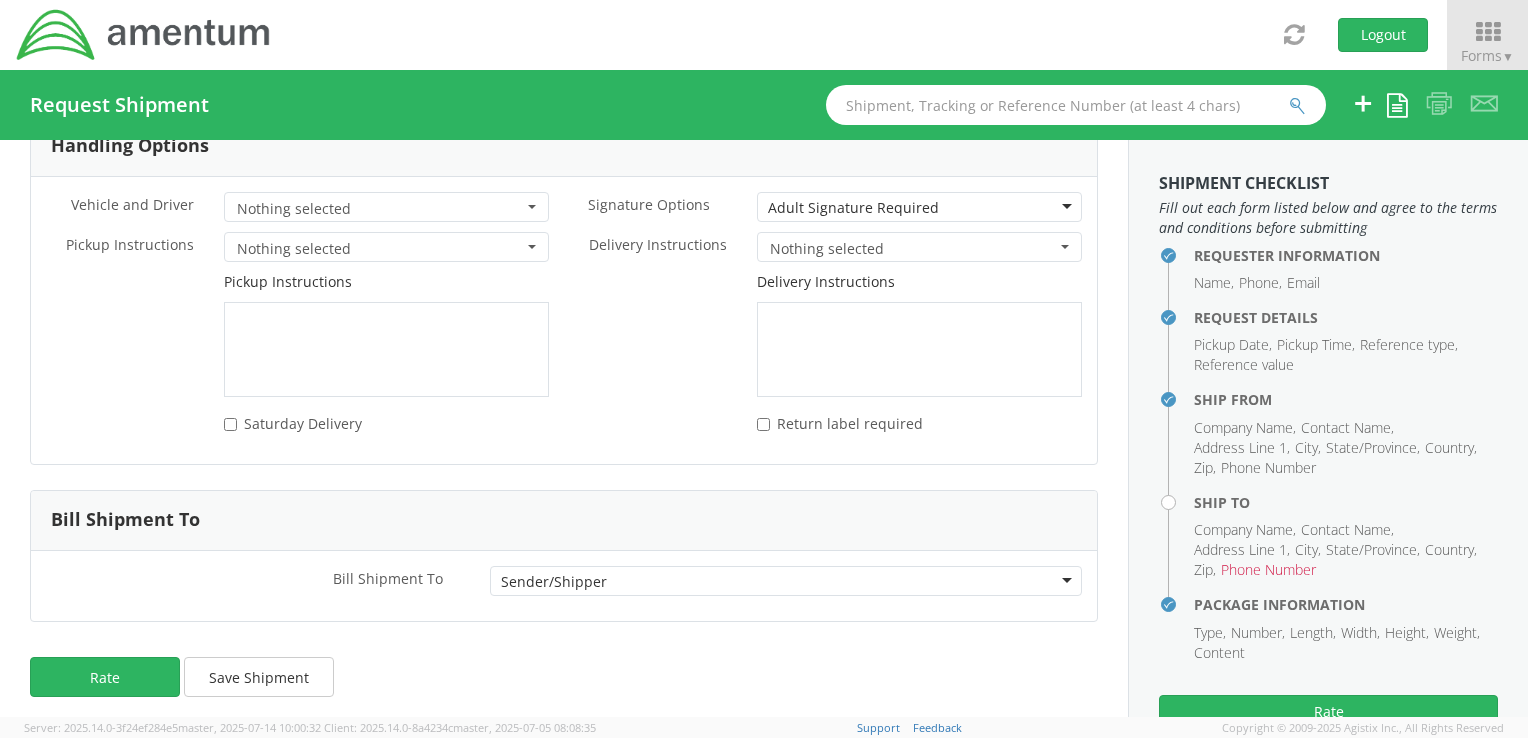 scroll, scrollTop: 2852, scrollLeft: 0, axis: vertical 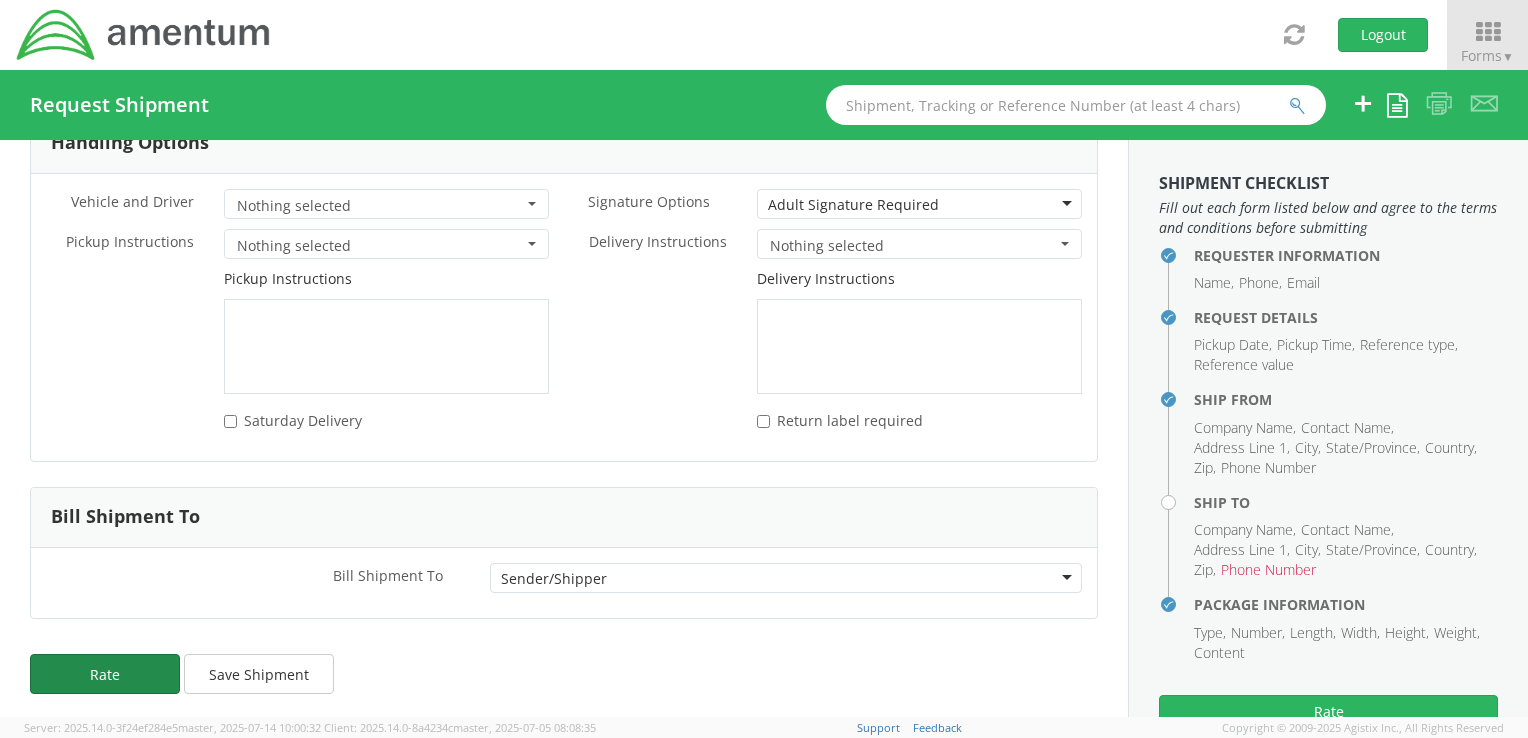 click on "Rate" at bounding box center [105, 674] 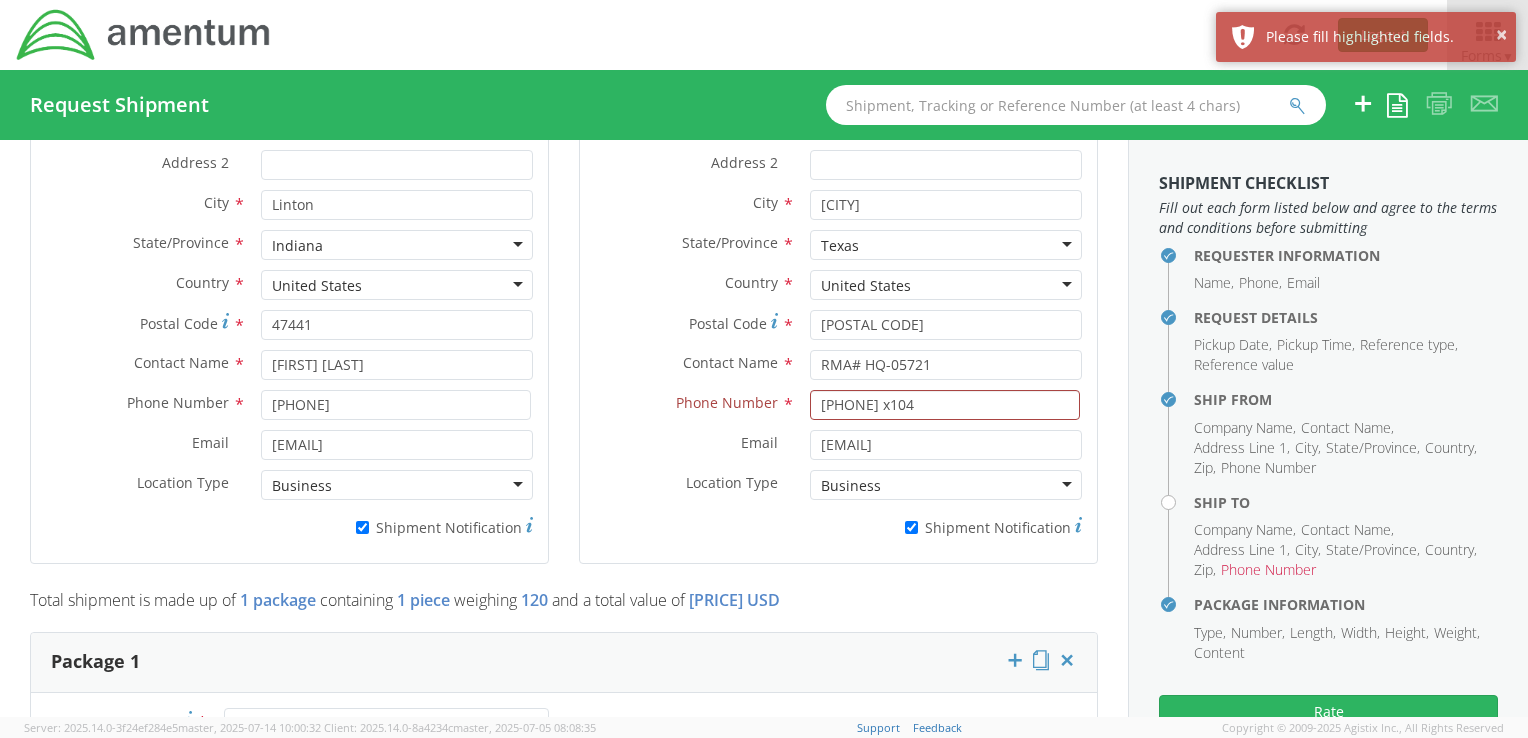 scroll, scrollTop: 1152, scrollLeft: 0, axis: vertical 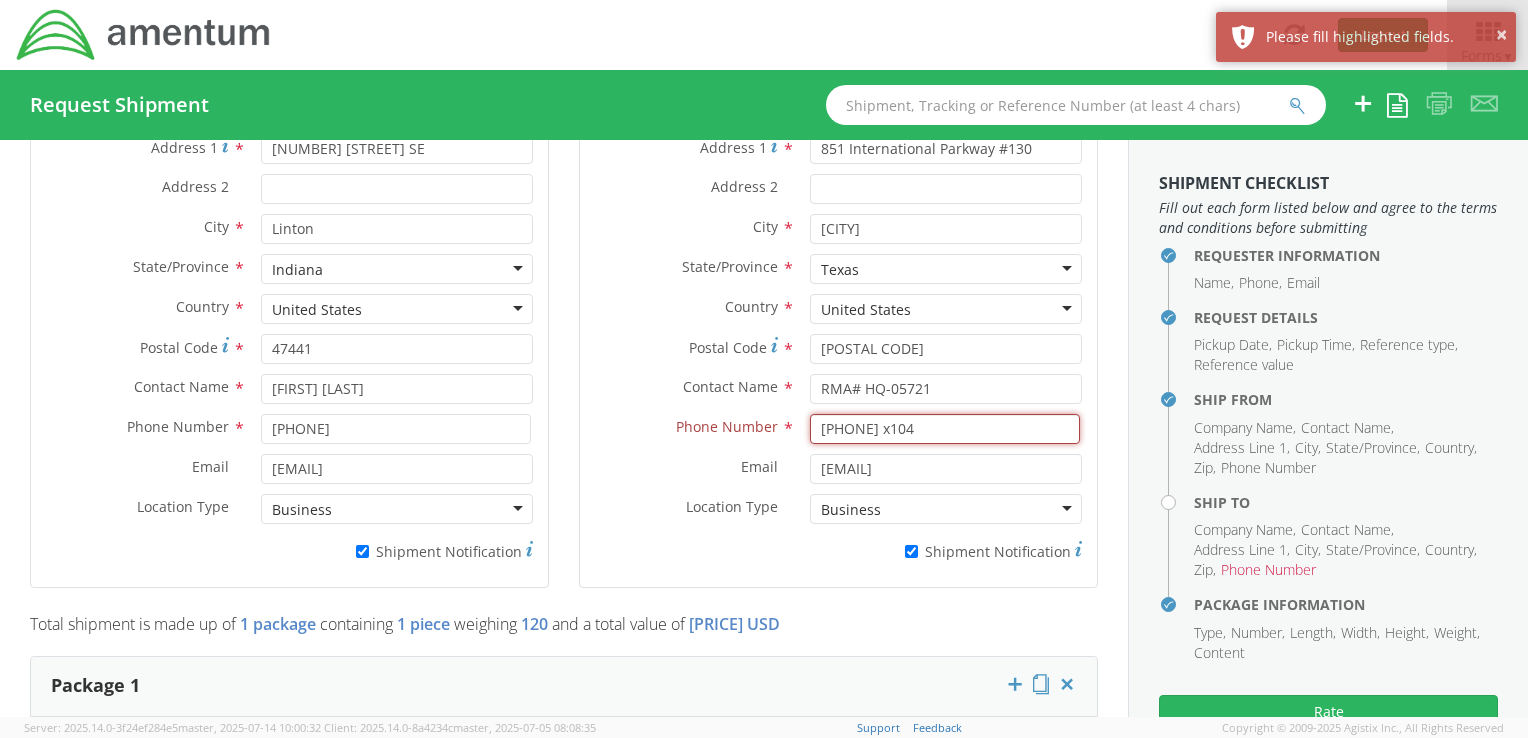 click on "[PHONE] x104" at bounding box center (945, 429) 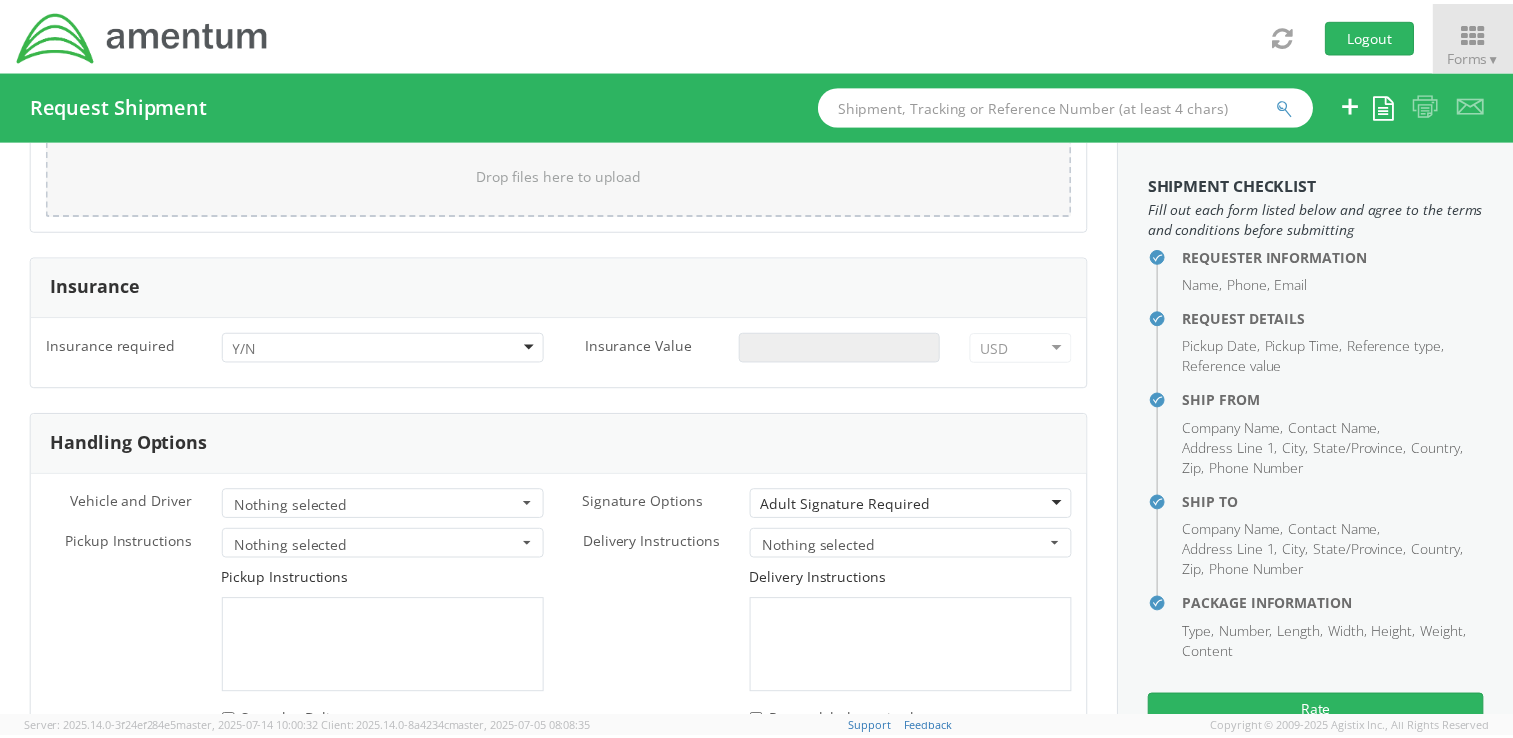 scroll, scrollTop: 2852, scrollLeft: 0, axis: vertical 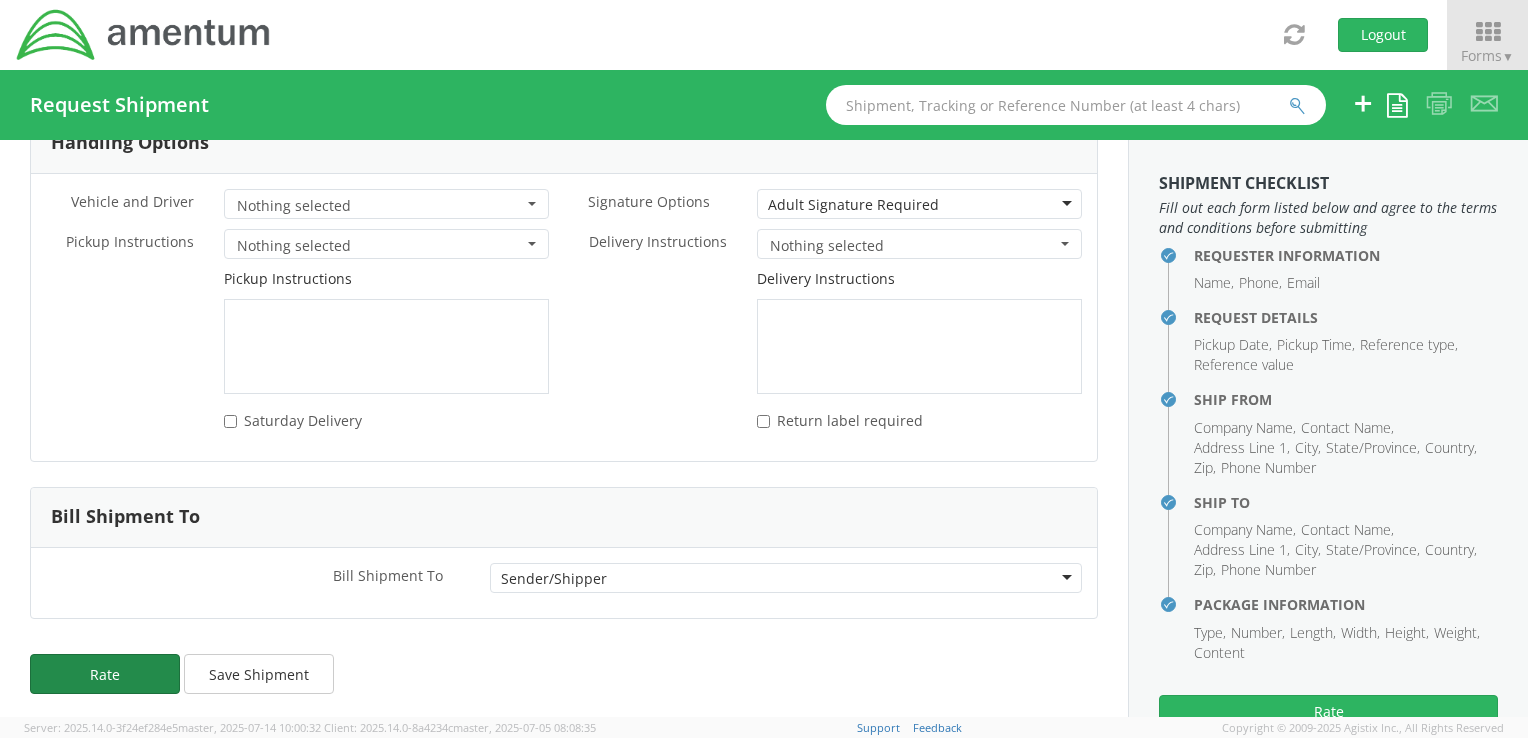 type on "[PHONE]" 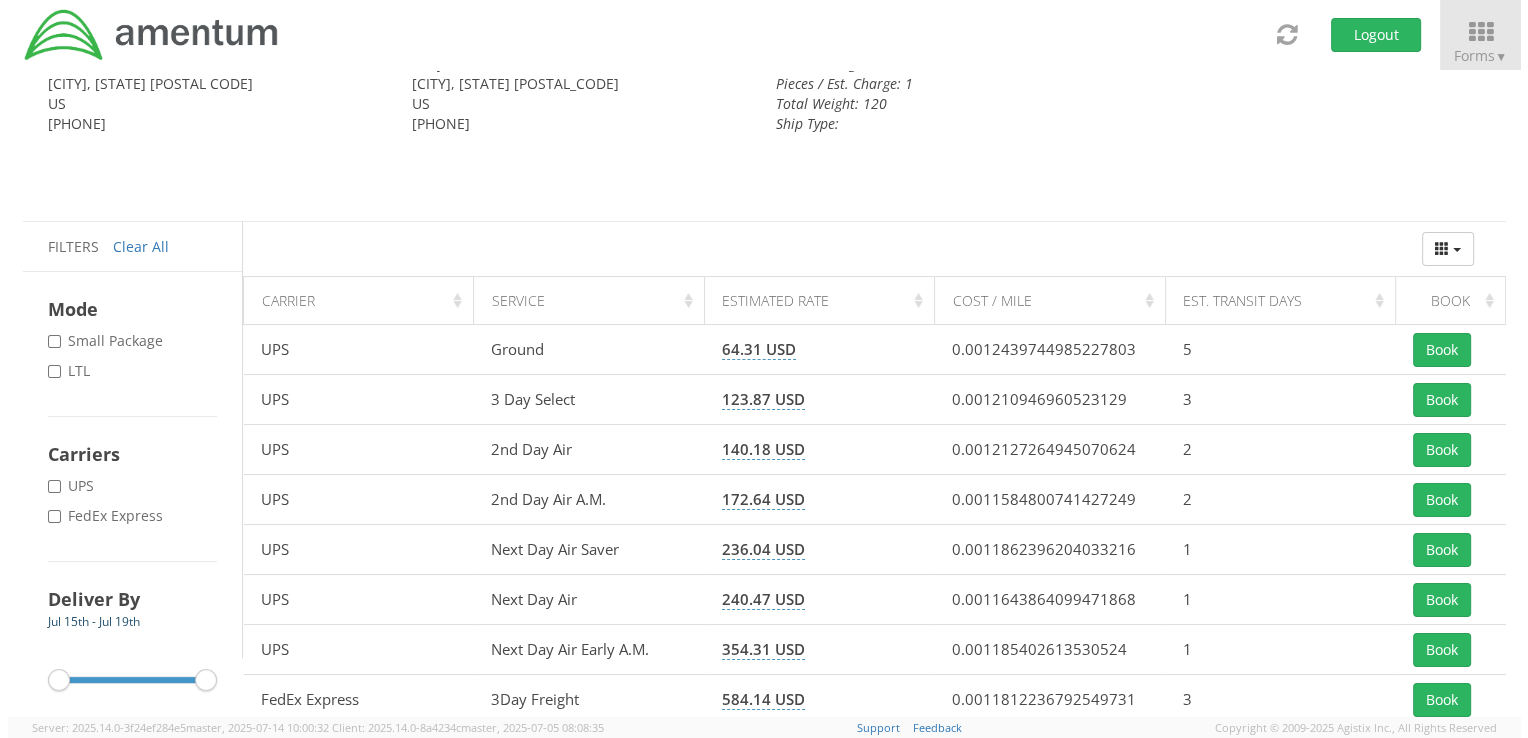 scroll, scrollTop: 0, scrollLeft: 0, axis: both 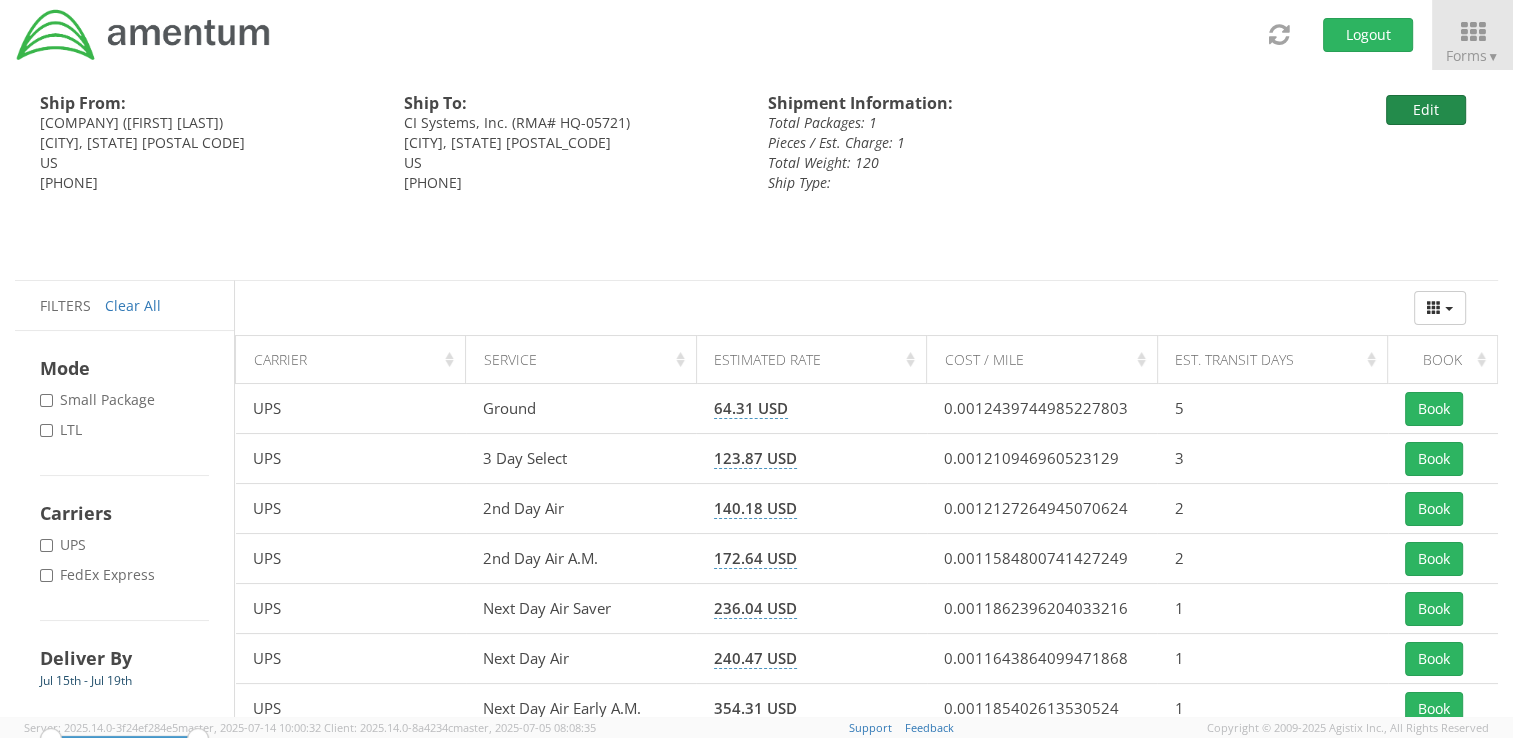 click on "Edit" at bounding box center [1426, 110] 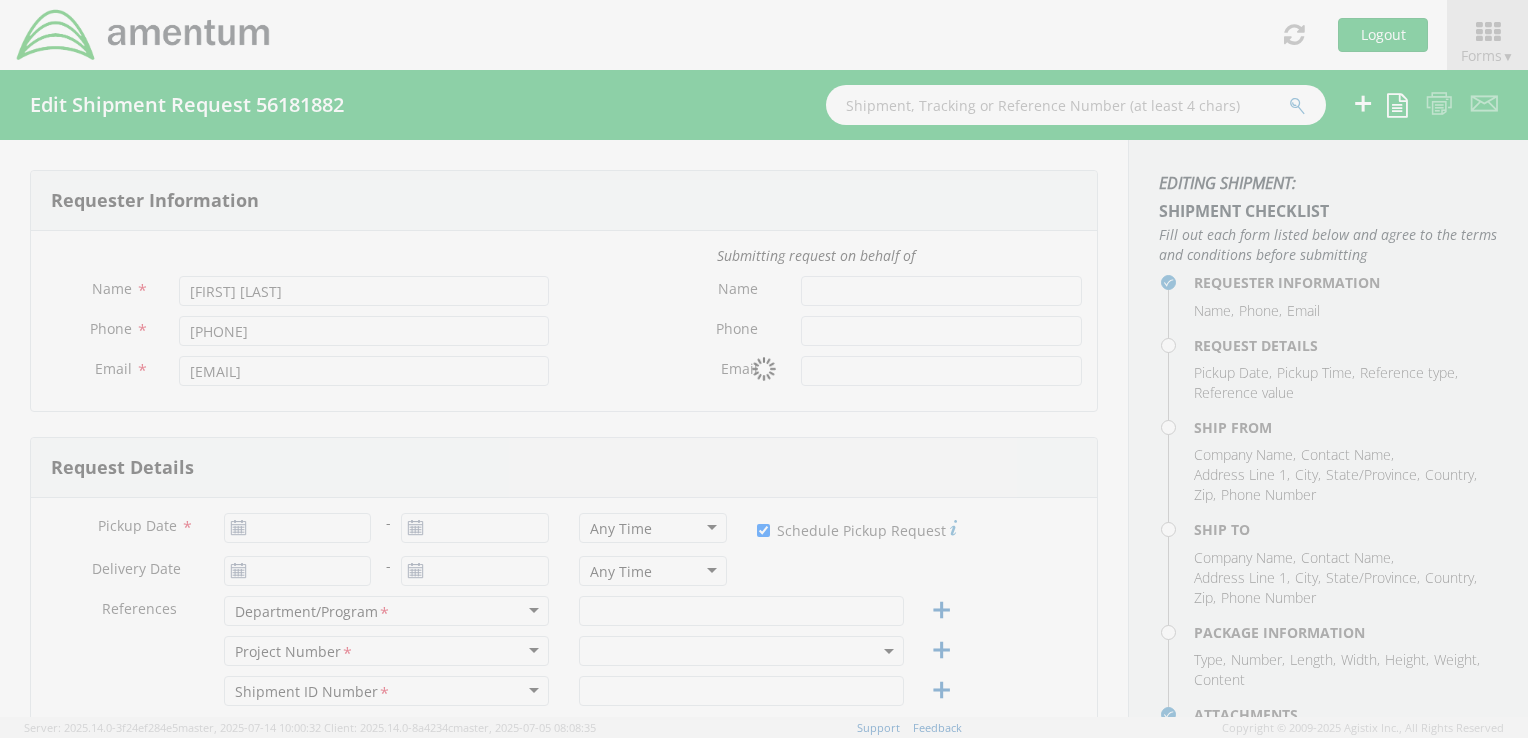 type on "07/15/2025" 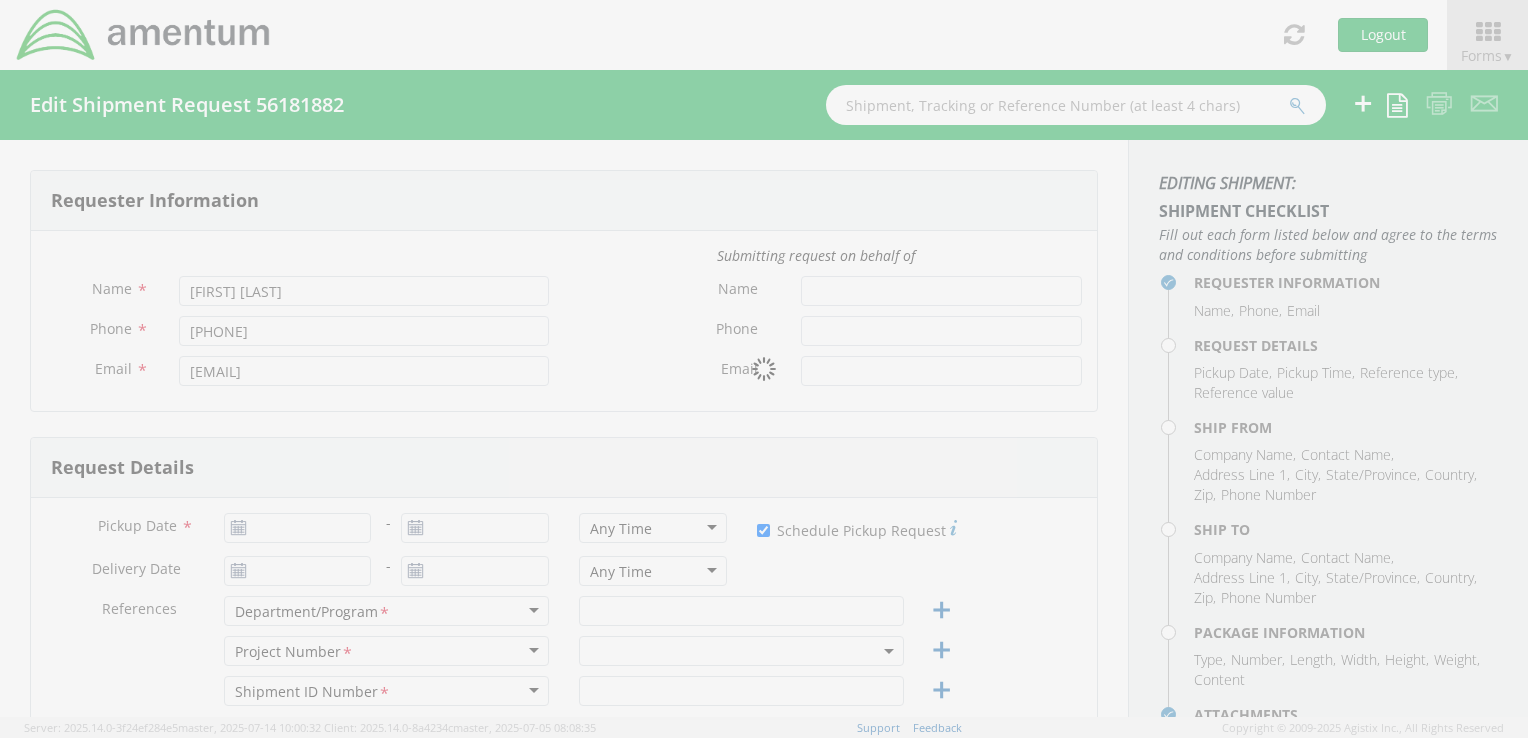 type on "07/15/2025" 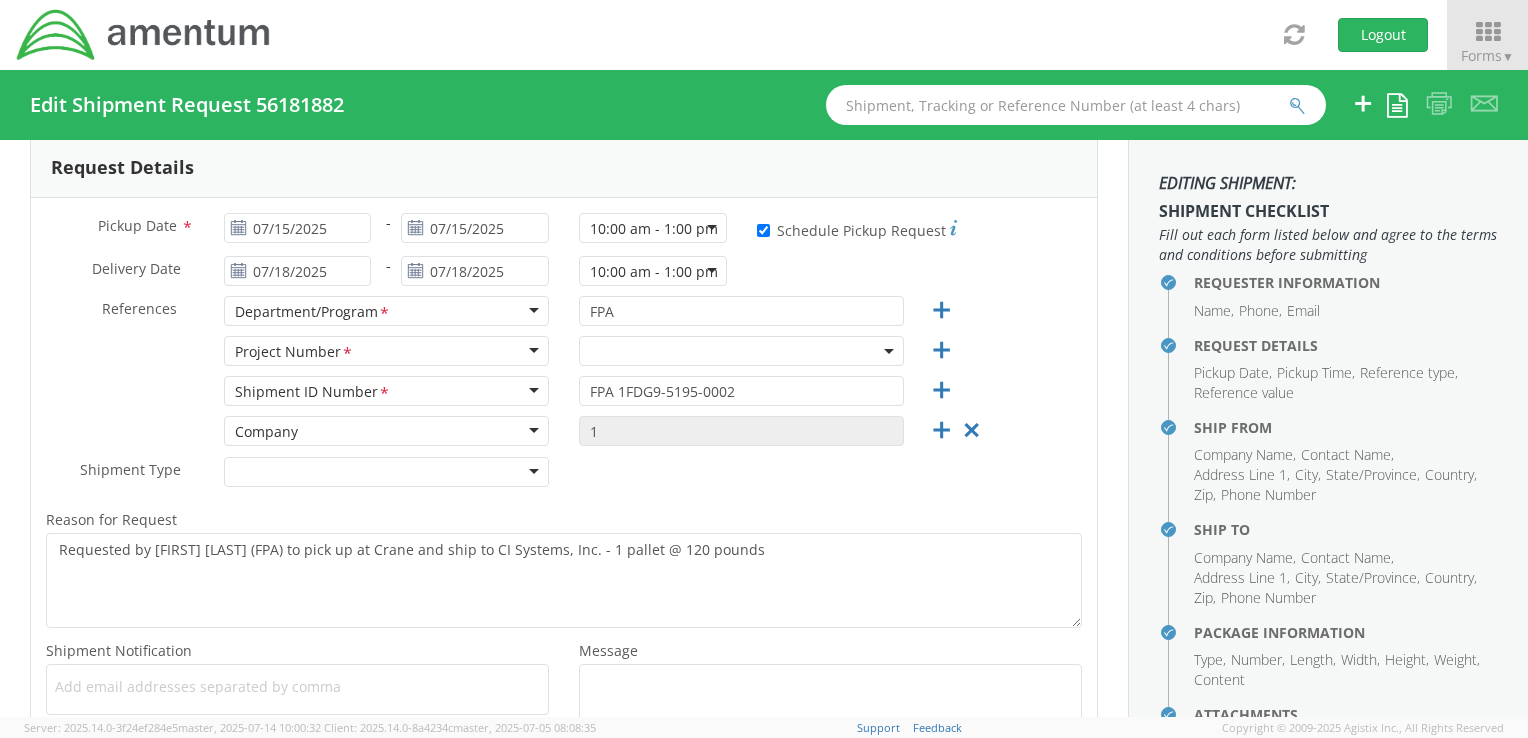 select on "3566.04.0001.FP12.MATS.3000.00" 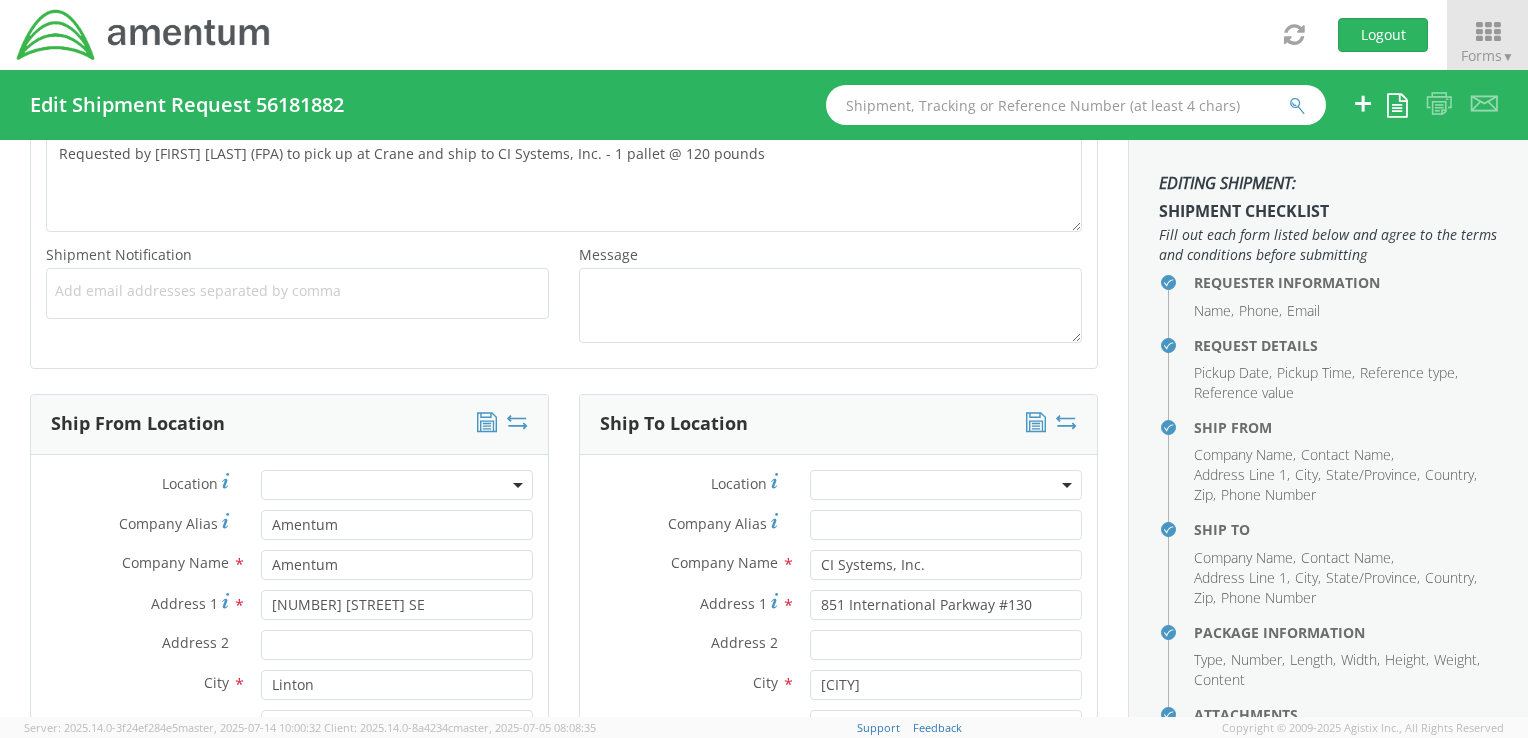 select on "3566.04.0001.FP12.MATS.3000.00" 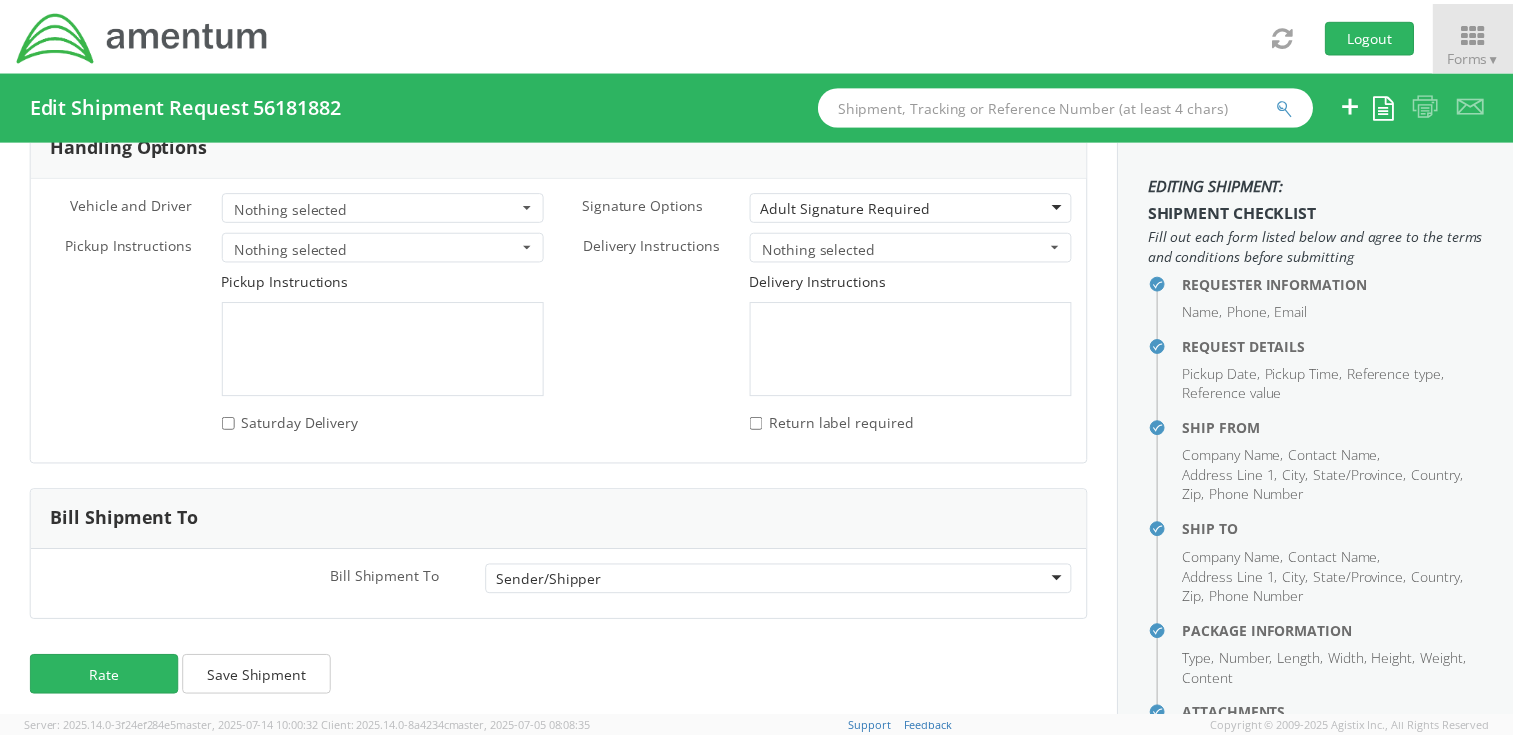 scroll, scrollTop: 2852, scrollLeft: 0, axis: vertical 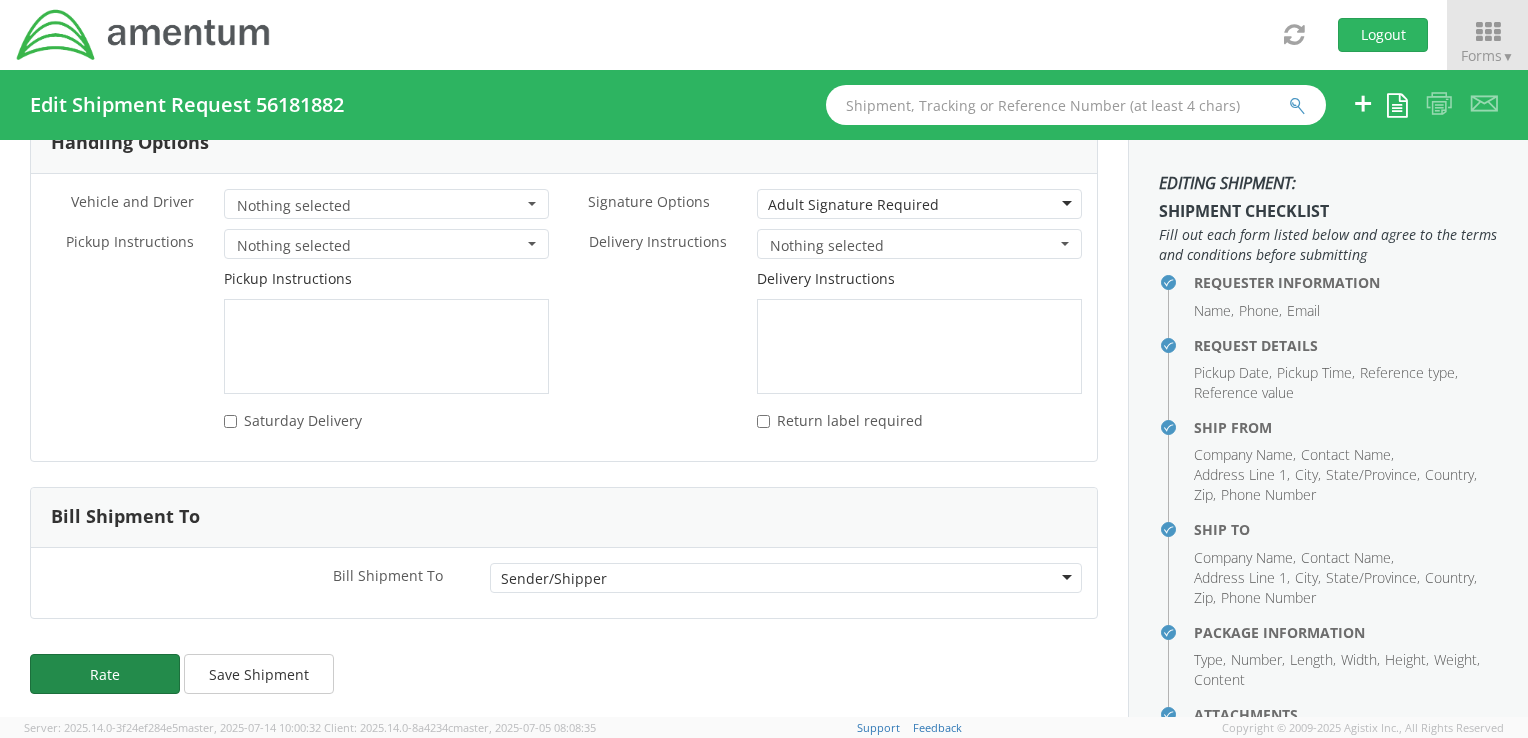 click on "Rate" at bounding box center [105, 674] 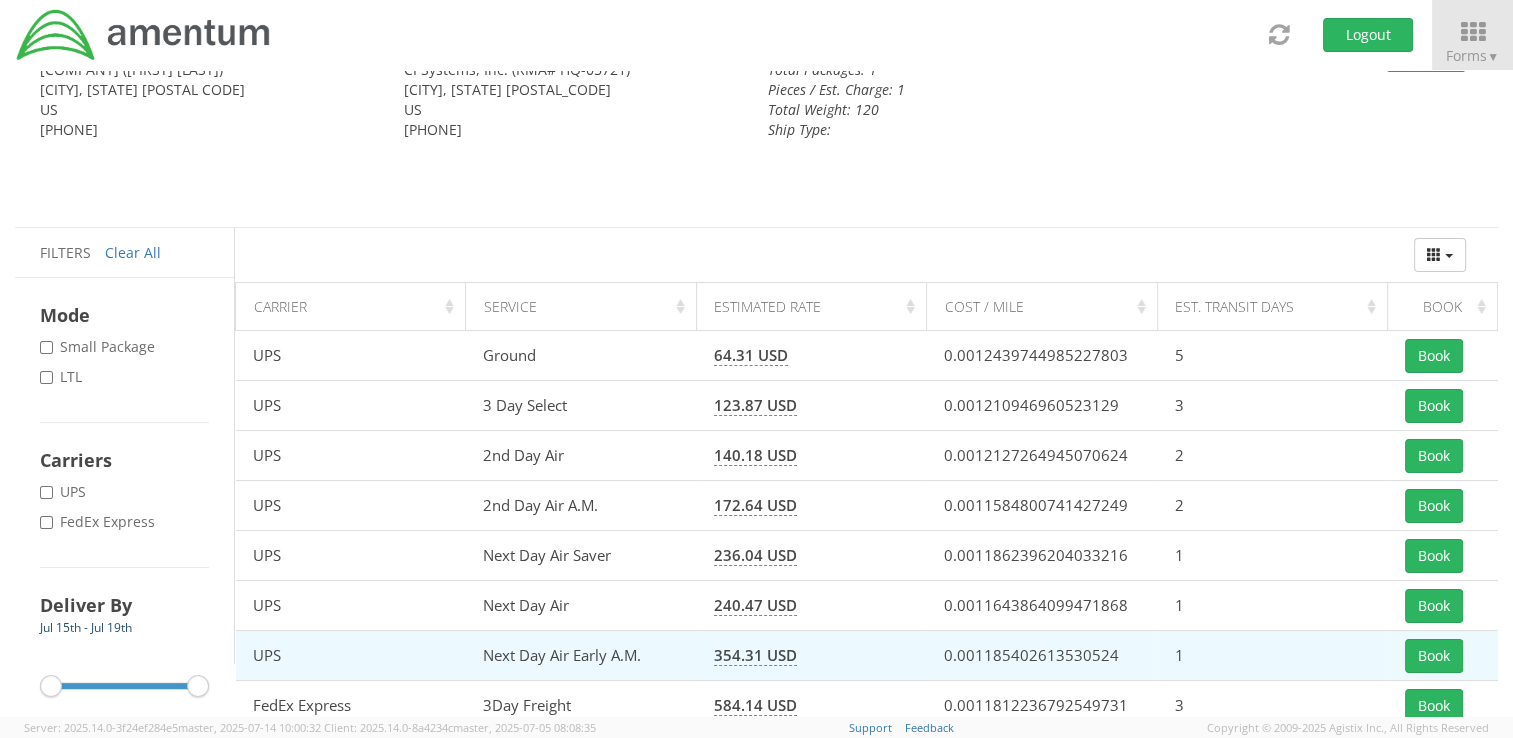 scroll, scrollTop: 0, scrollLeft: 0, axis: both 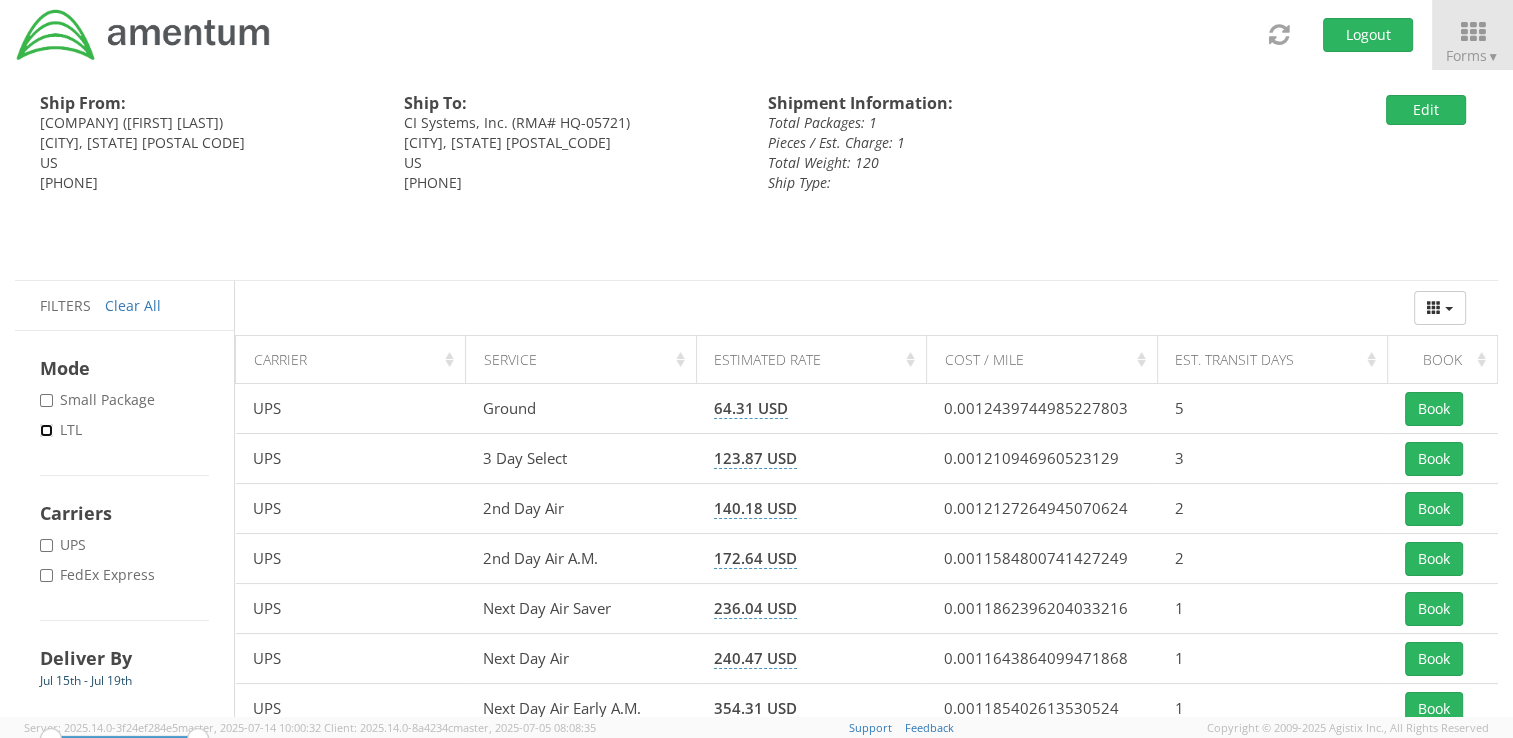 click on "* LTL" at bounding box center [46, 430] 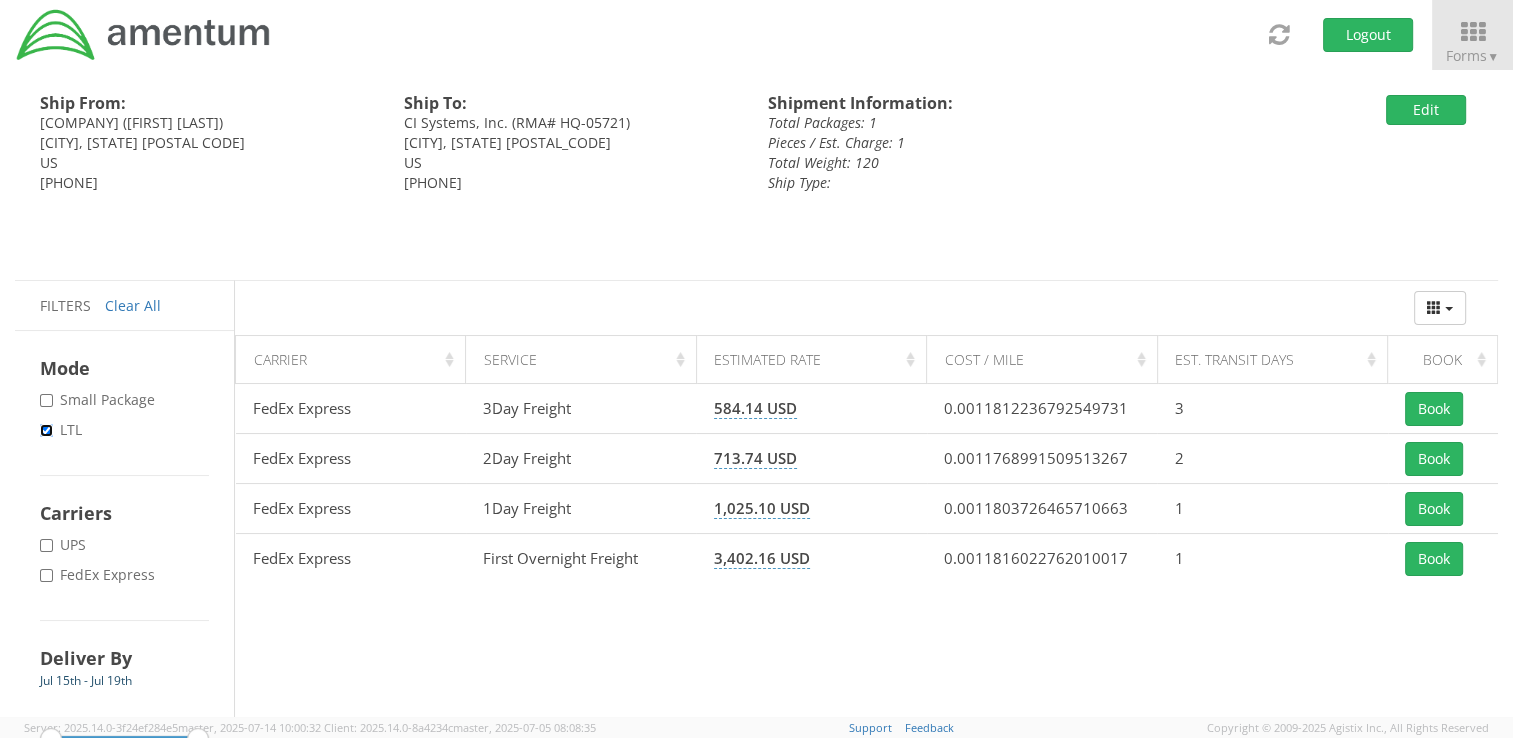 click on "* LTL" at bounding box center (46, 430) 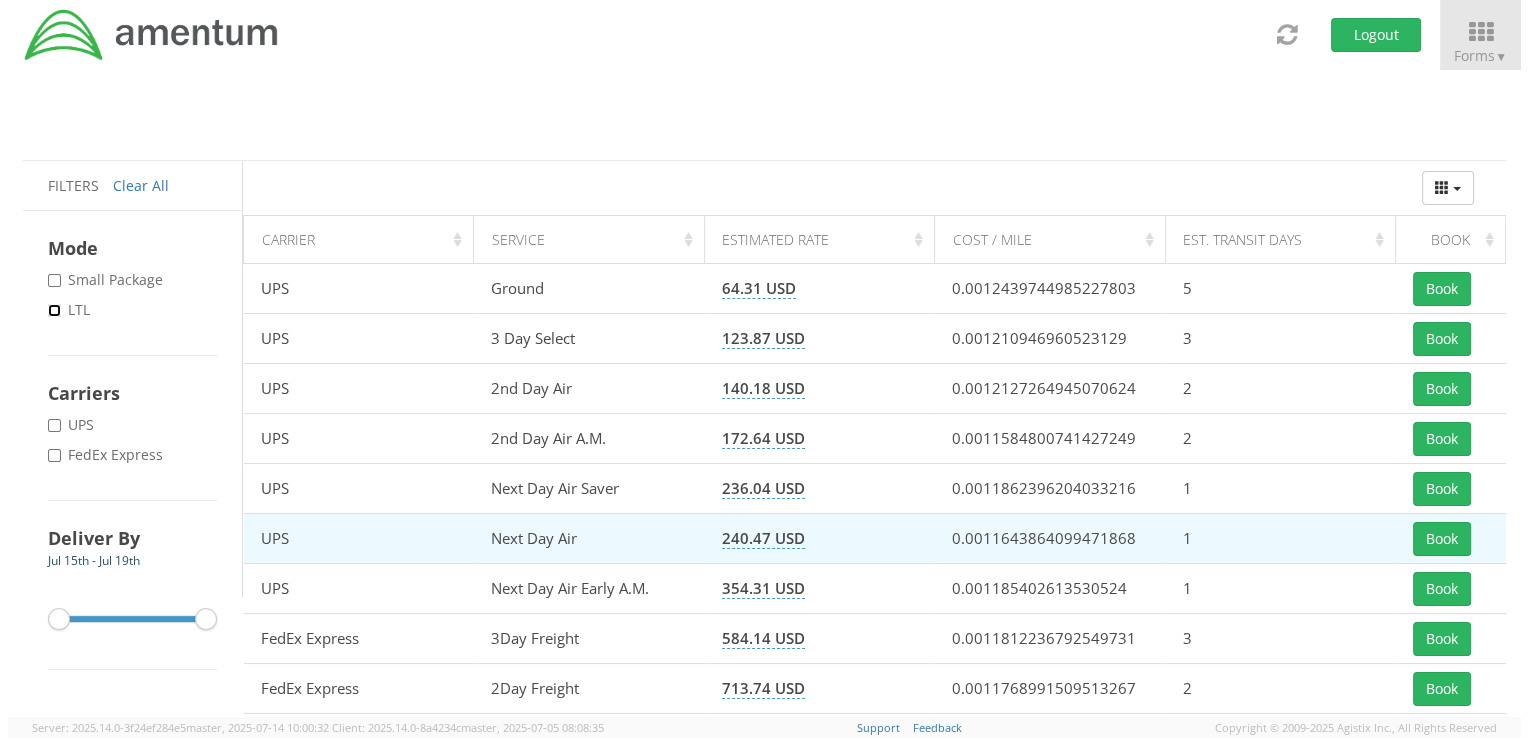 scroll, scrollTop: 0, scrollLeft: 0, axis: both 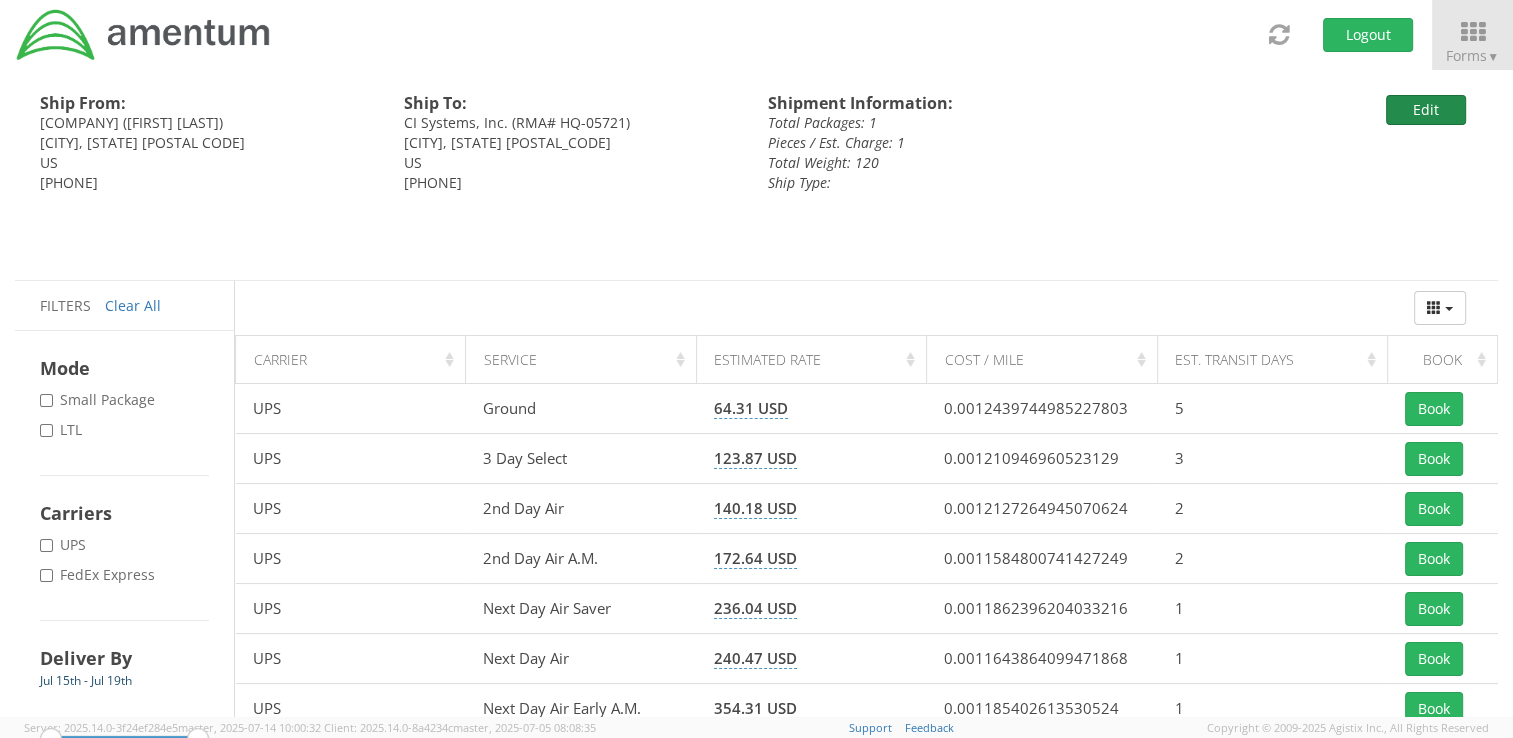 click on "Edit" at bounding box center [1426, 110] 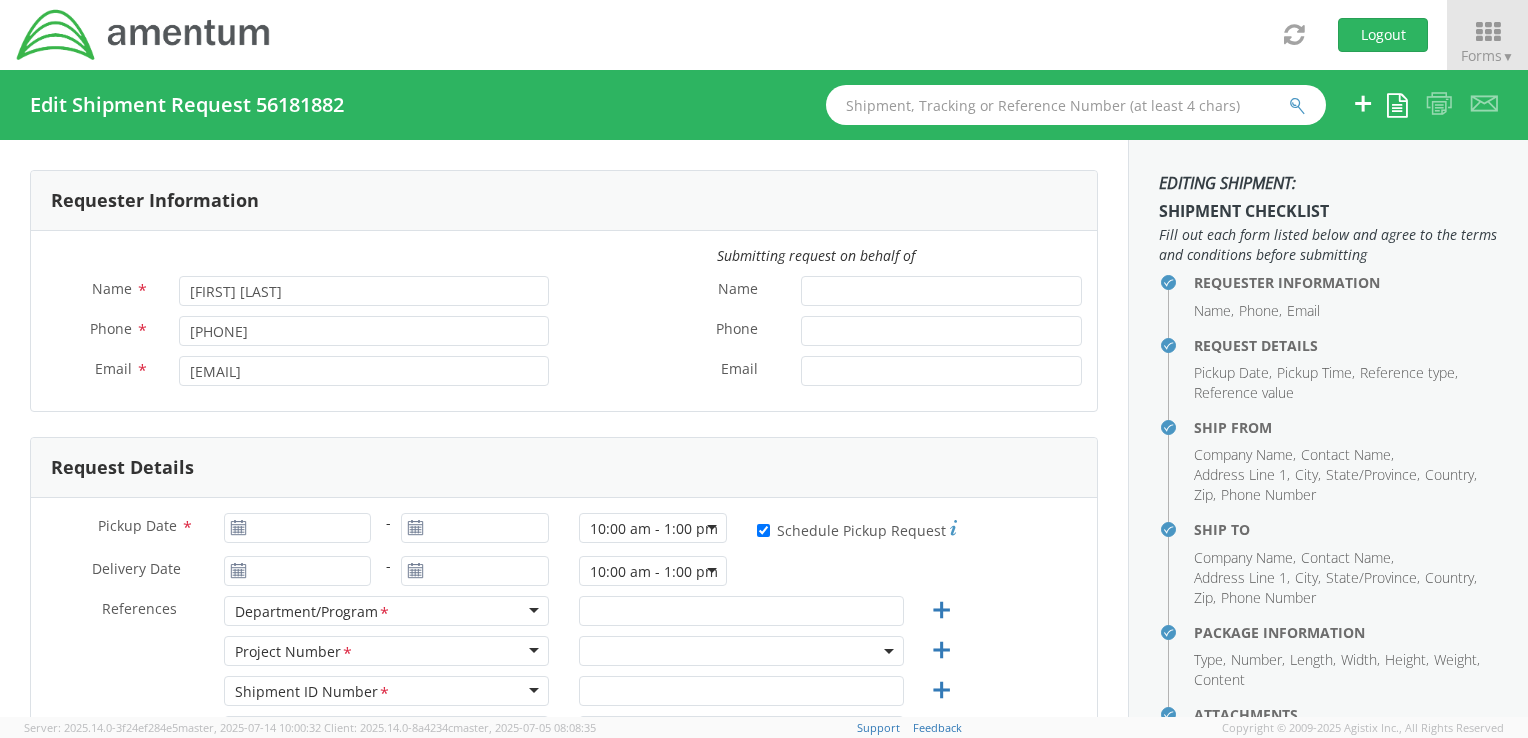 type on "07/15/2025" 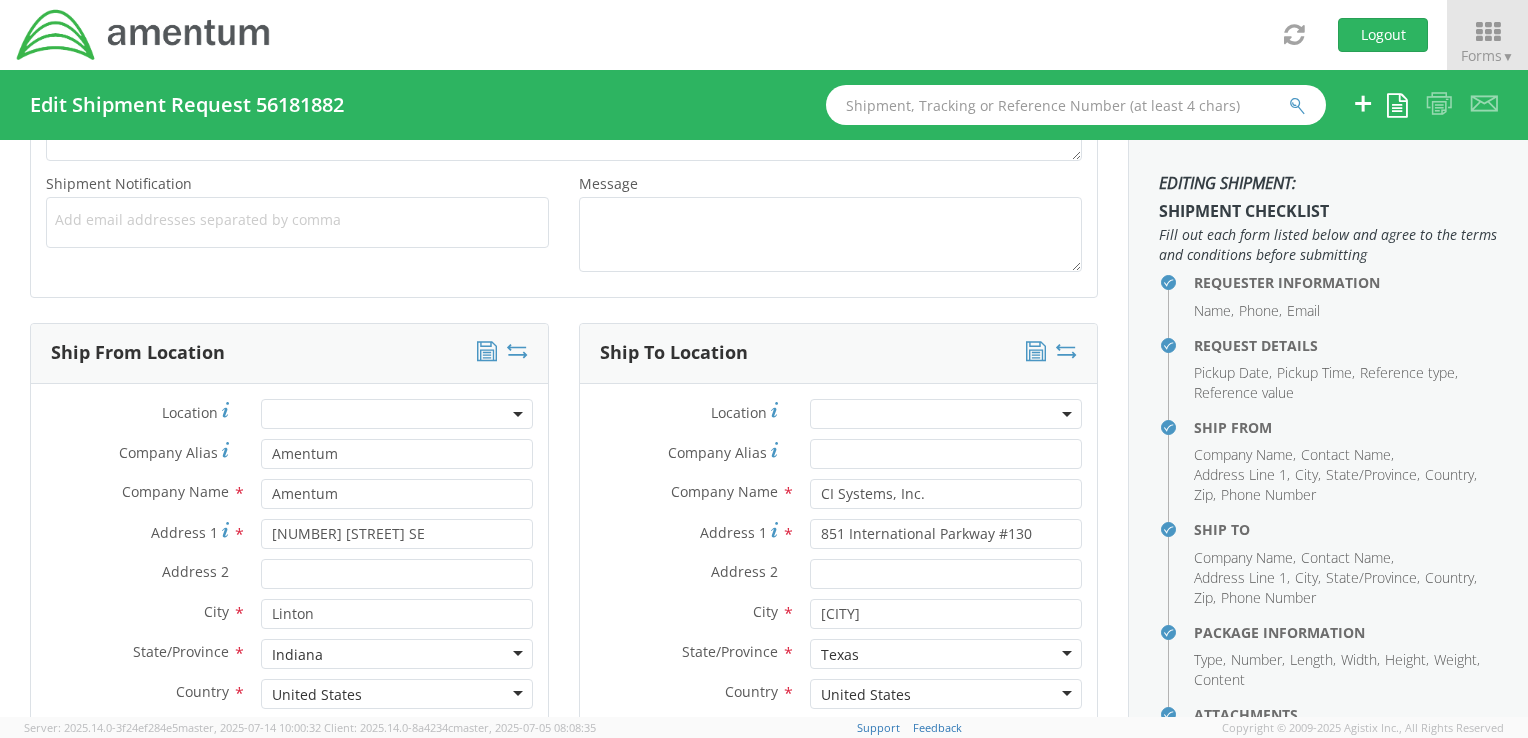select on "3566.04.0001.TRI2.MATS.3000.00" 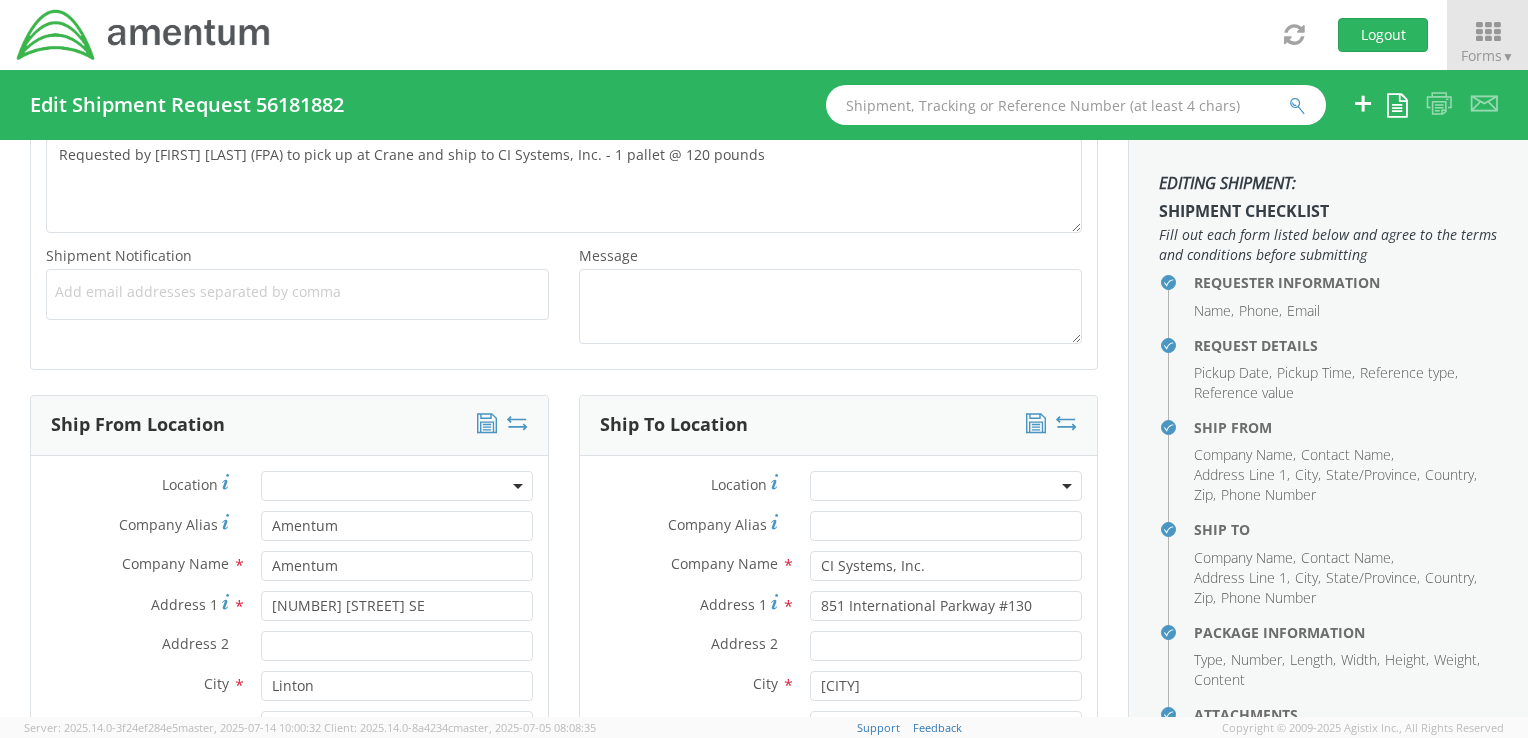 scroll, scrollTop: 500, scrollLeft: 0, axis: vertical 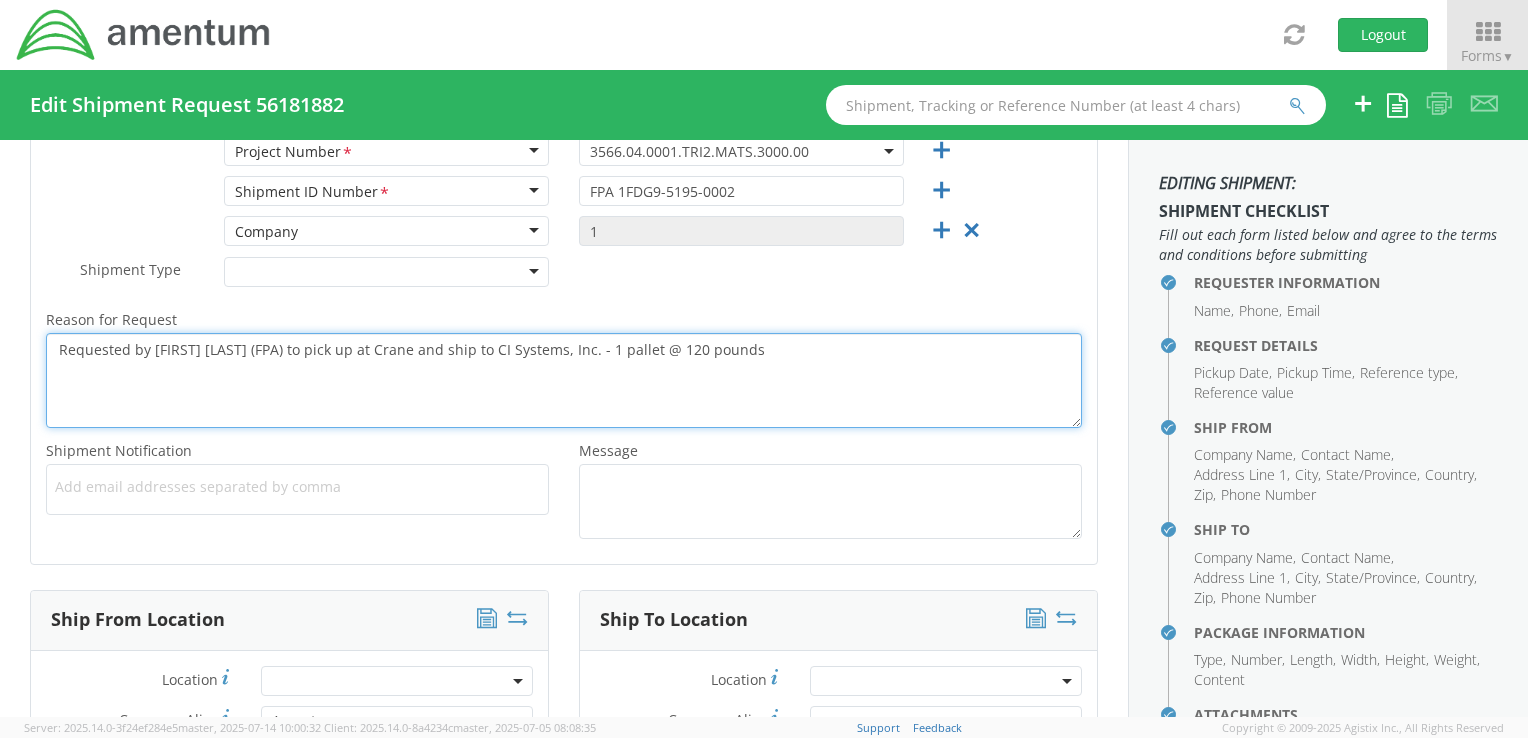 drag, startPoint x: 729, startPoint y: 347, endPoint x: 623, endPoint y: 362, distance: 107.05606 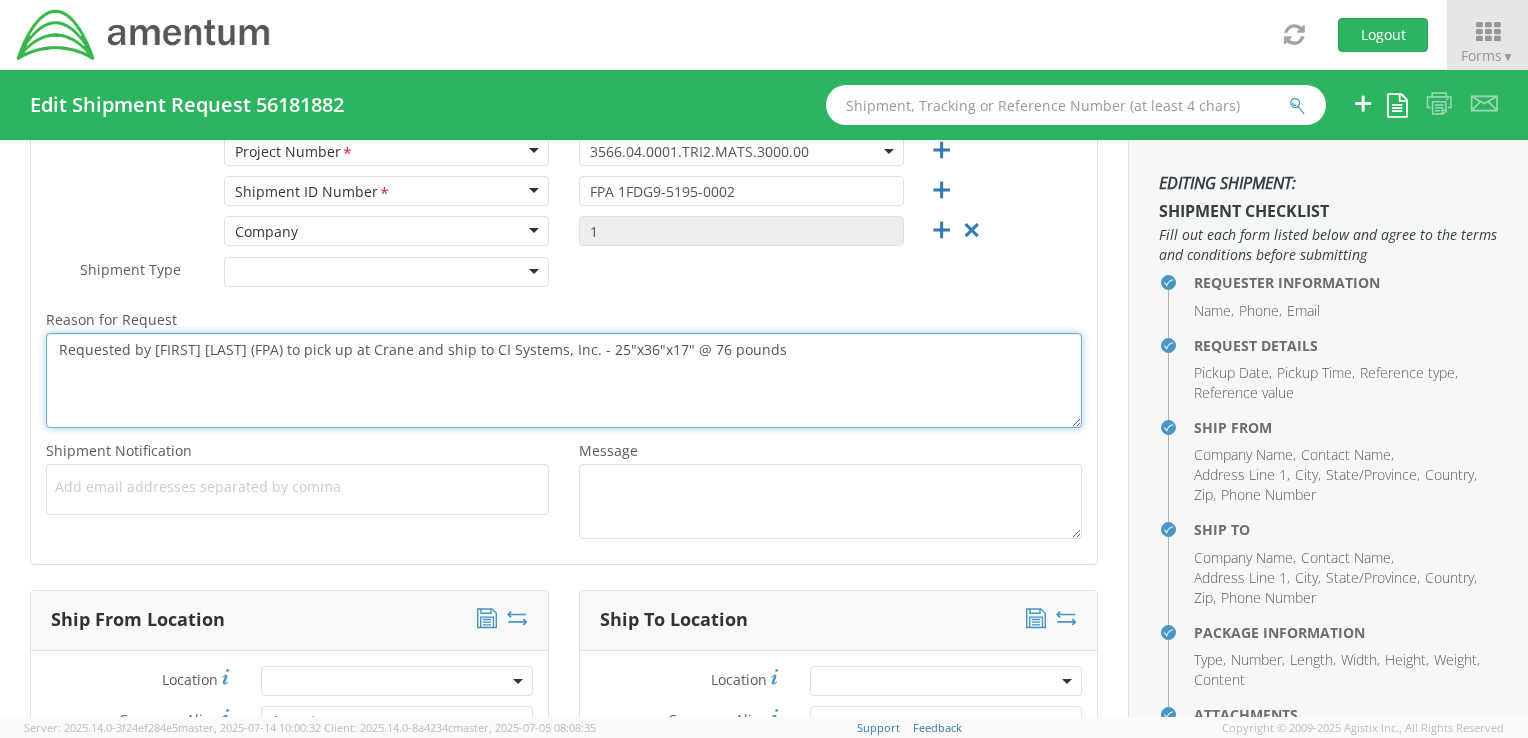 type on "Requested by [FIRST] [LAST] (FPA) to pick up at Crane and ship to CI Systems, Inc. - 25"x36"x17" @ 76 pounds" 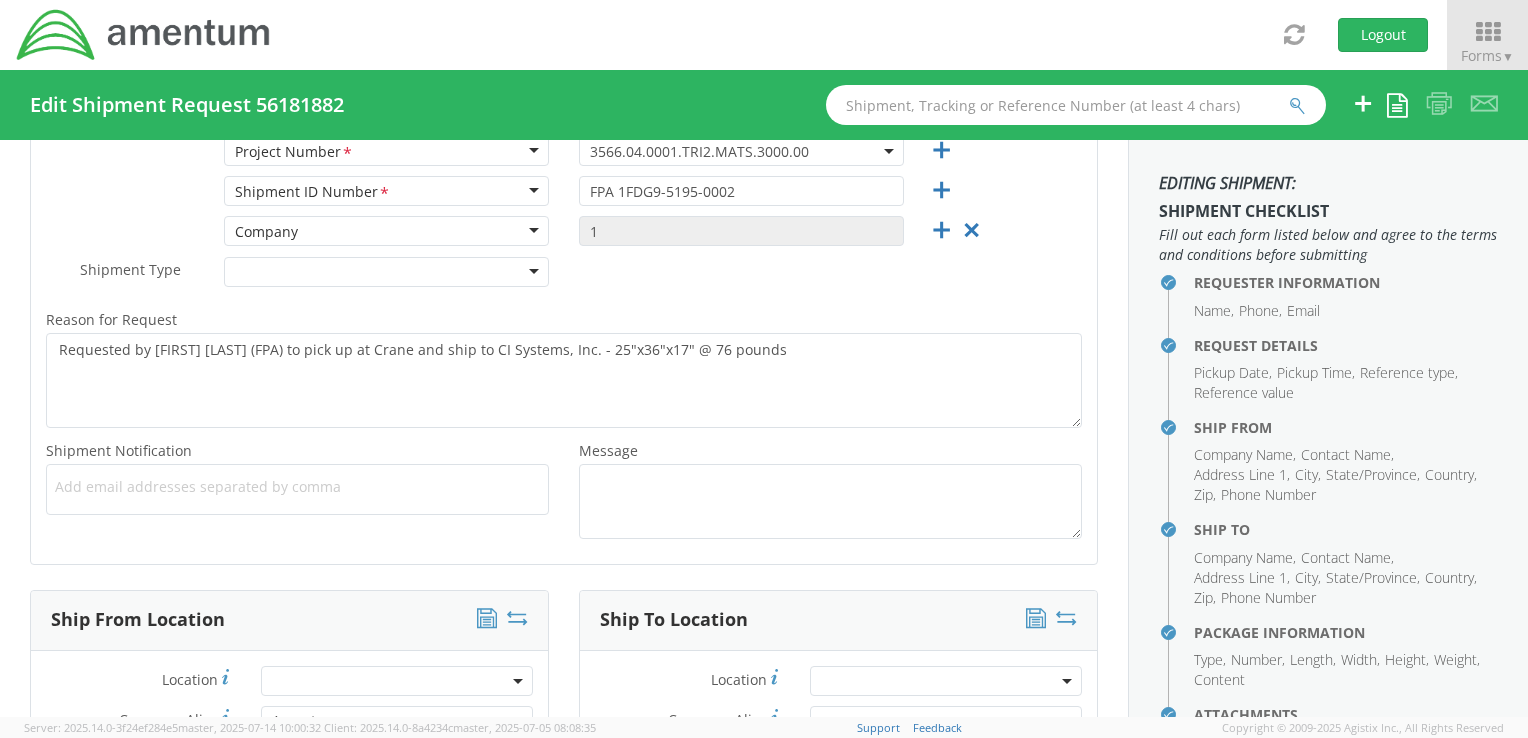 click on "Pickup Date        *                     07/15/2025                                        -                          07/15/2025                                                   10:00 am - 1:00 pm 10:00 am - 1:00 pm Any Time 7:00 am - 10:00 am 10:00 am - 1:00 pm 1:00 pm - 4:00 pm 4:00 pm - 7:00 pm                                                                         * Schedule Pickup Request                                   Delivery Date        *                     07/18/2025                                        -                          07/18/2025                                                   10:00 am - 1:00 pm 10:00 am - 1:00 pm Any Time 7:00 am - 10:00 am 10:00 am - 1:00 pm 1:00 pm - 4:00 pm 4:00 pm - 7:00 pm                                                     References        *                                                                 Department/Program <span class="required">*</span> Department/Program  * Account Type Activity ID Airline Appointment Number ASN Bin * * *" at bounding box center (564, 281) 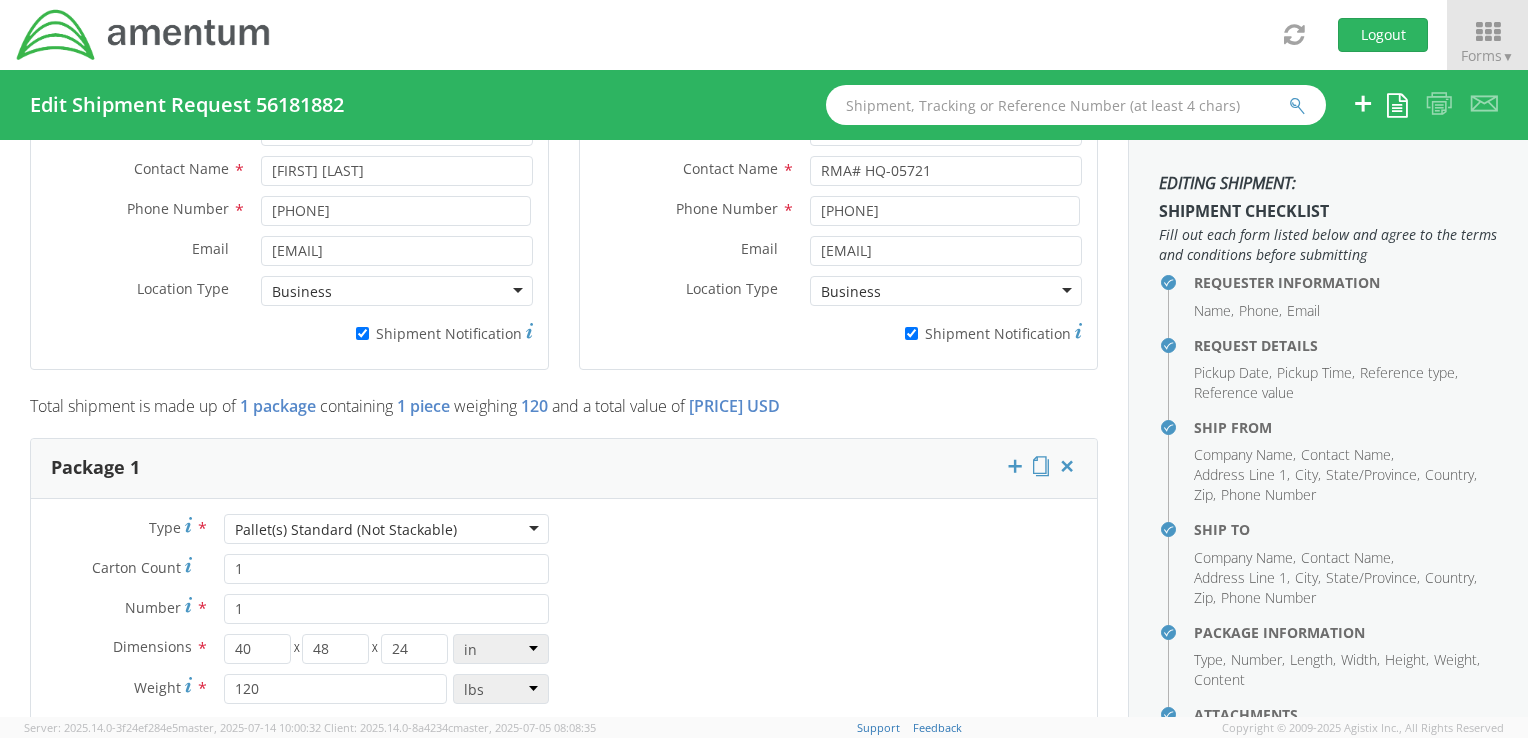 scroll, scrollTop: 1400, scrollLeft: 0, axis: vertical 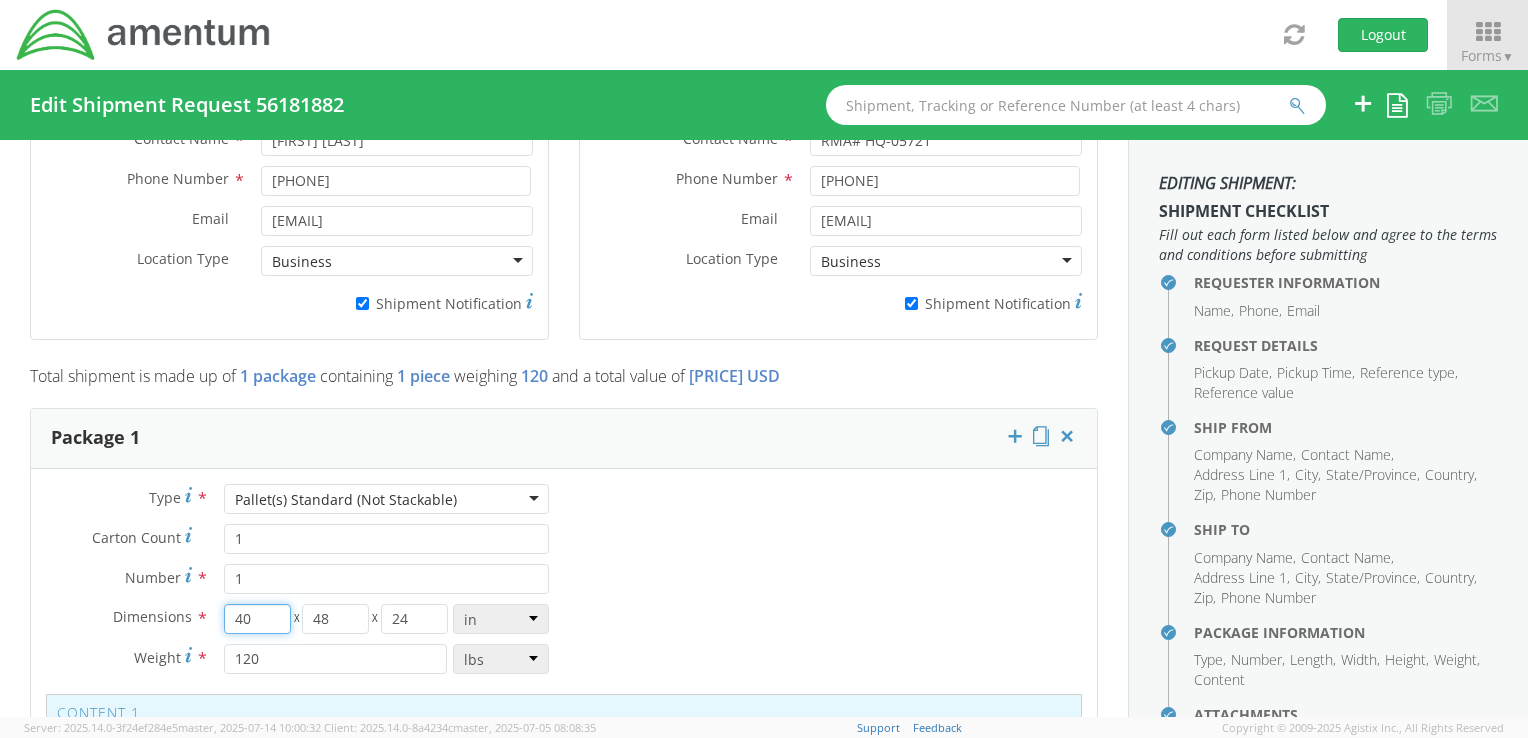 click on "40" at bounding box center [257, 619] 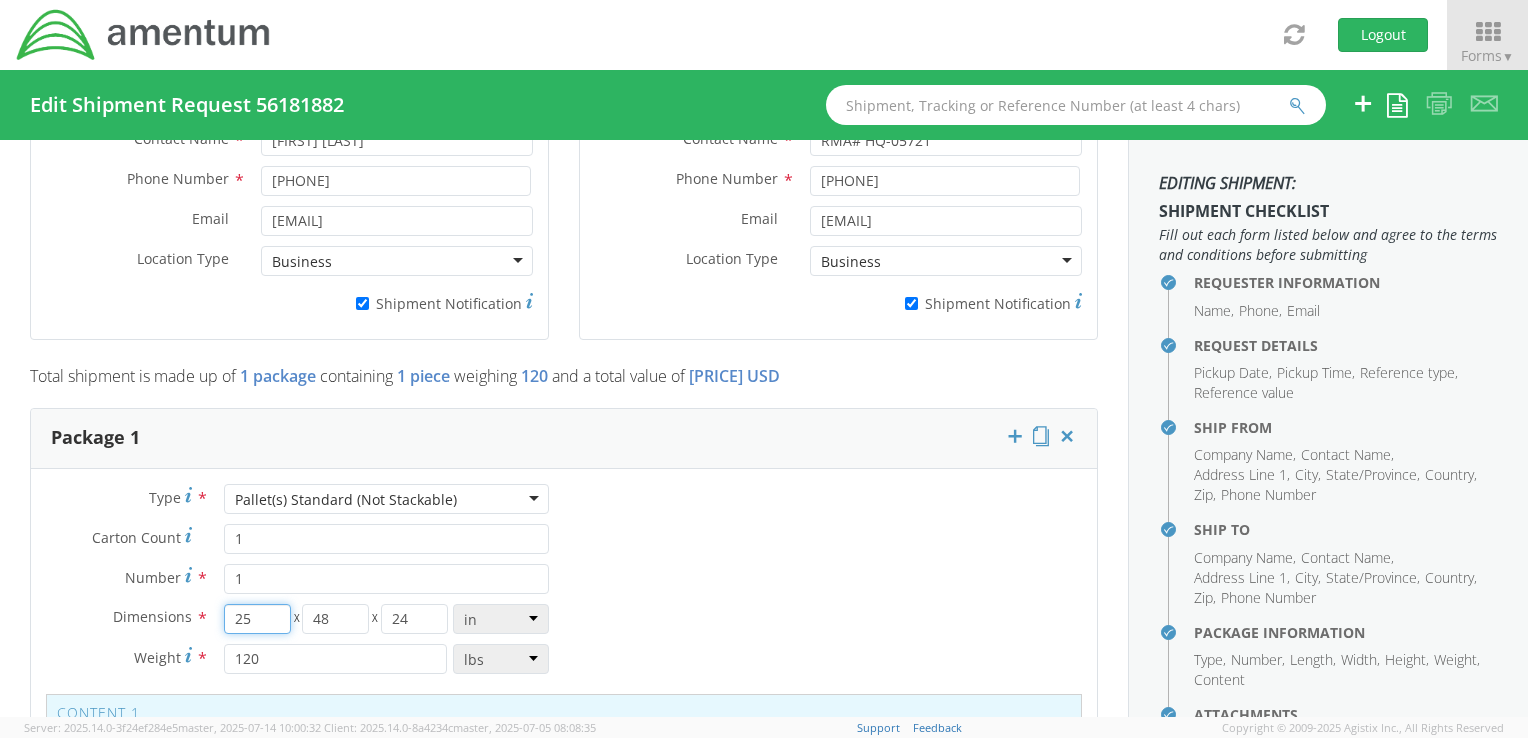 type on "25" 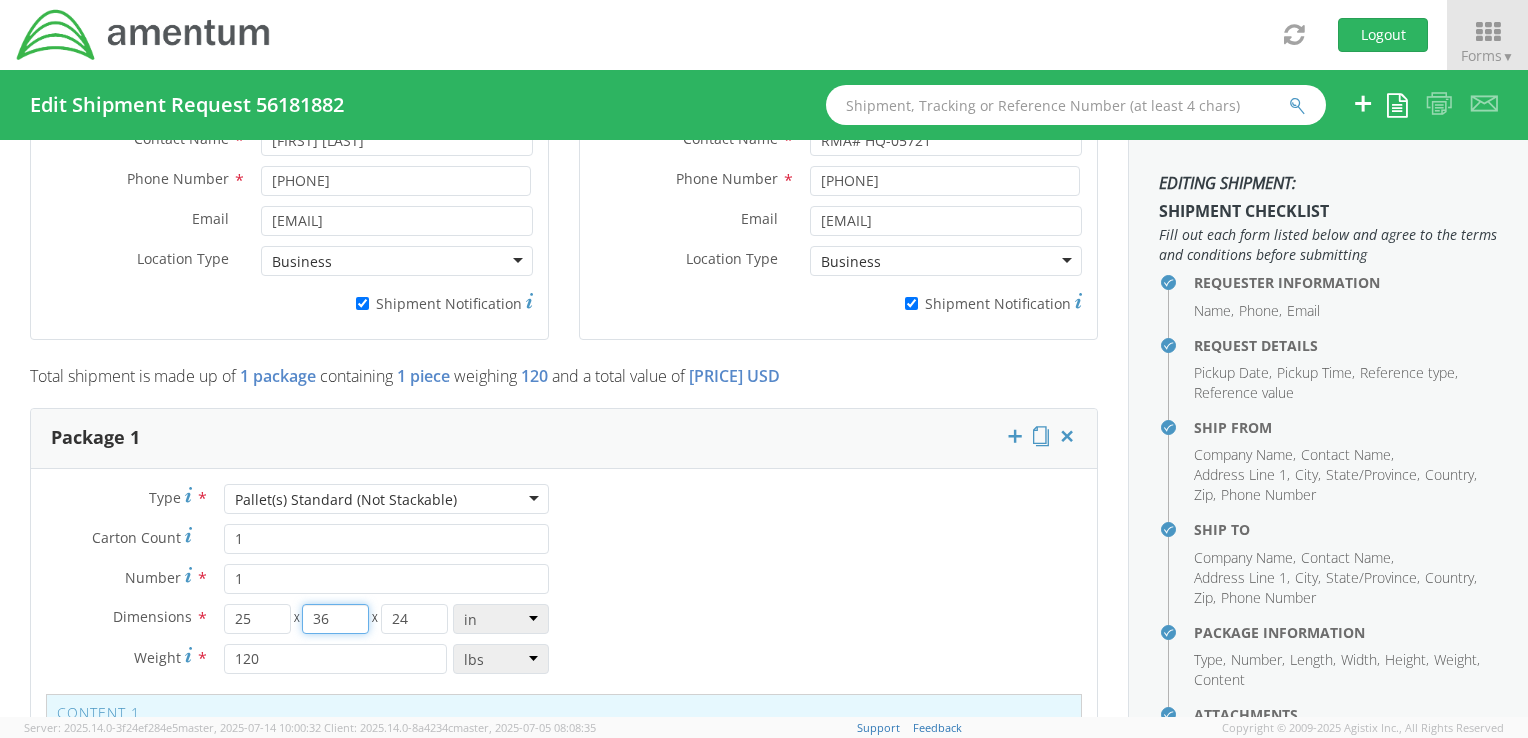 type on "36" 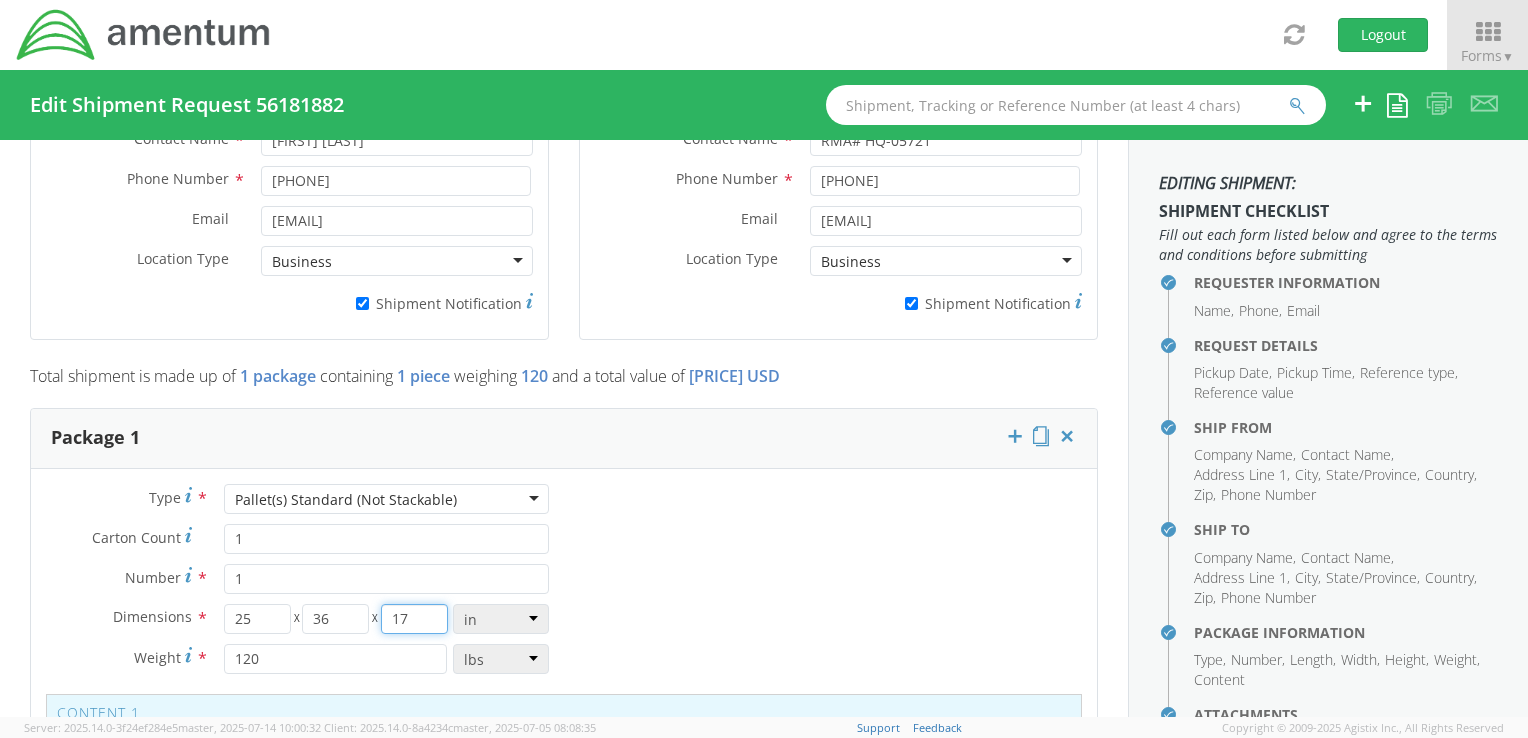 type on "17" 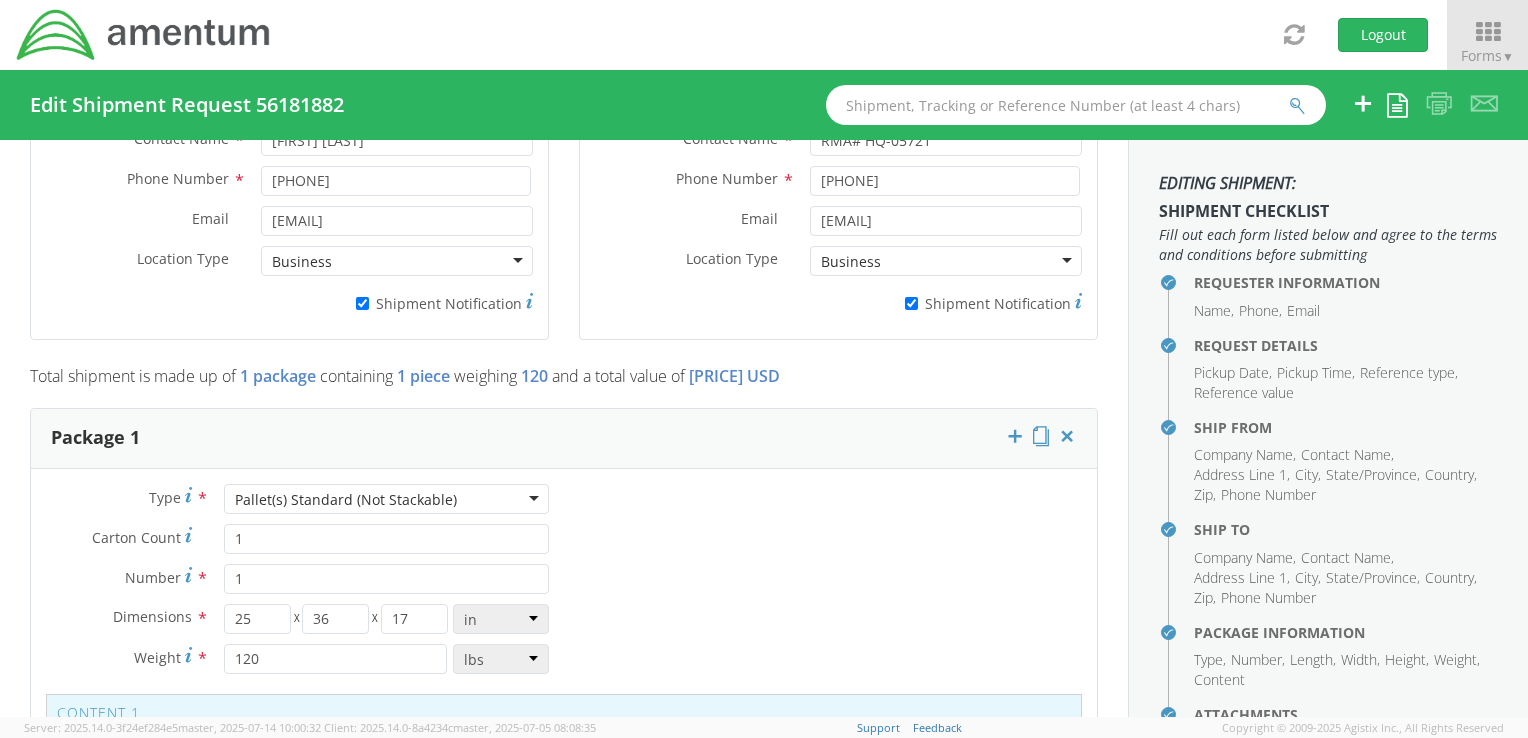 click on "Type        *             Pallet(s) Standard (Not Stackable) Pallet(s) Standard (Not Stackable) Crate(s) Envelope Pallet(s) Oversized (Not Stackable) Pallet(s) Oversized (Stackable) Pallet(s) Standard (Not Stackable) Pallet(s) Standard (Stackable) Your Packaging                                             Carton Count        *       1                                                   Number        *       1                                                   Dimensions        *                       25 X 36 X 17       in cm ft                                       Weight        *                         120     lbs kgs" at bounding box center [297, 589] 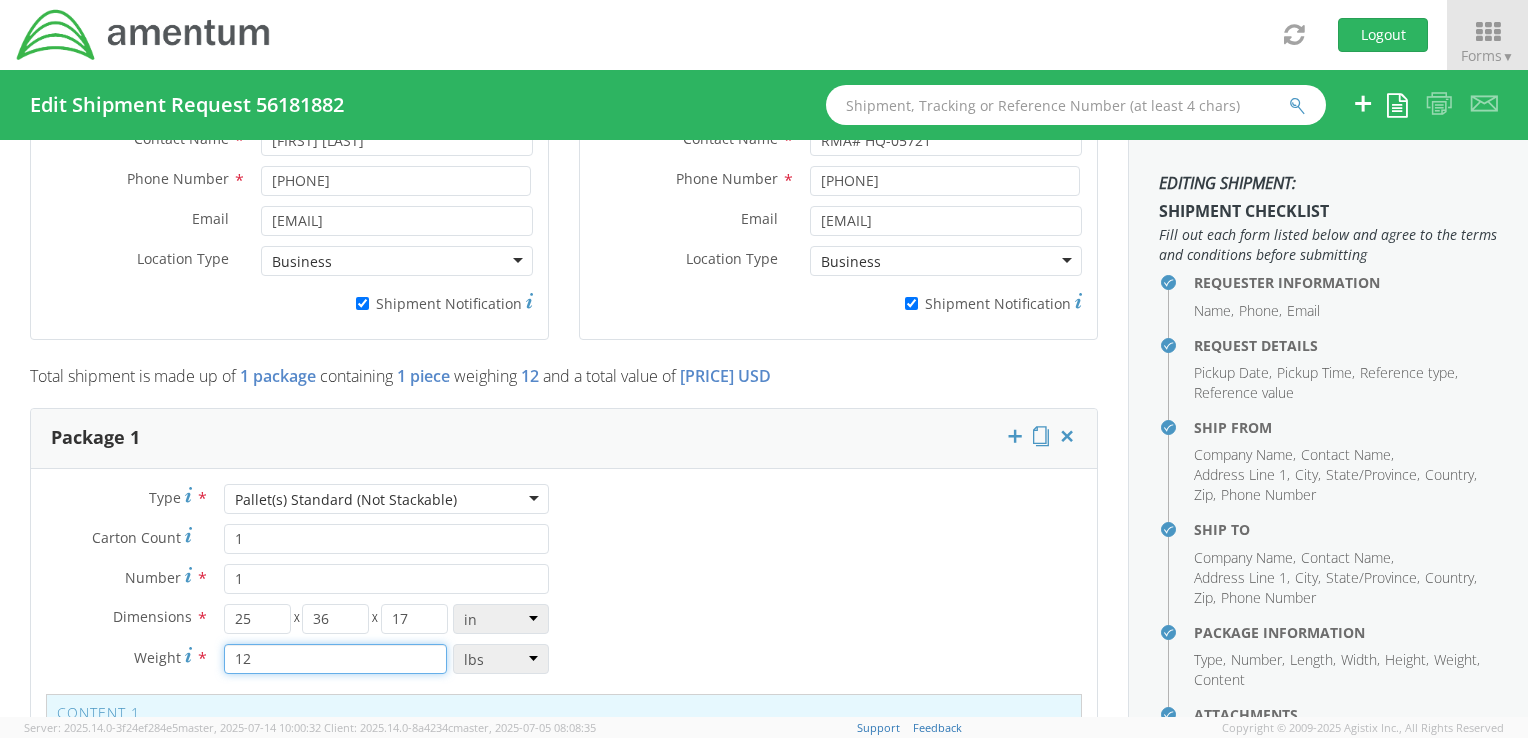 type on "1" 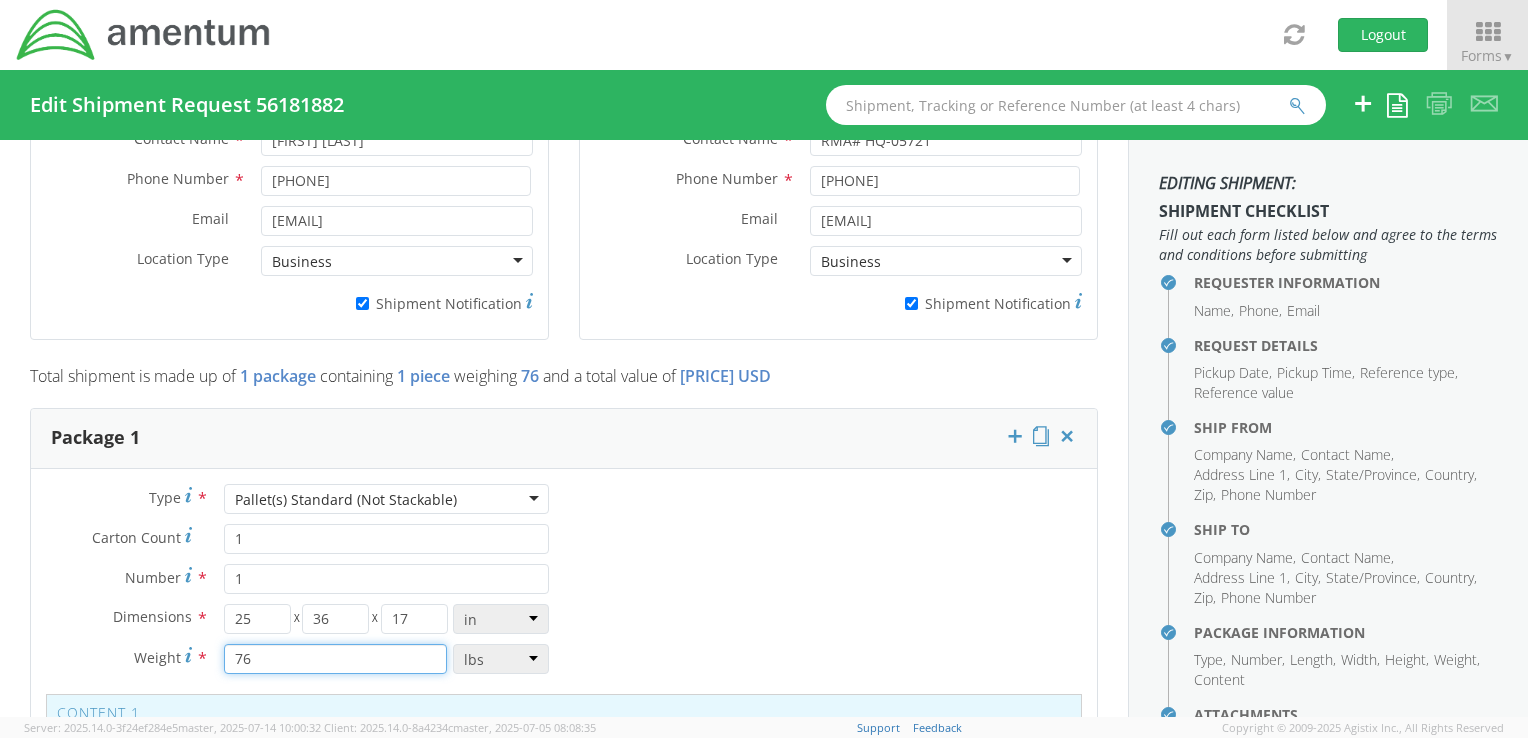 click on "76" at bounding box center (336, 659) 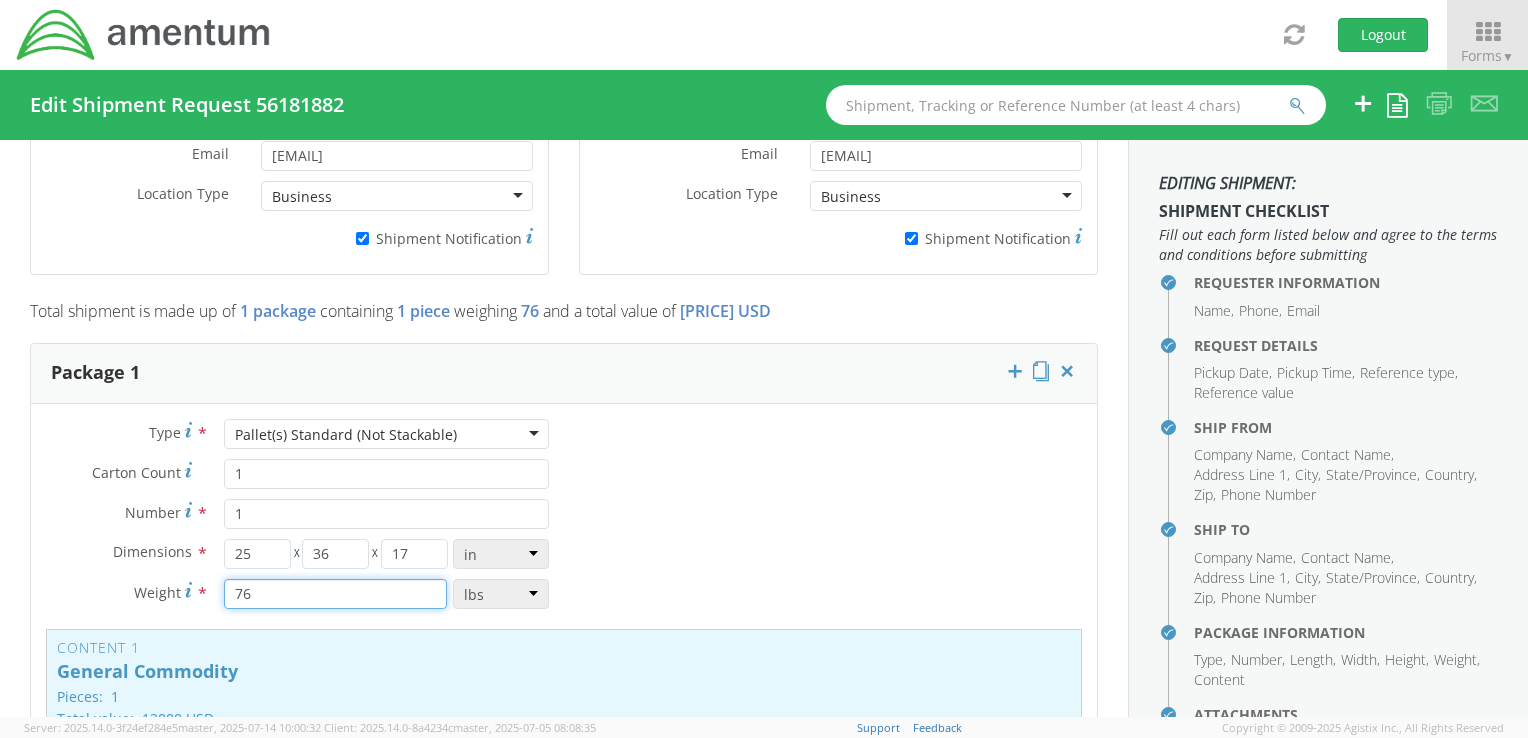 scroll, scrollTop: 1500, scrollLeft: 0, axis: vertical 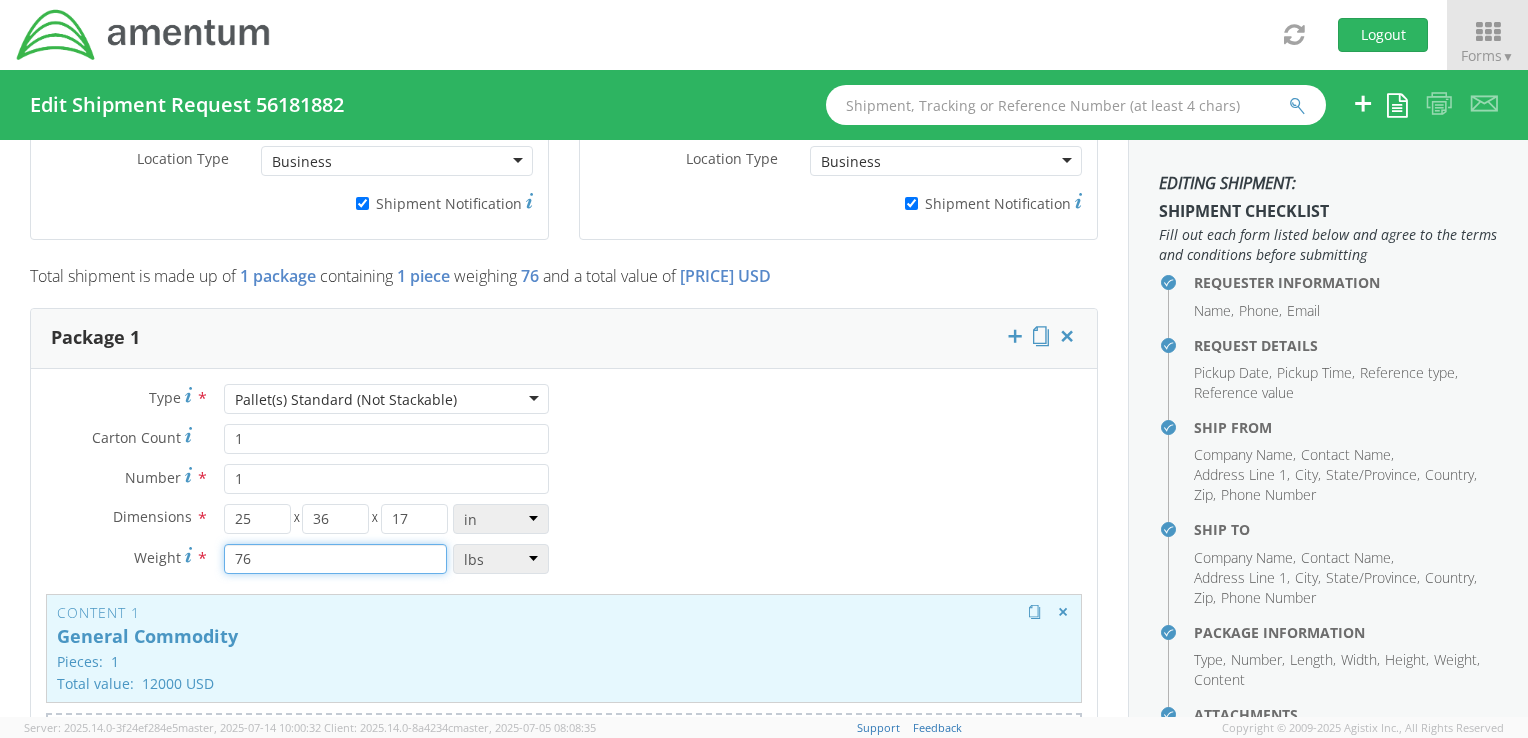 type on "76" 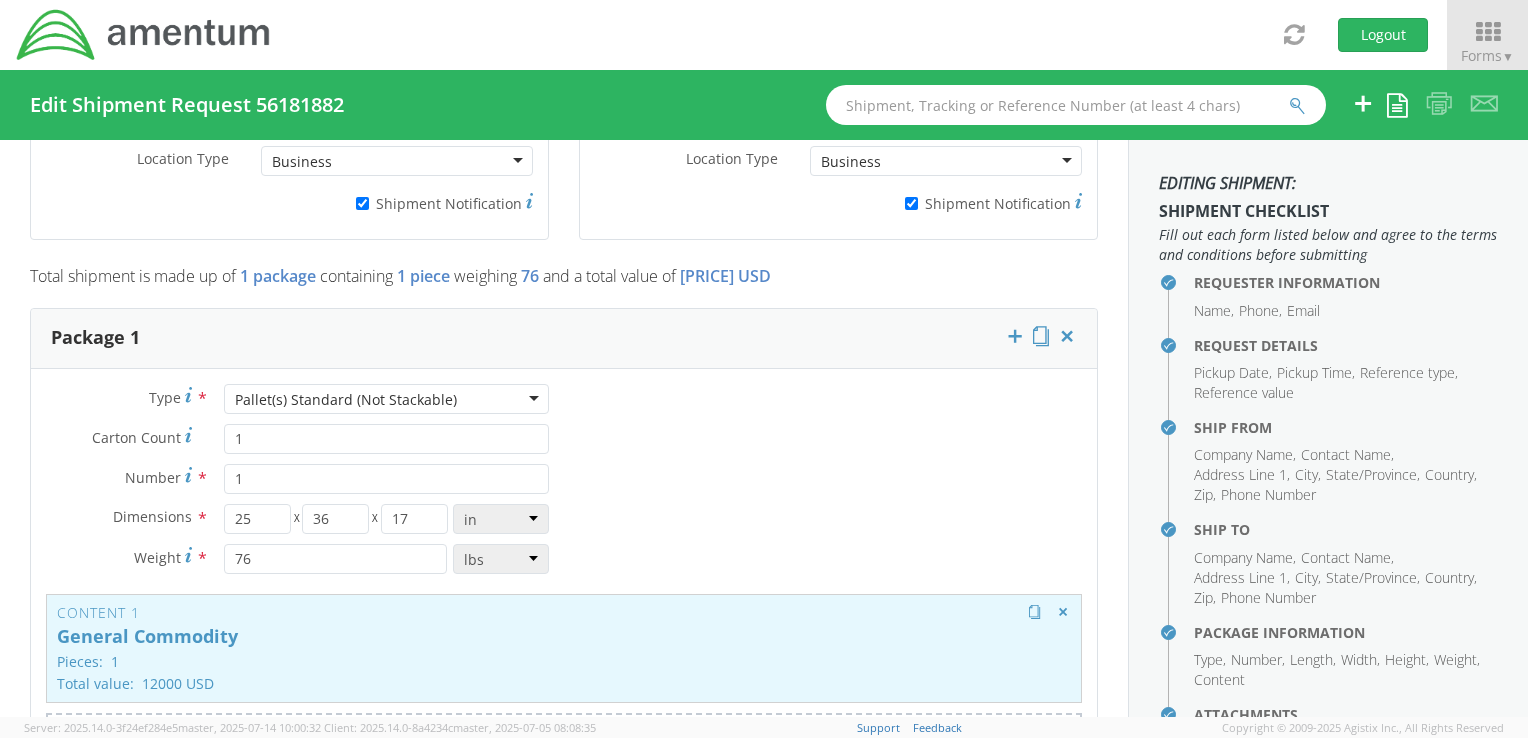 click on "General Commodity" at bounding box center (564, 637) 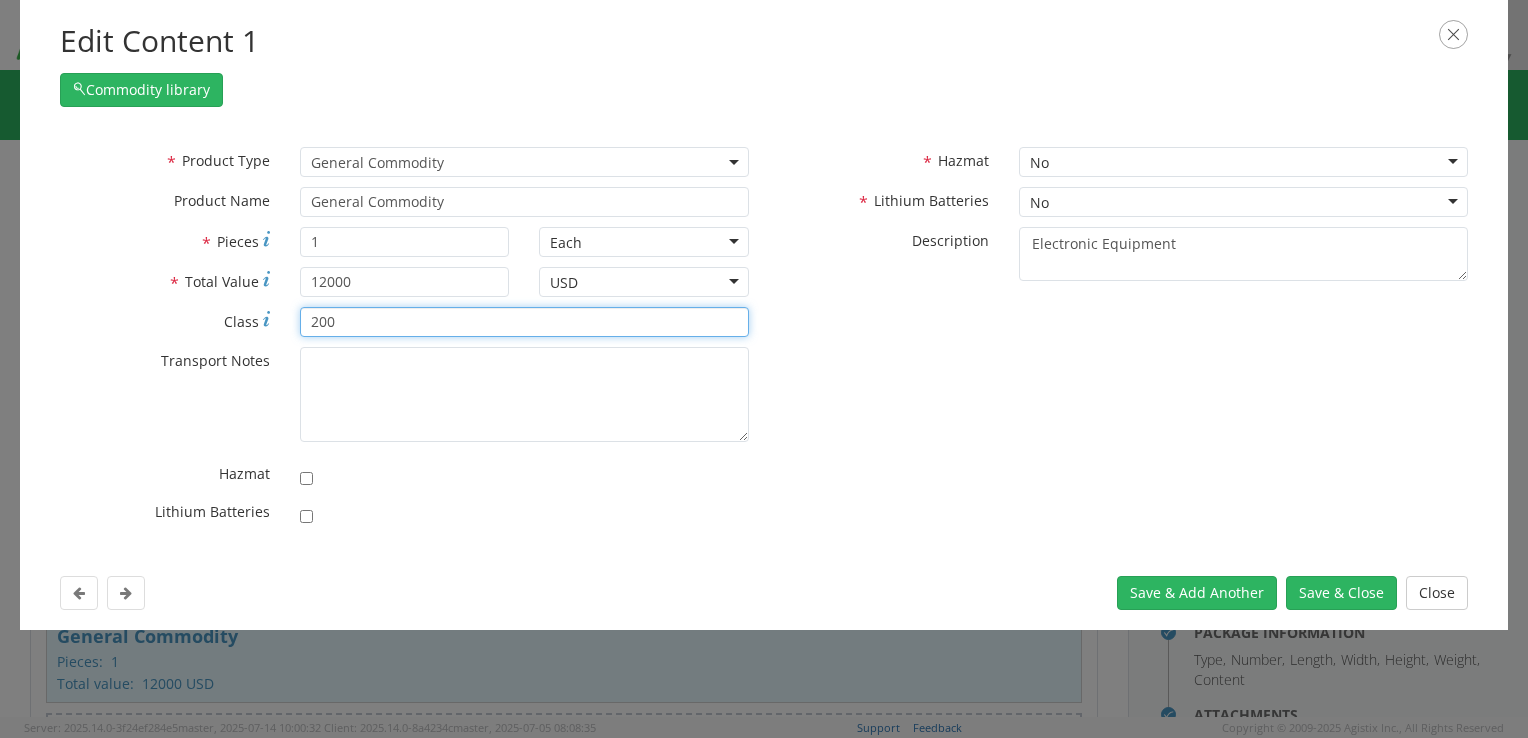 click on "200" at bounding box center [524, 322] 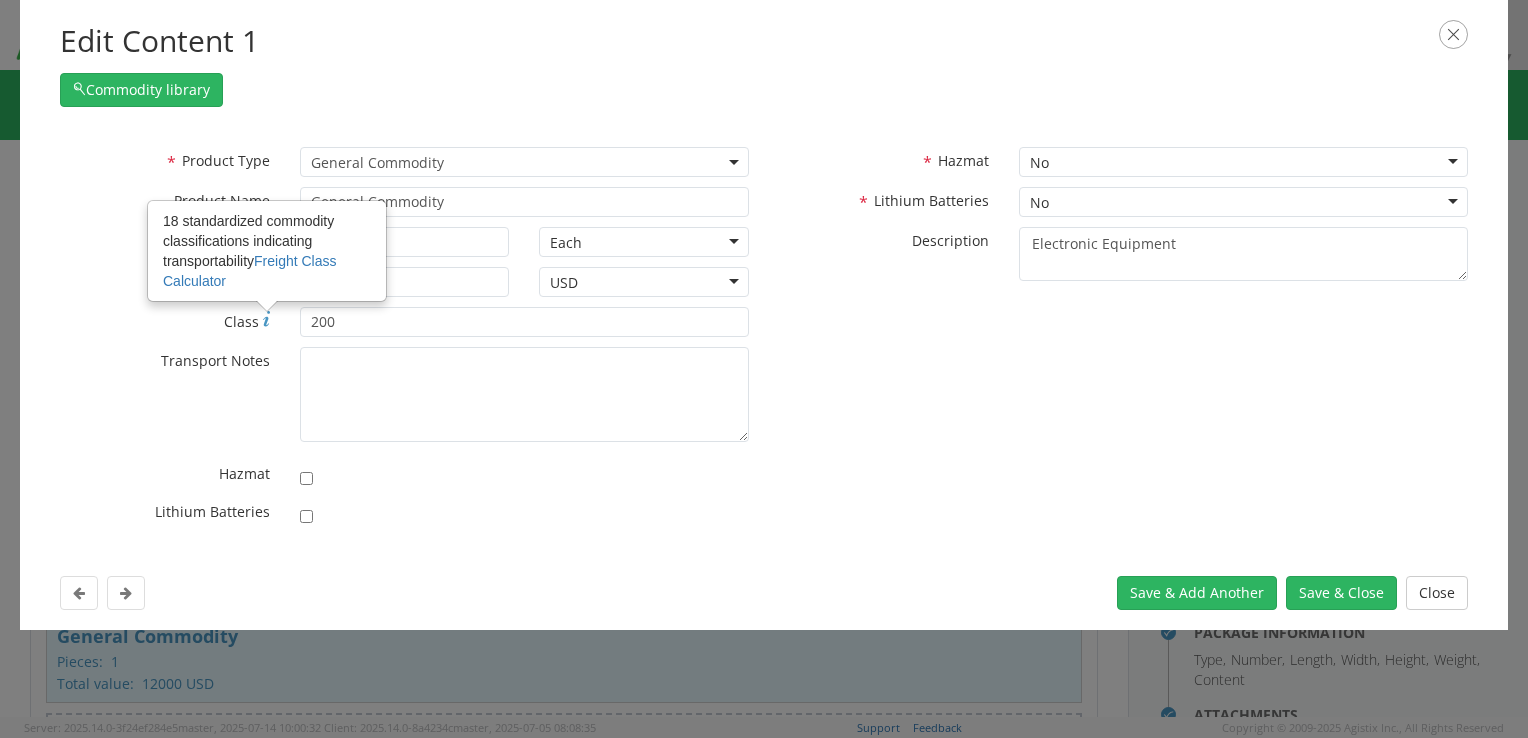 click at bounding box center (266, 321) 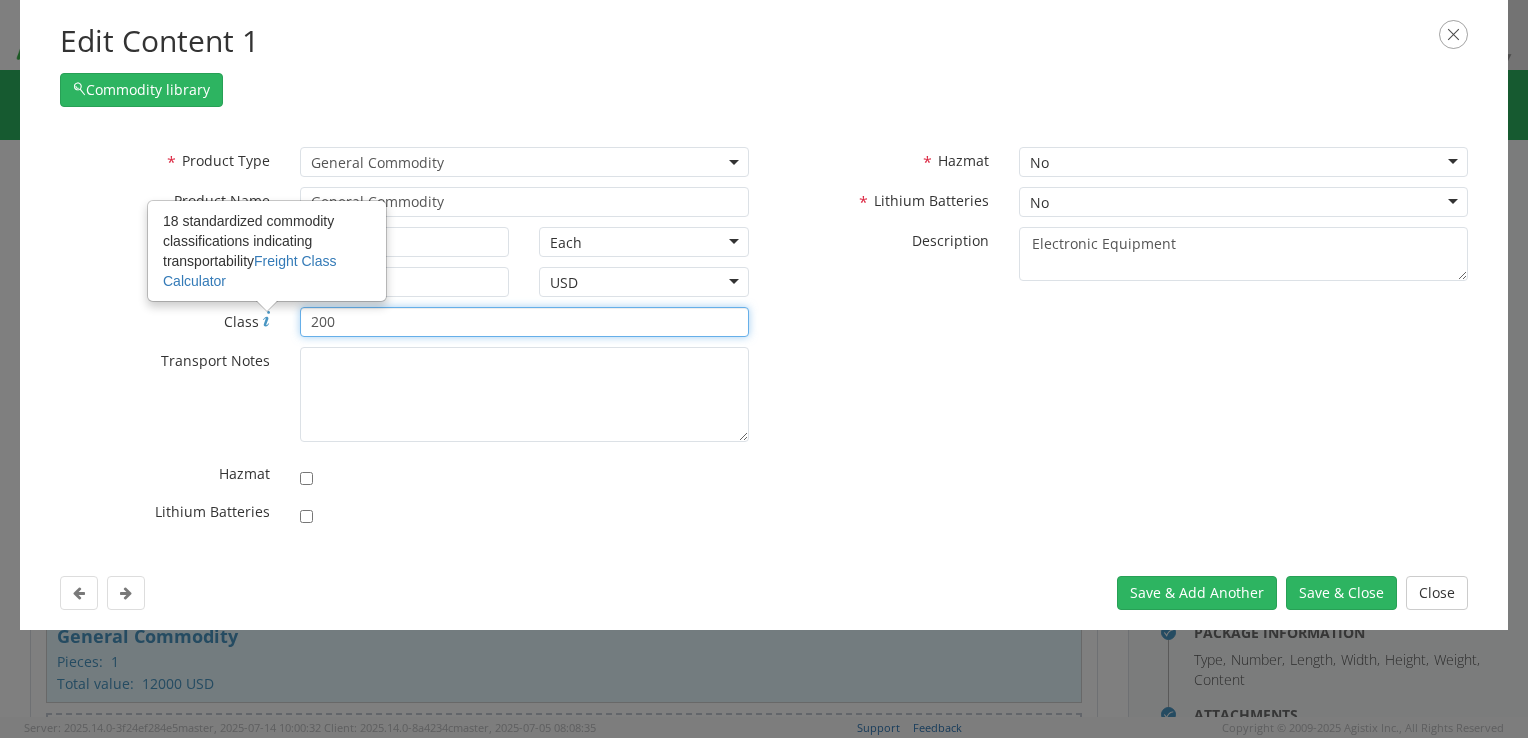 click on "200" at bounding box center (524, 322) 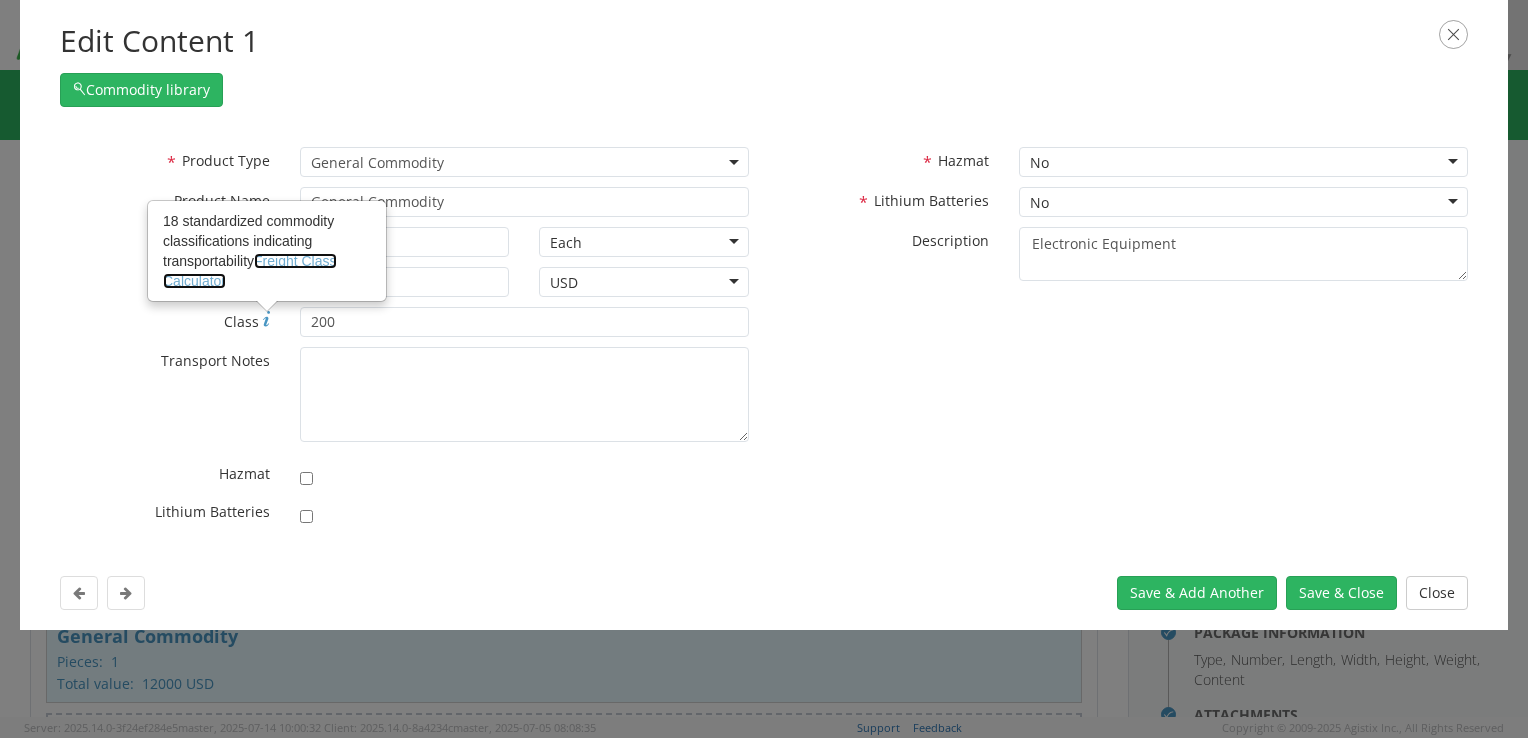click on "Freight Class Calculator" at bounding box center [250, 271] 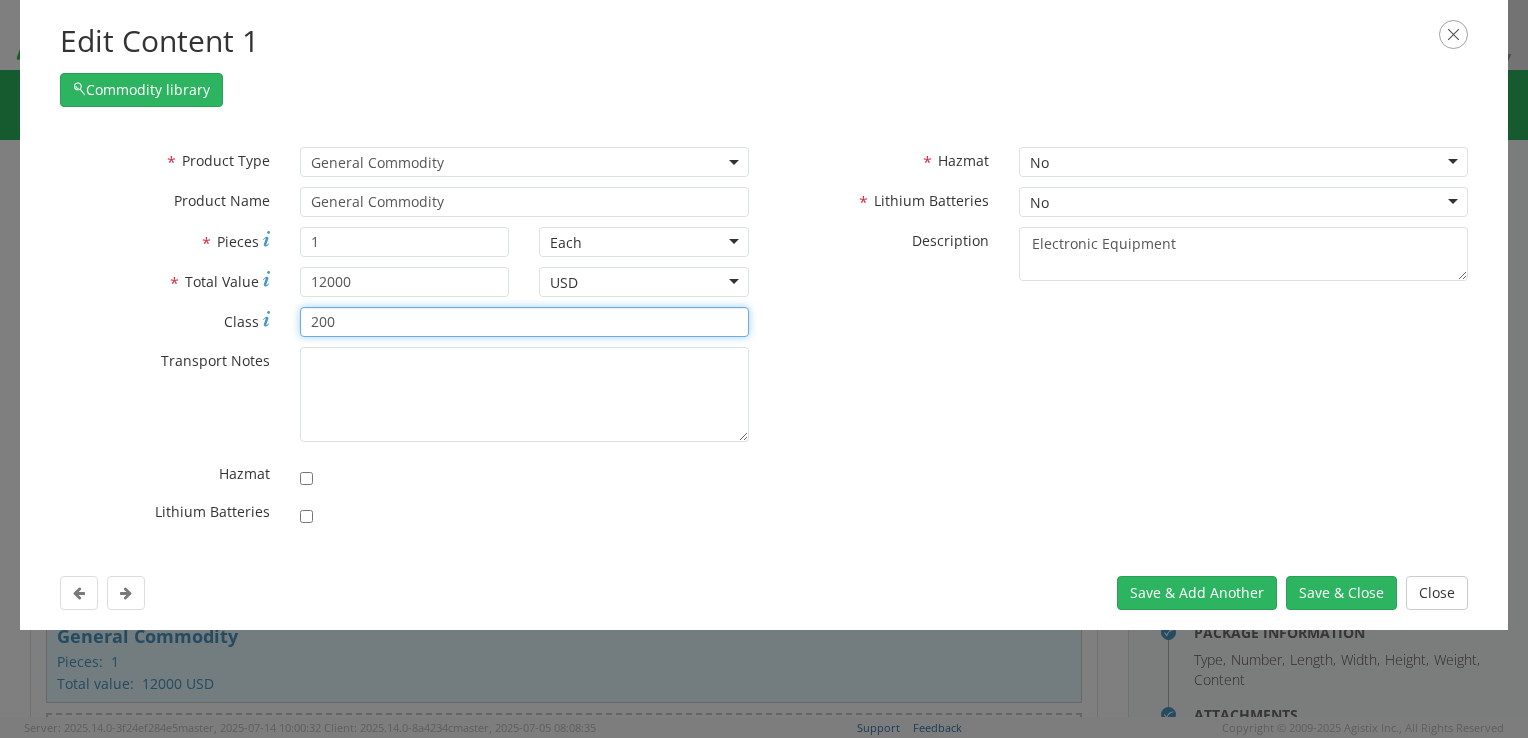 click on "200" at bounding box center (524, 322) 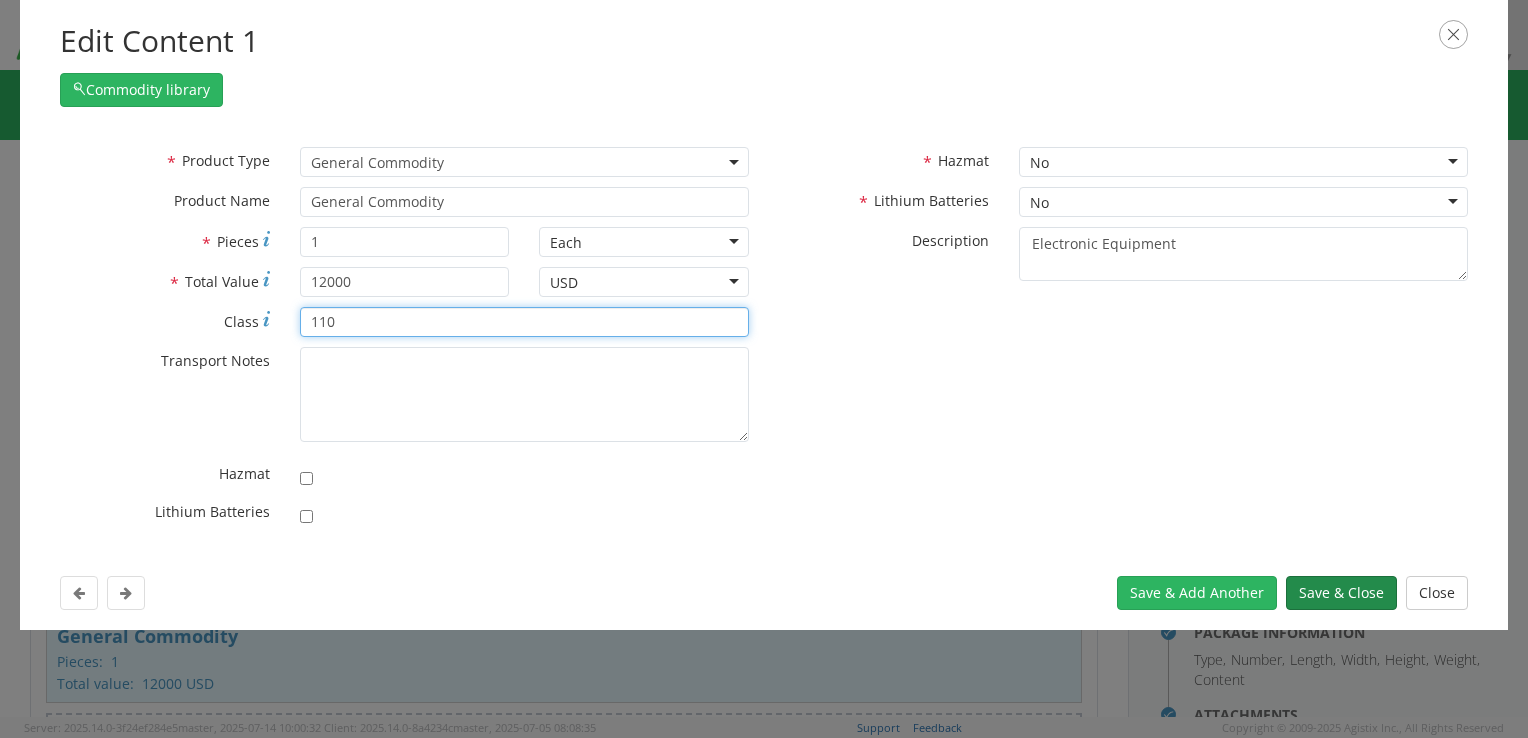 type on "110" 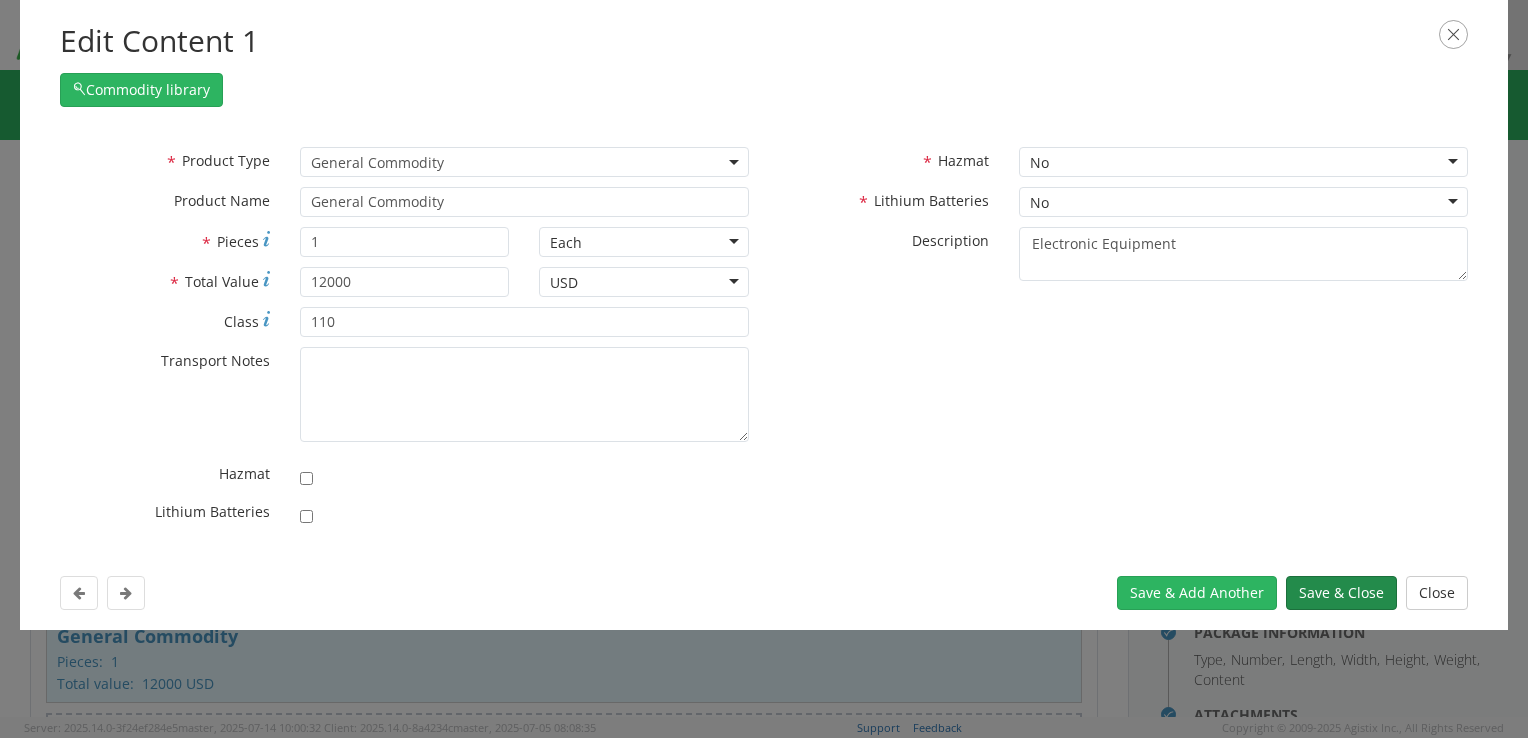 click on "Save & Close" at bounding box center [1341, 593] 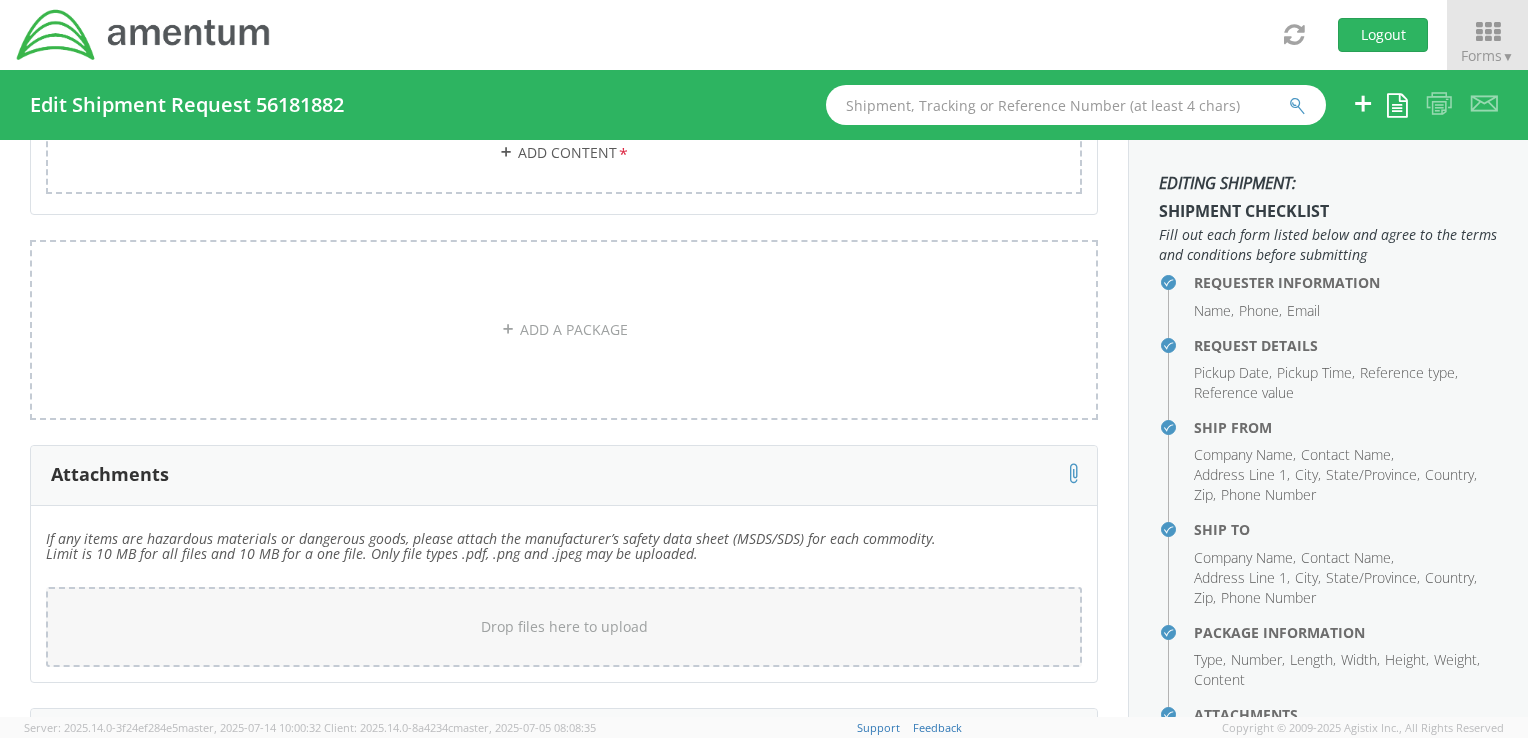 scroll, scrollTop: 1500, scrollLeft: 0, axis: vertical 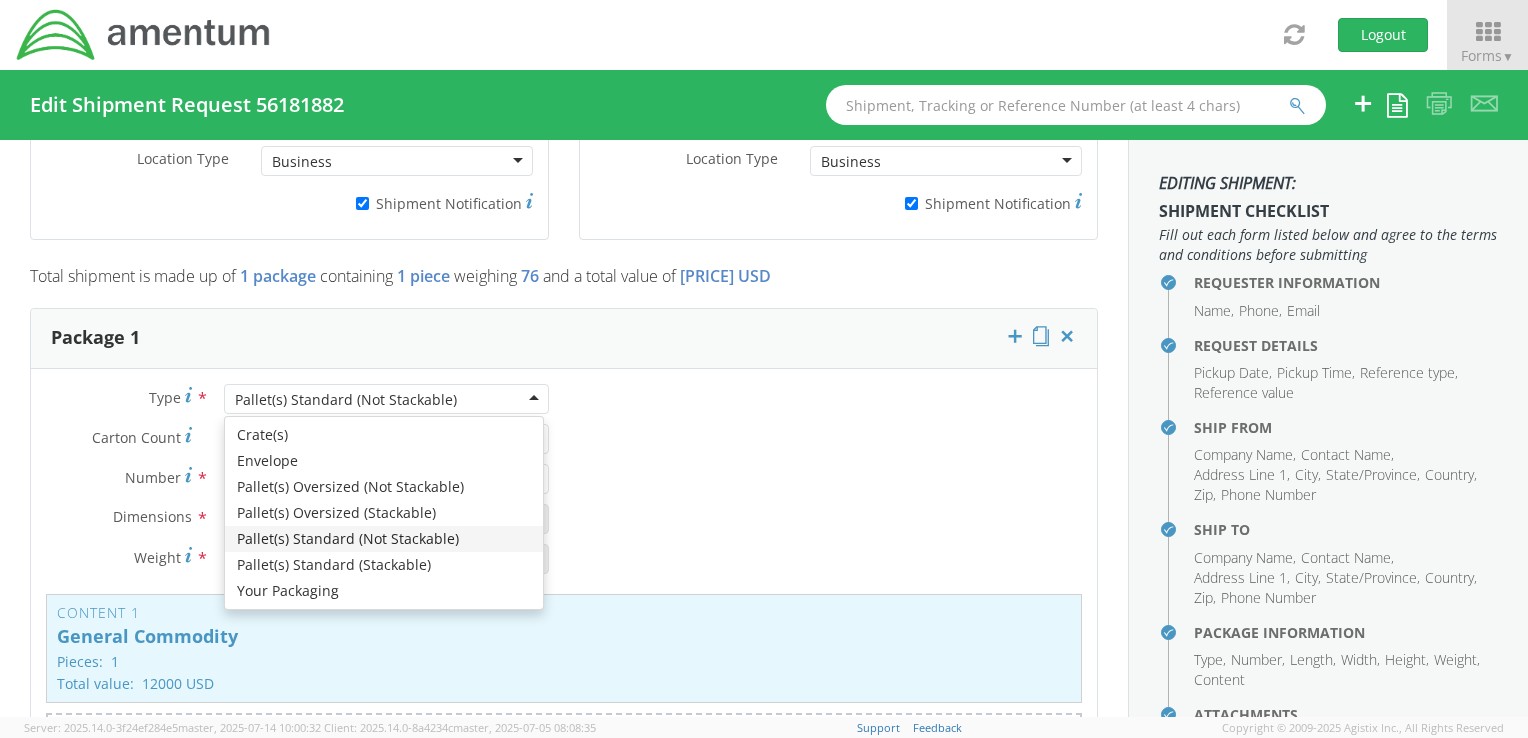 click on "Pallet(s) Standard (Not Stackable)" at bounding box center (386, 399) 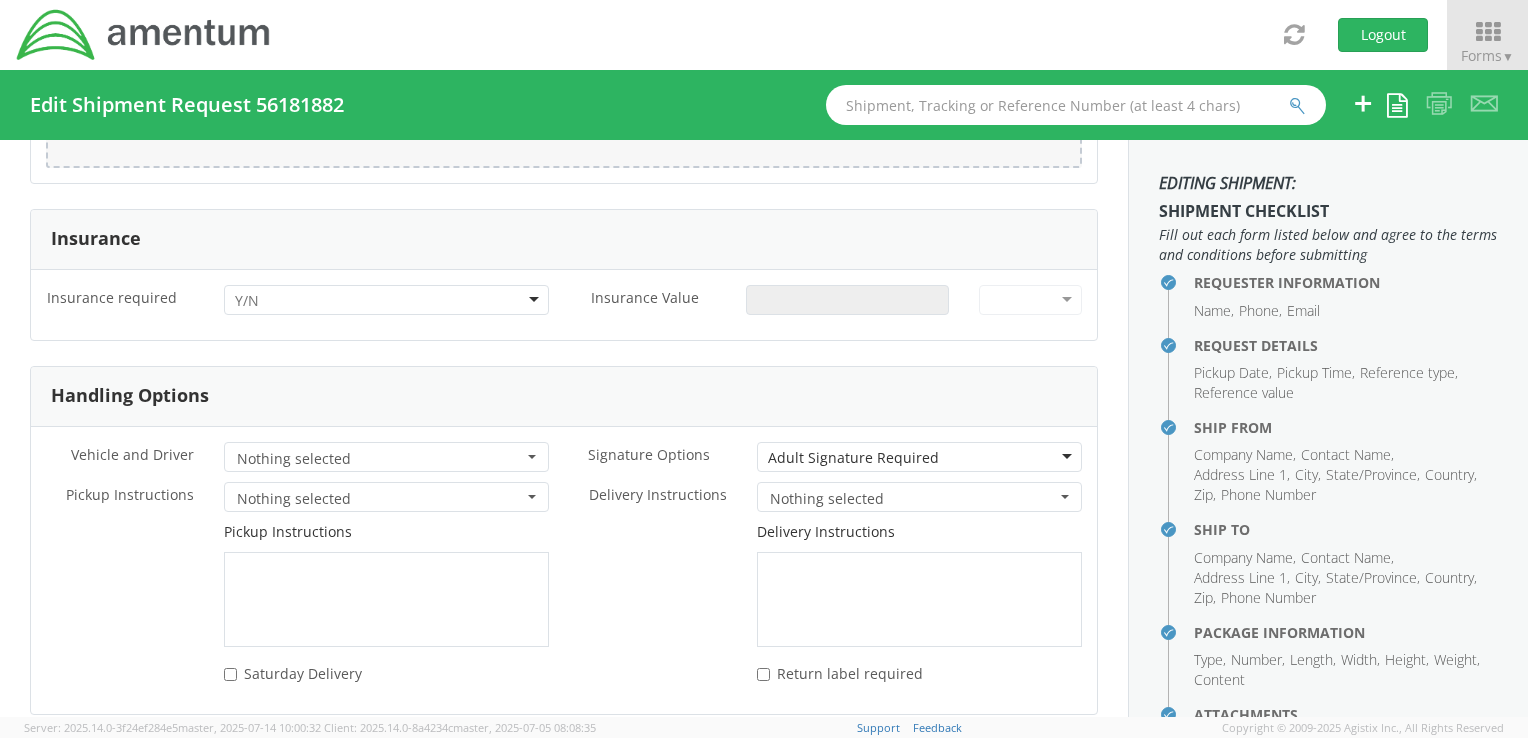 scroll, scrollTop: 2600, scrollLeft: 0, axis: vertical 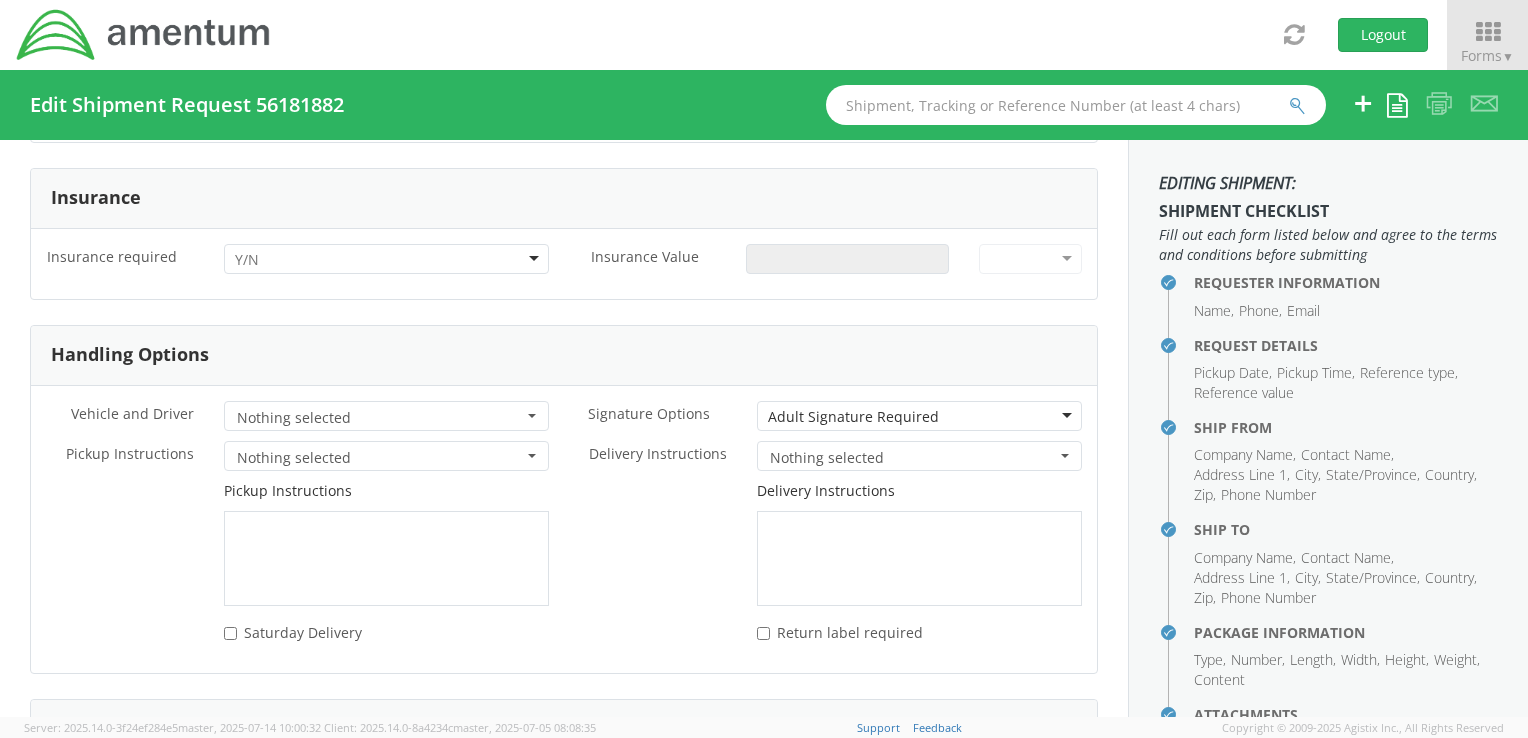 click at bounding box center [386, 259] 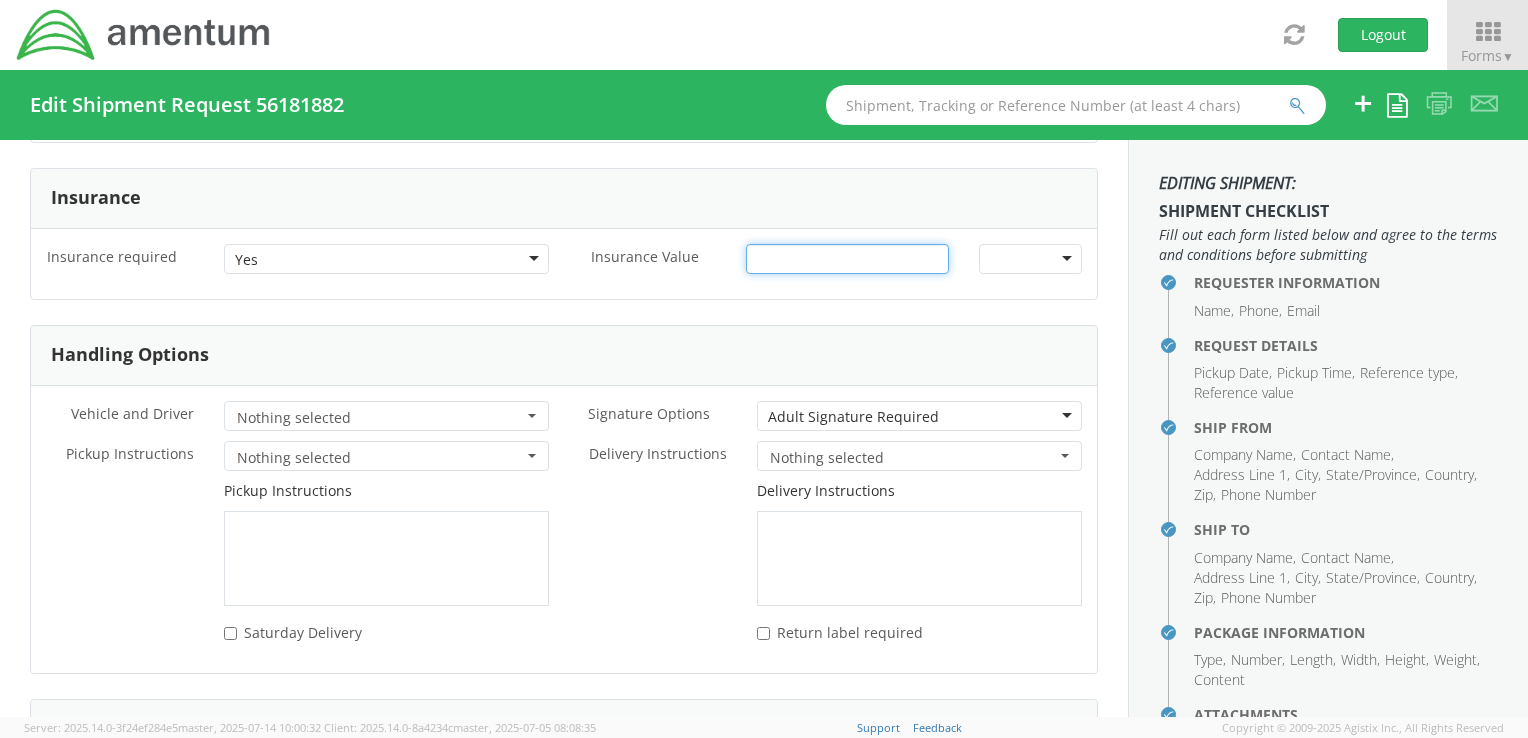 click on "Insurance Value        *" at bounding box center (847, 259) 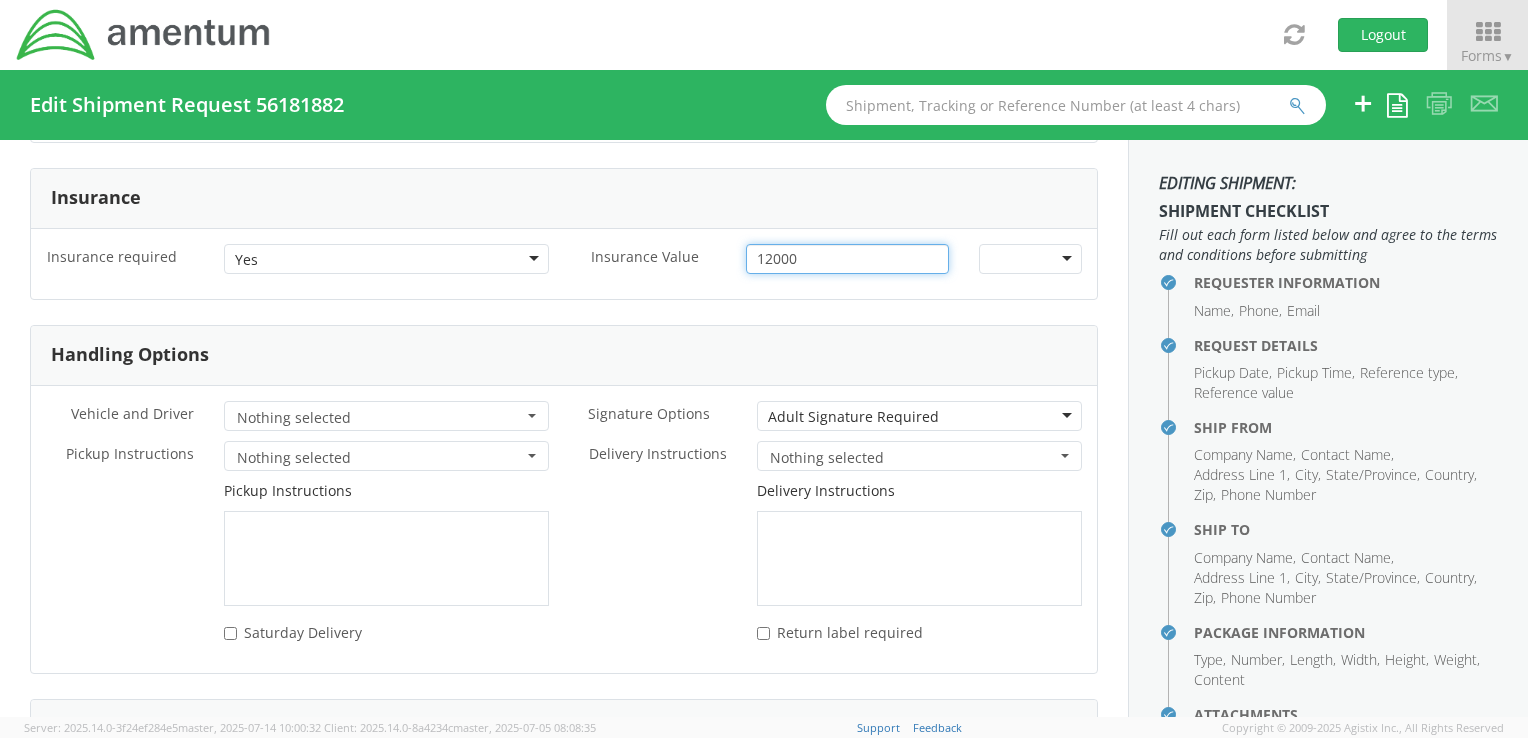 type on "12000" 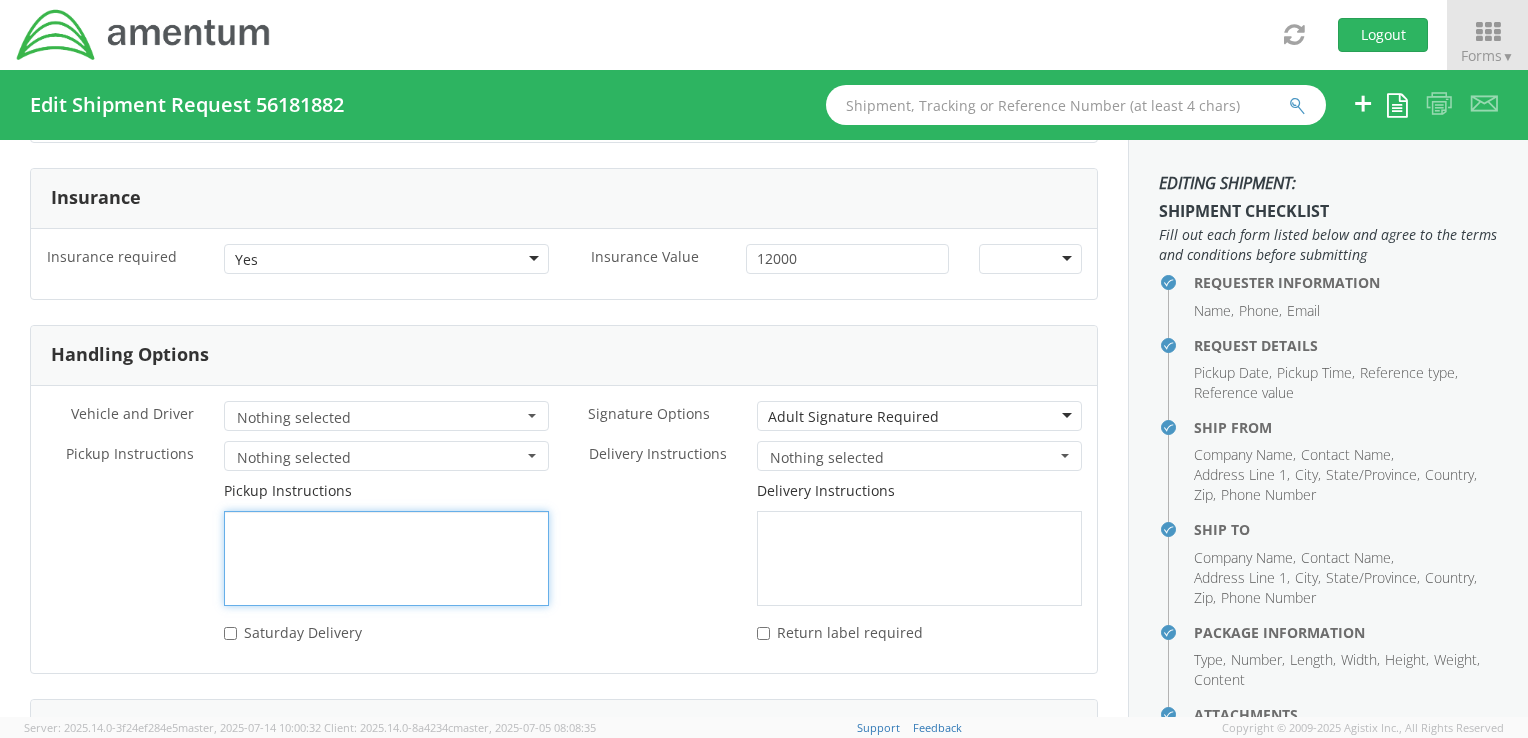 click at bounding box center (386, 558) 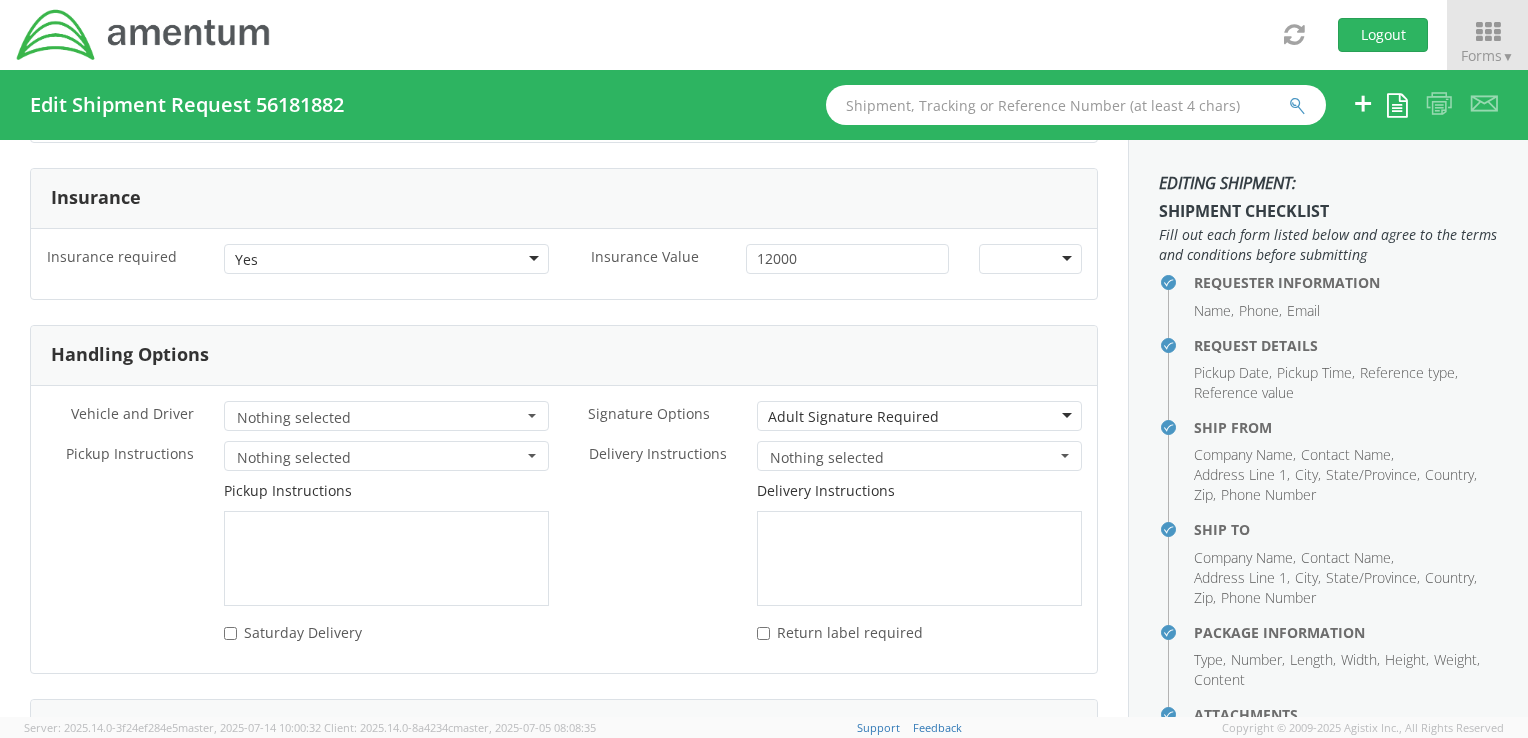 click at bounding box center [1030, 259] 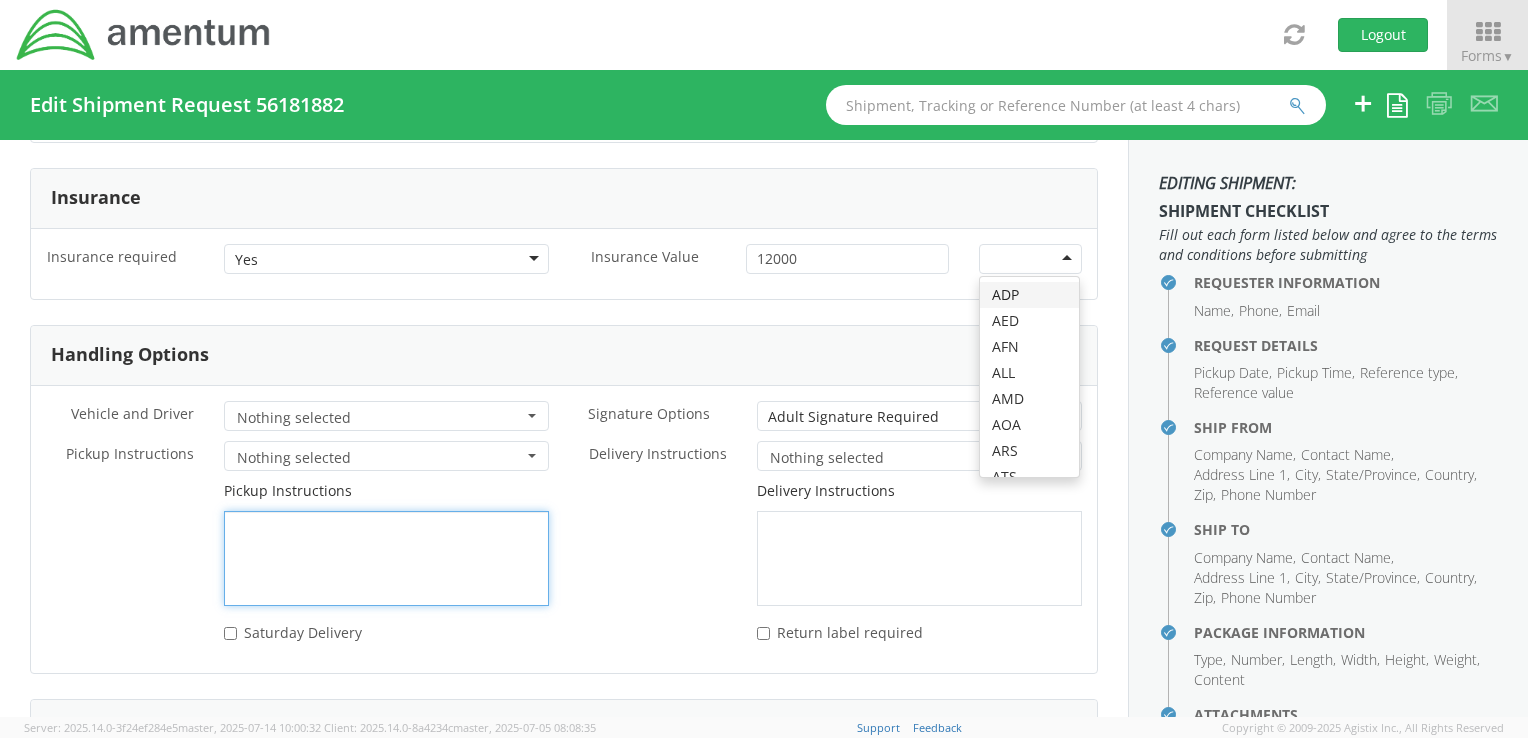 click at bounding box center (386, 558) 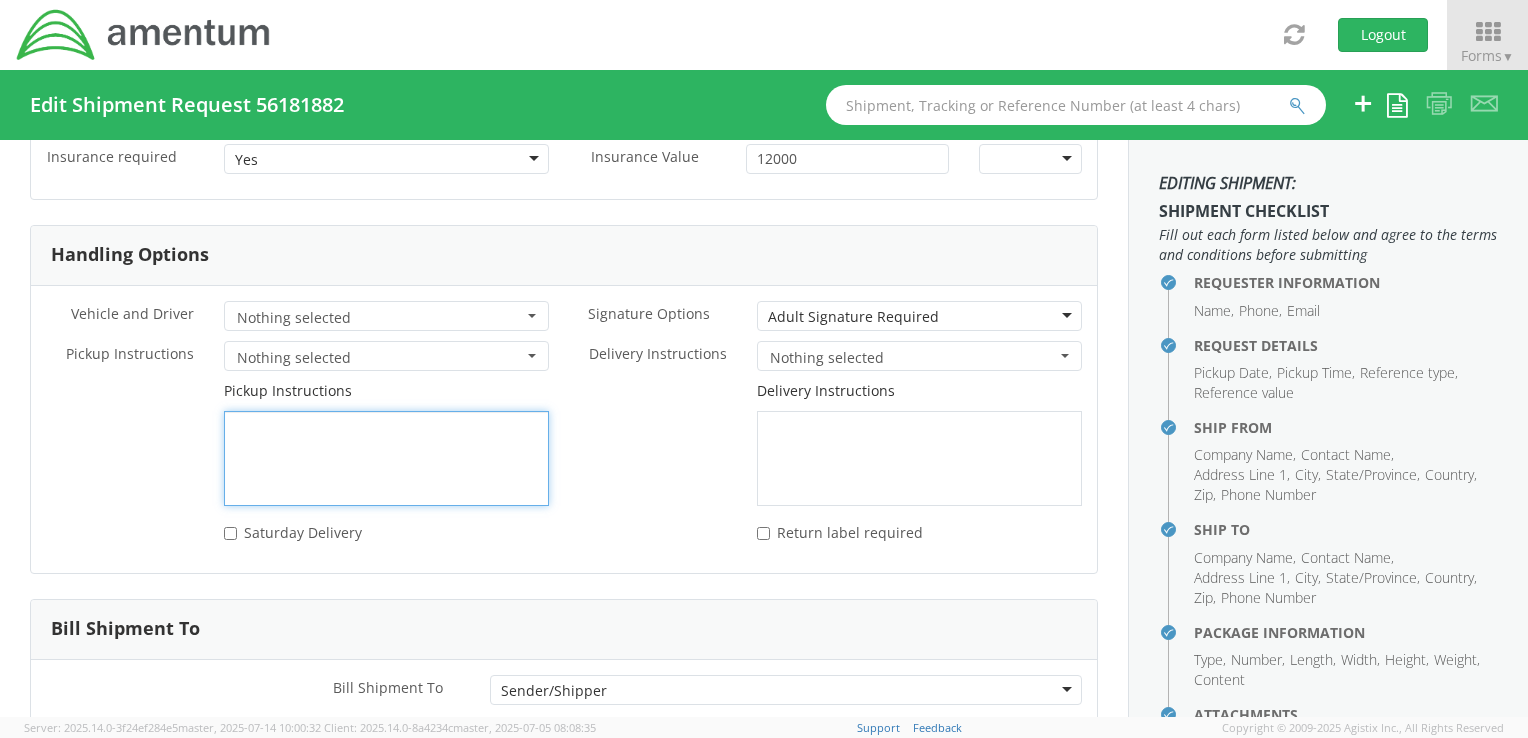 scroll, scrollTop: 2812, scrollLeft: 0, axis: vertical 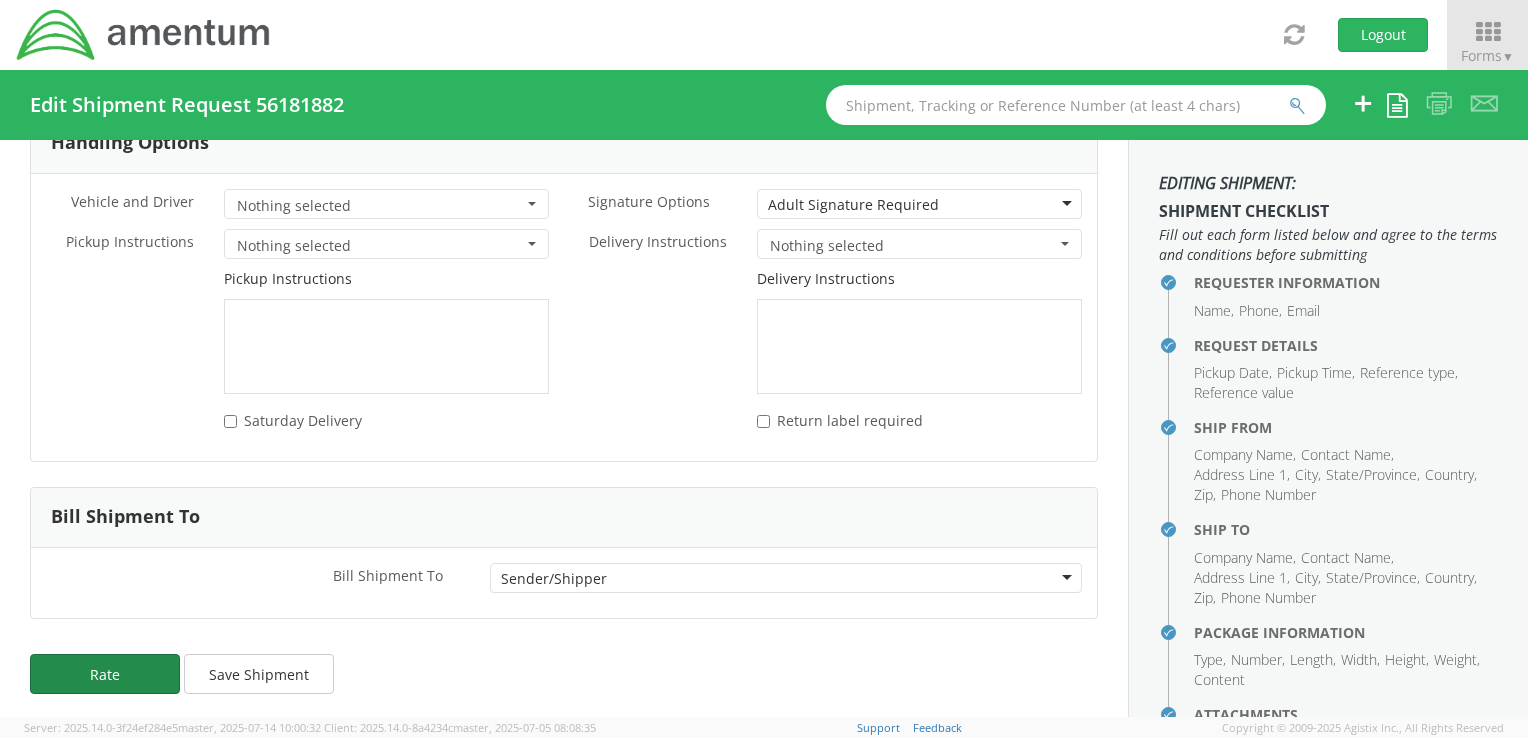 click on "Rate" at bounding box center [105, 674] 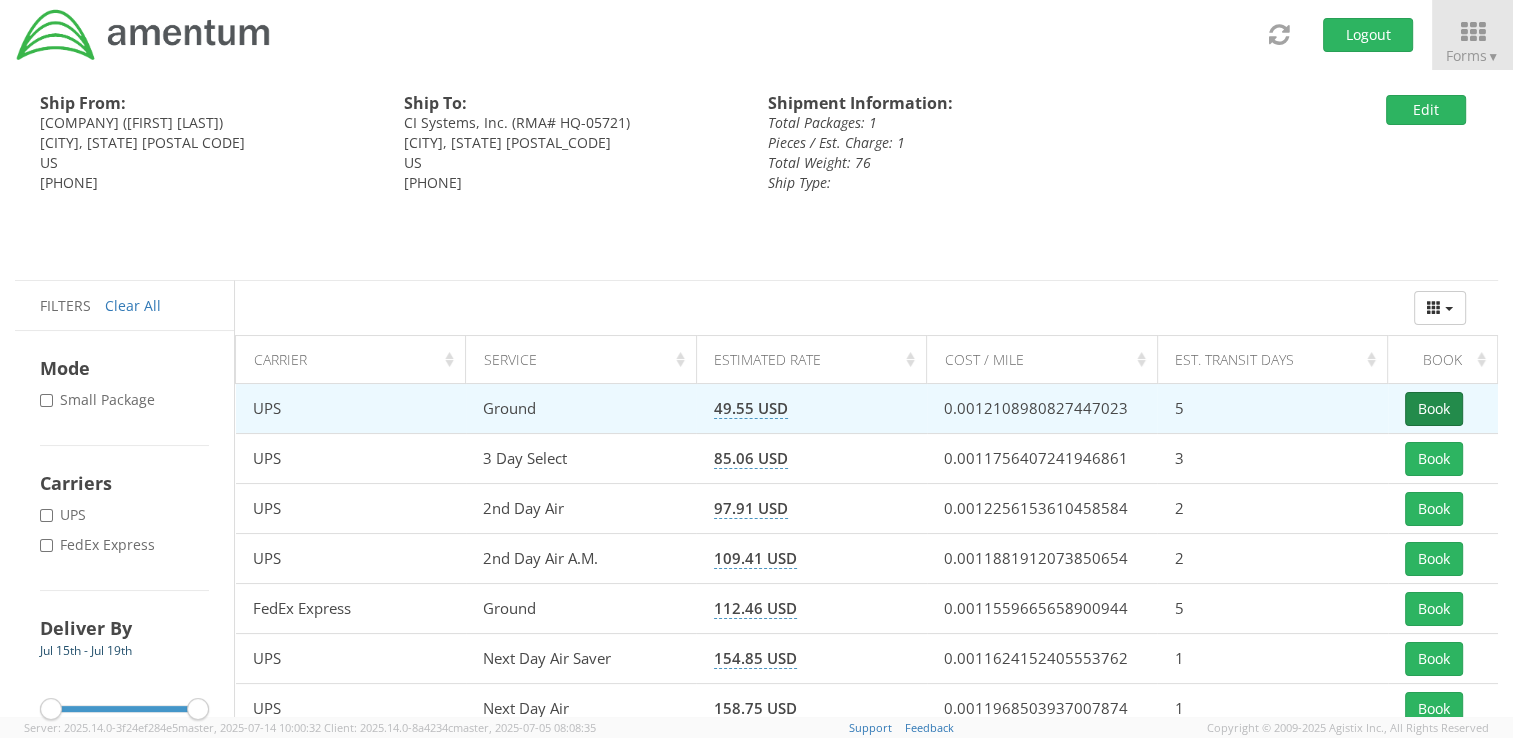 click on "Book" at bounding box center (1434, 409) 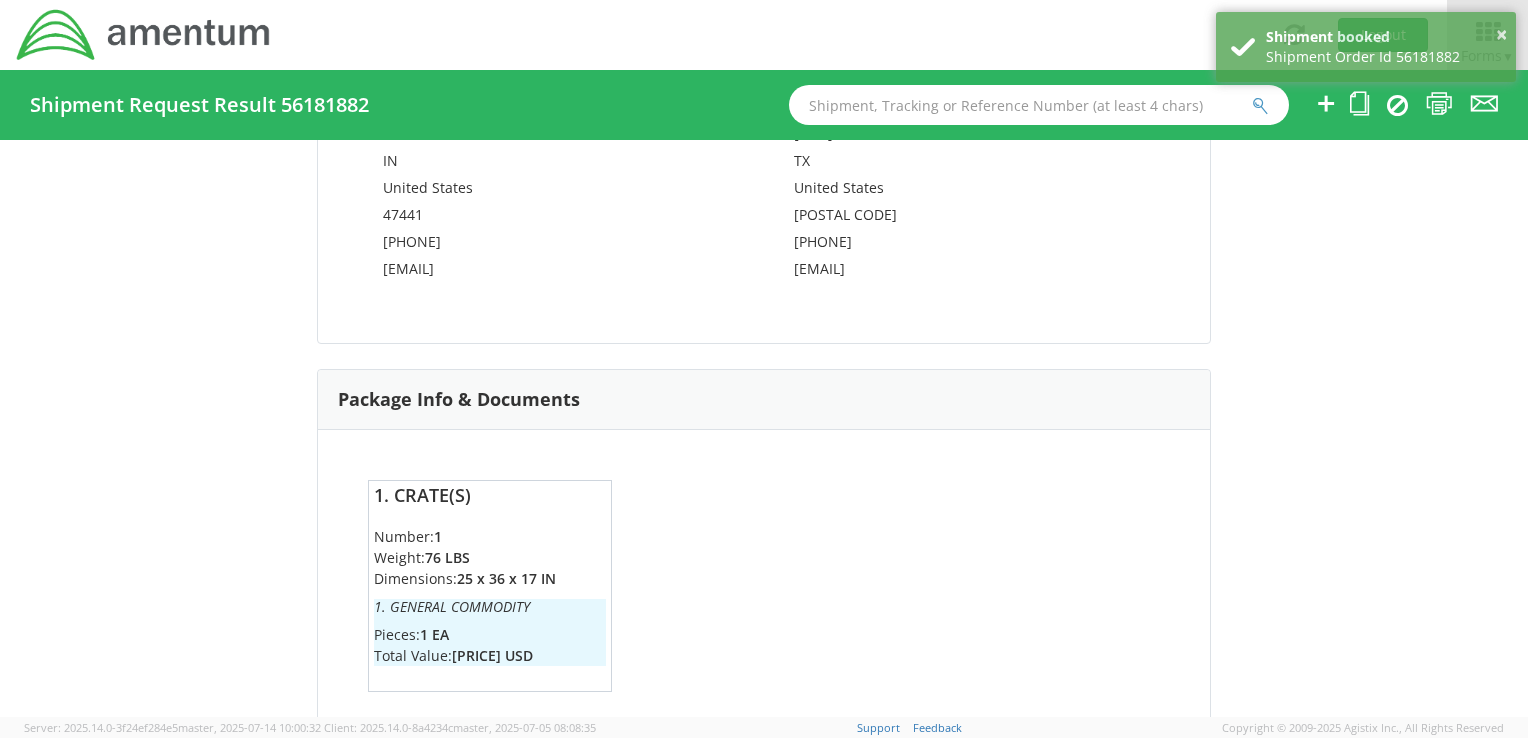 scroll, scrollTop: 1820, scrollLeft: 0, axis: vertical 